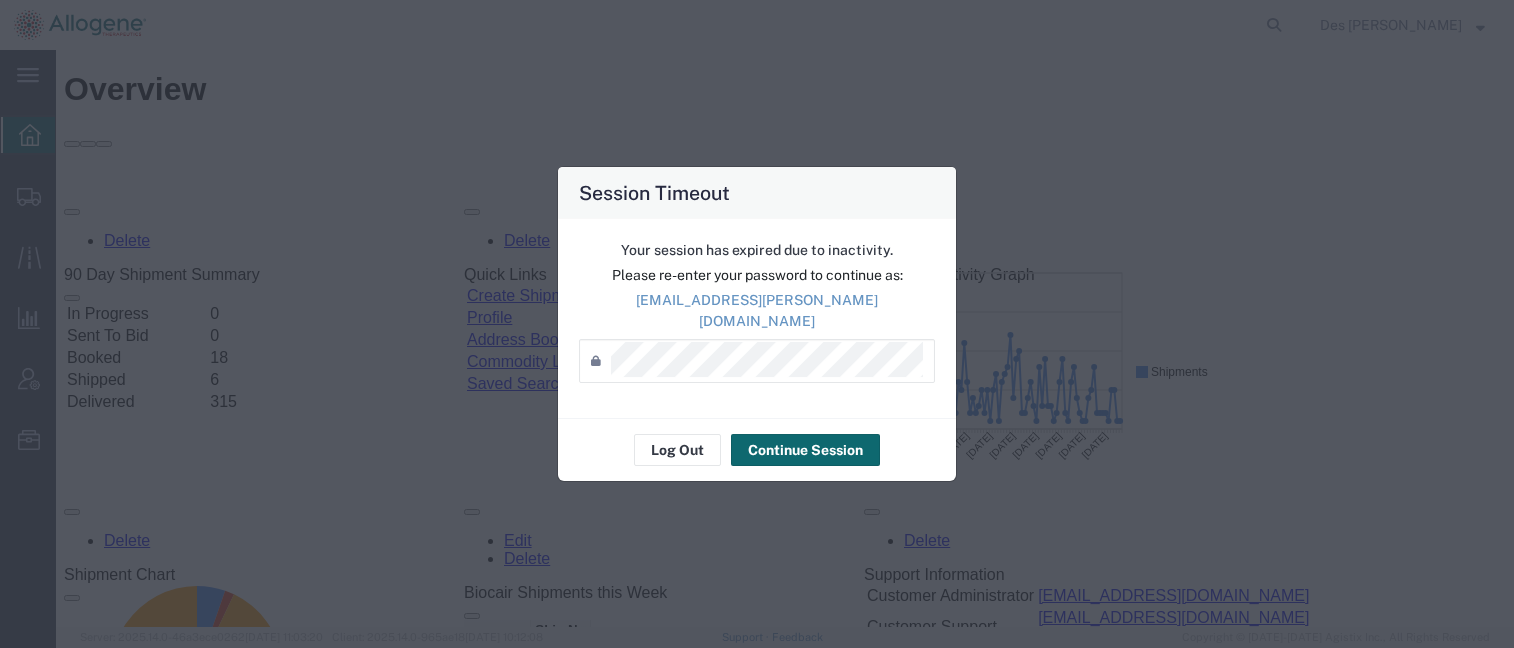 scroll, scrollTop: 0, scrollLeft: 0, axis: both 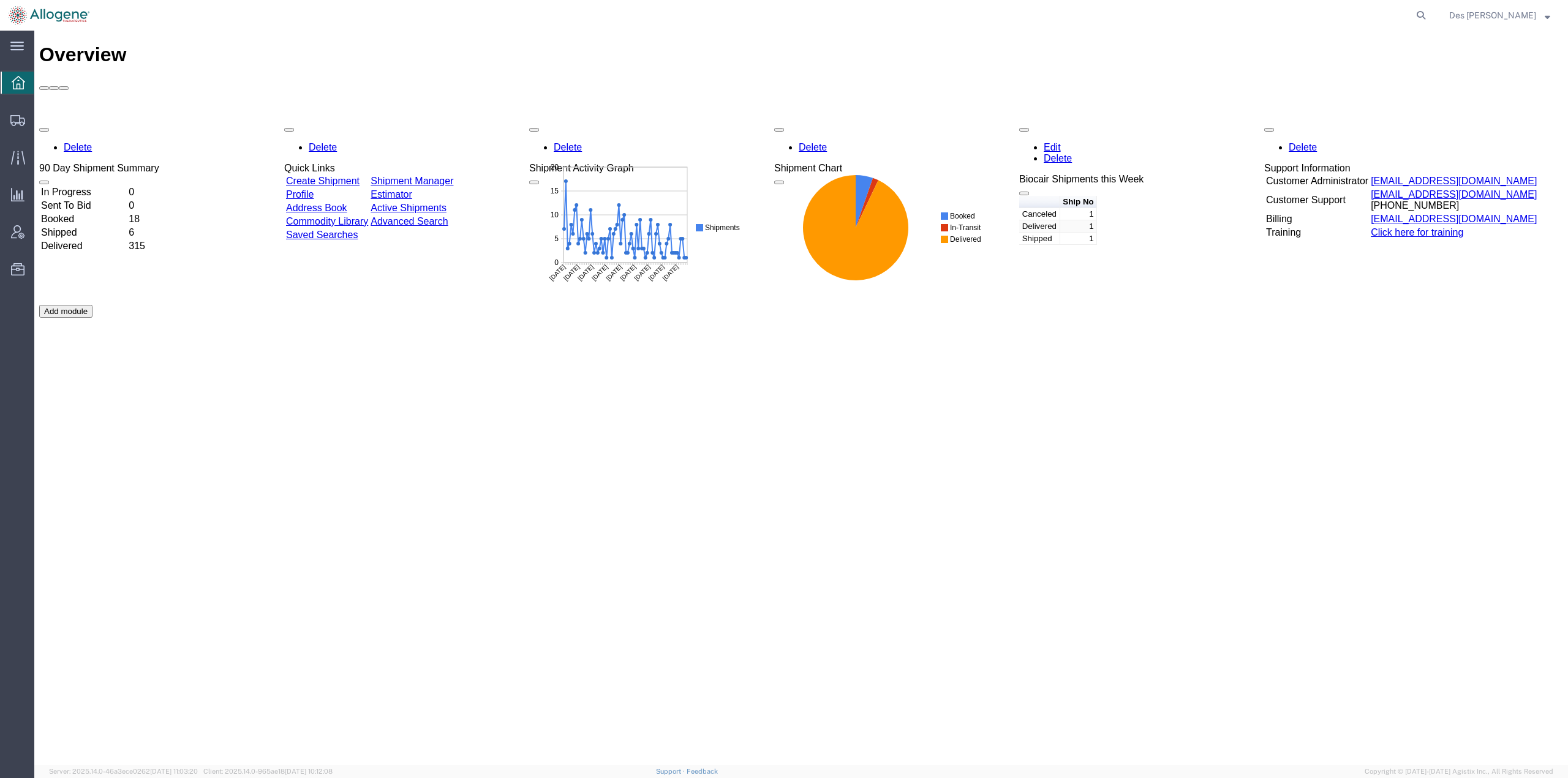 drag, startPoint x: 466, startPoint y: 579, endPoint x: 88, endPoint y: 469, distance: 393.68007 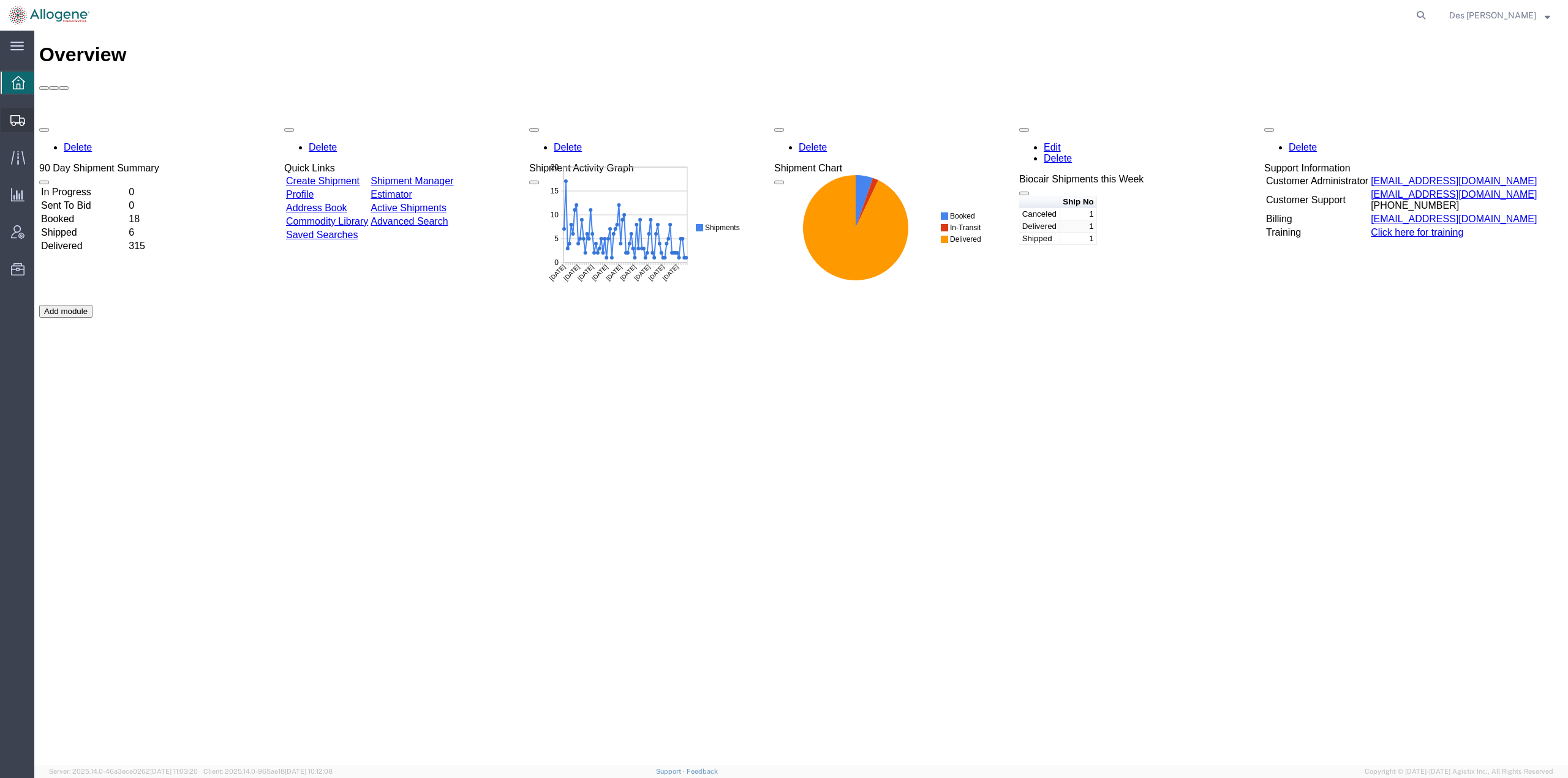 click on "Shipments" 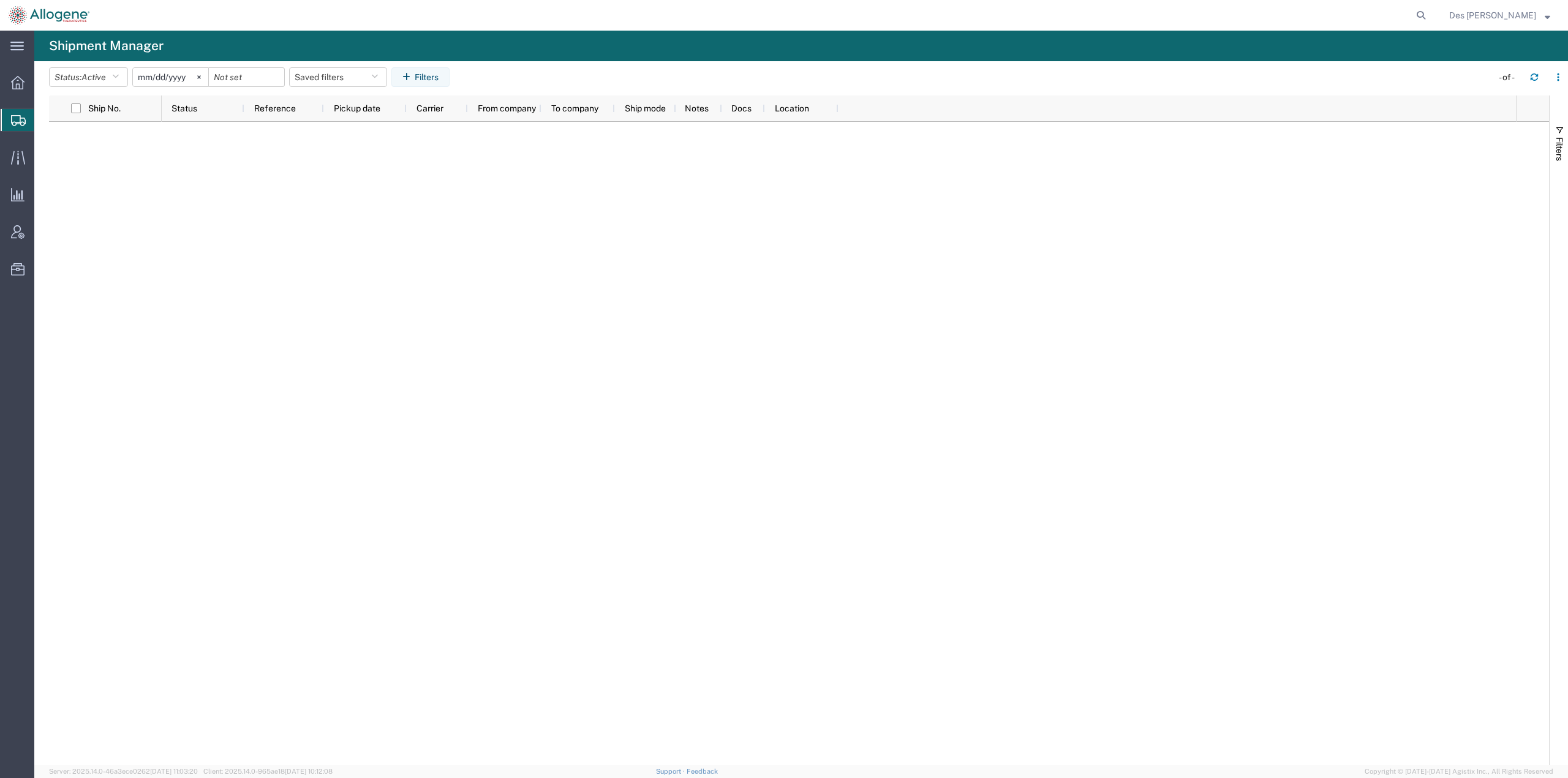 click on "Create Shipment" 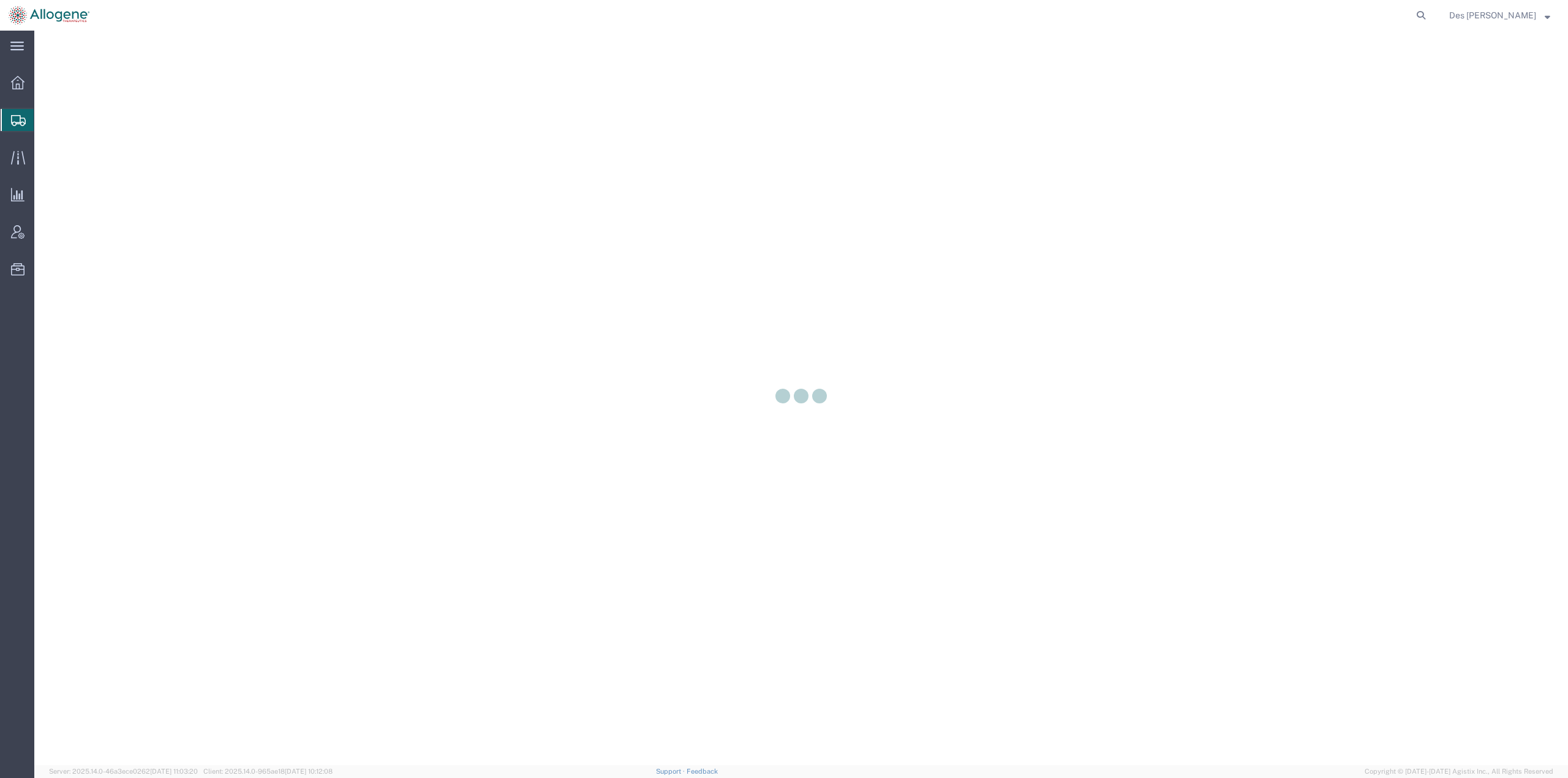 scroll, scrollTop: 0, scrollLeft: 0, axis: both 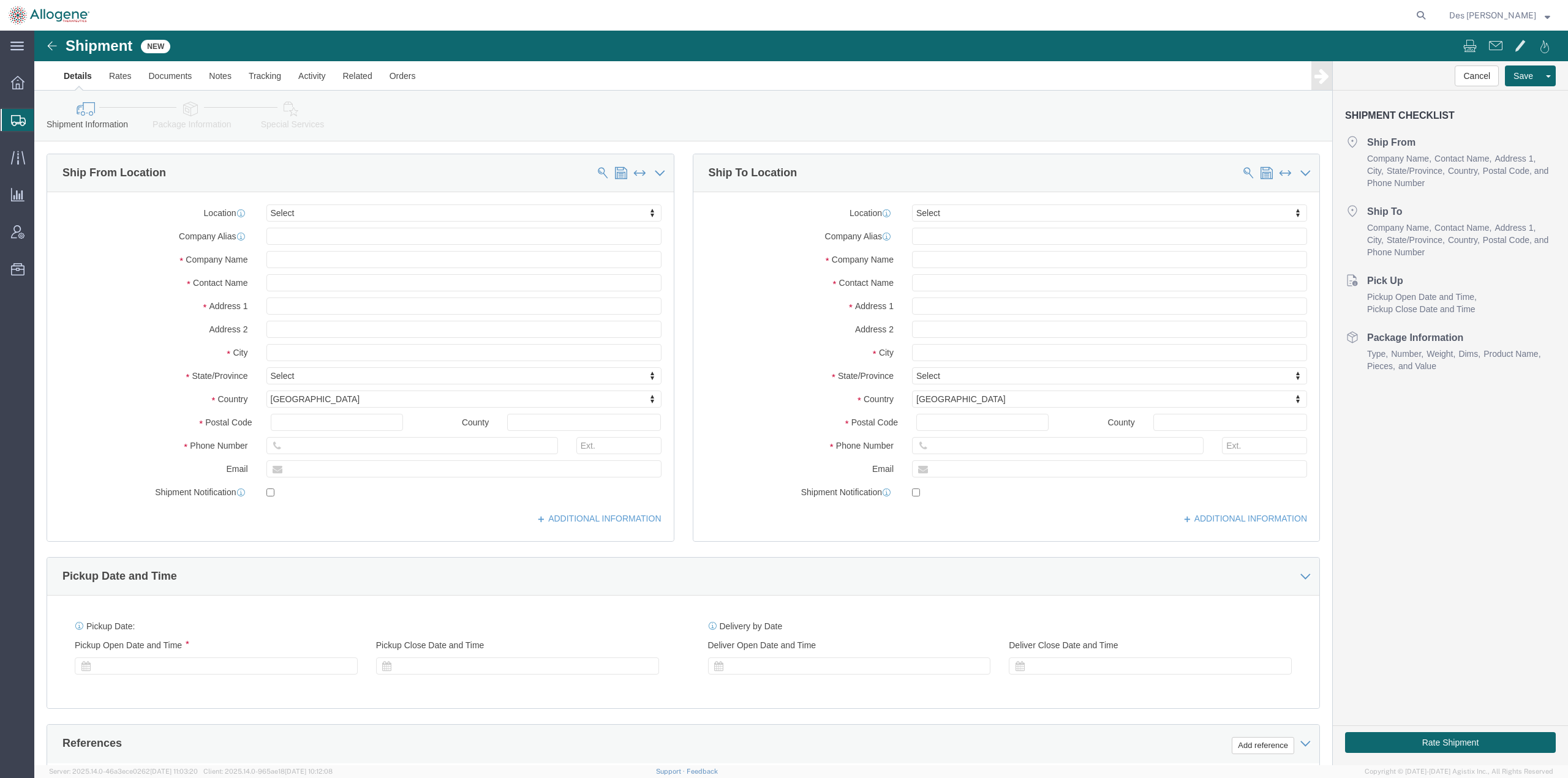 select 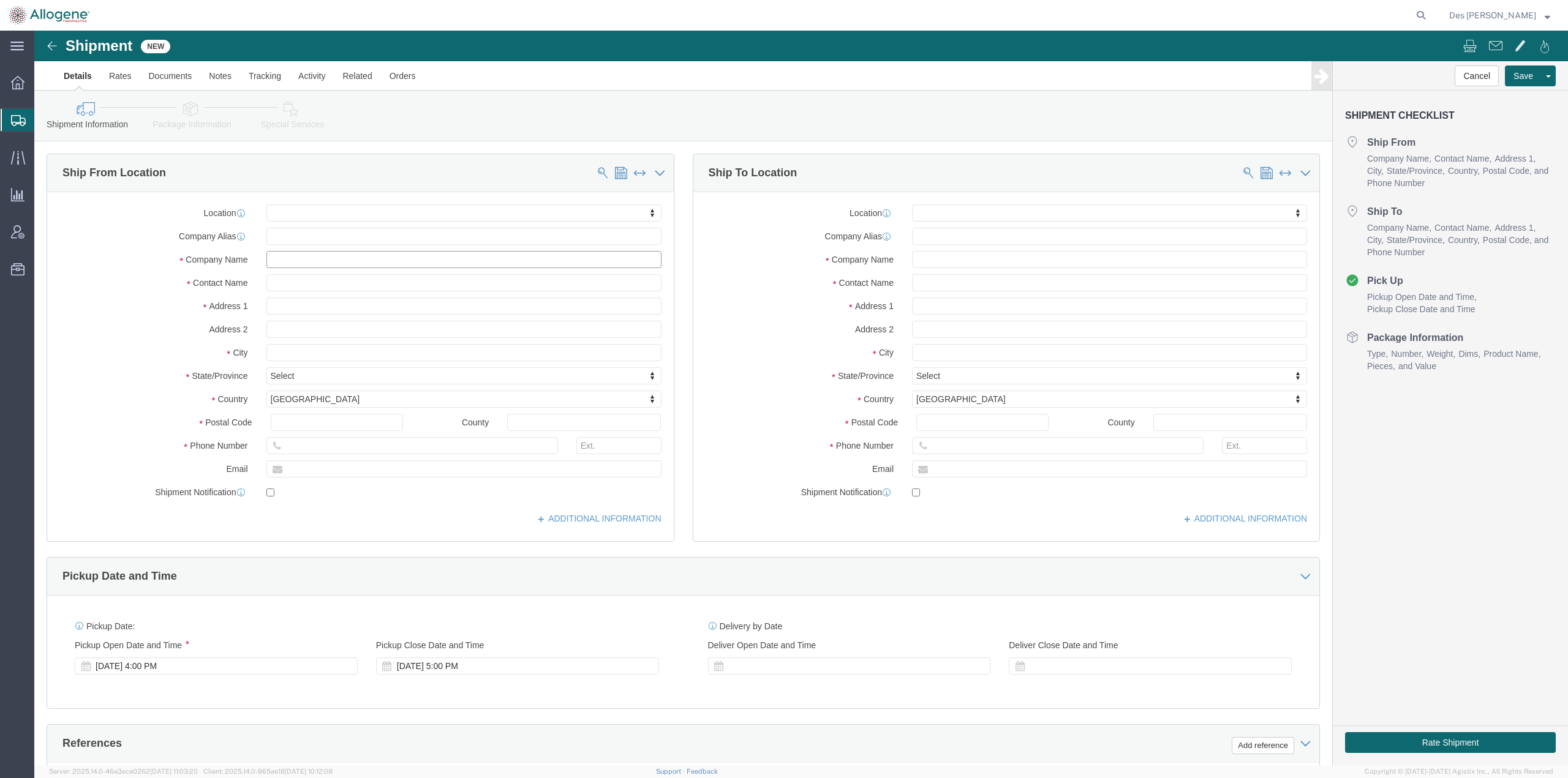 click 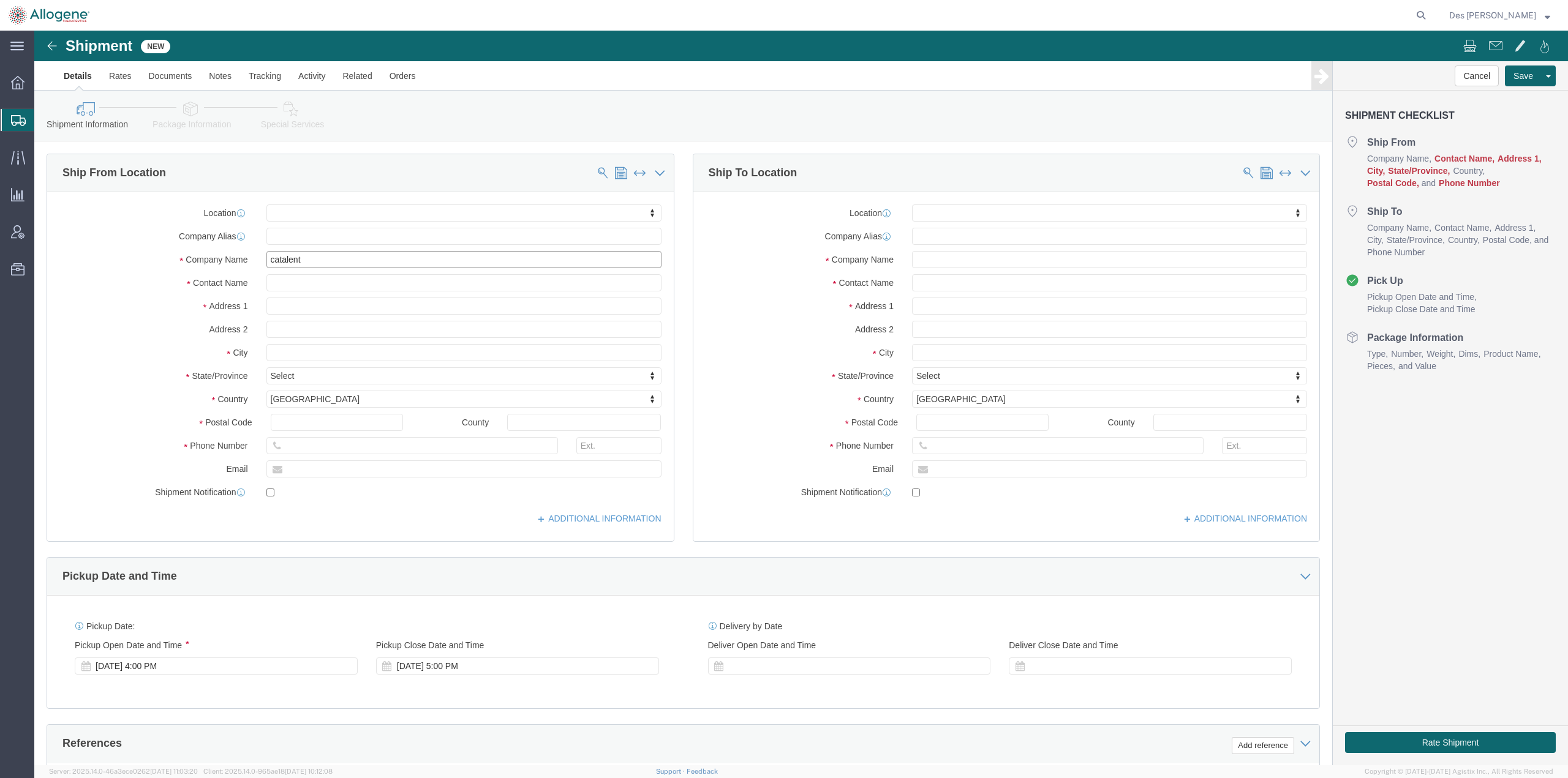 click on "catalent" 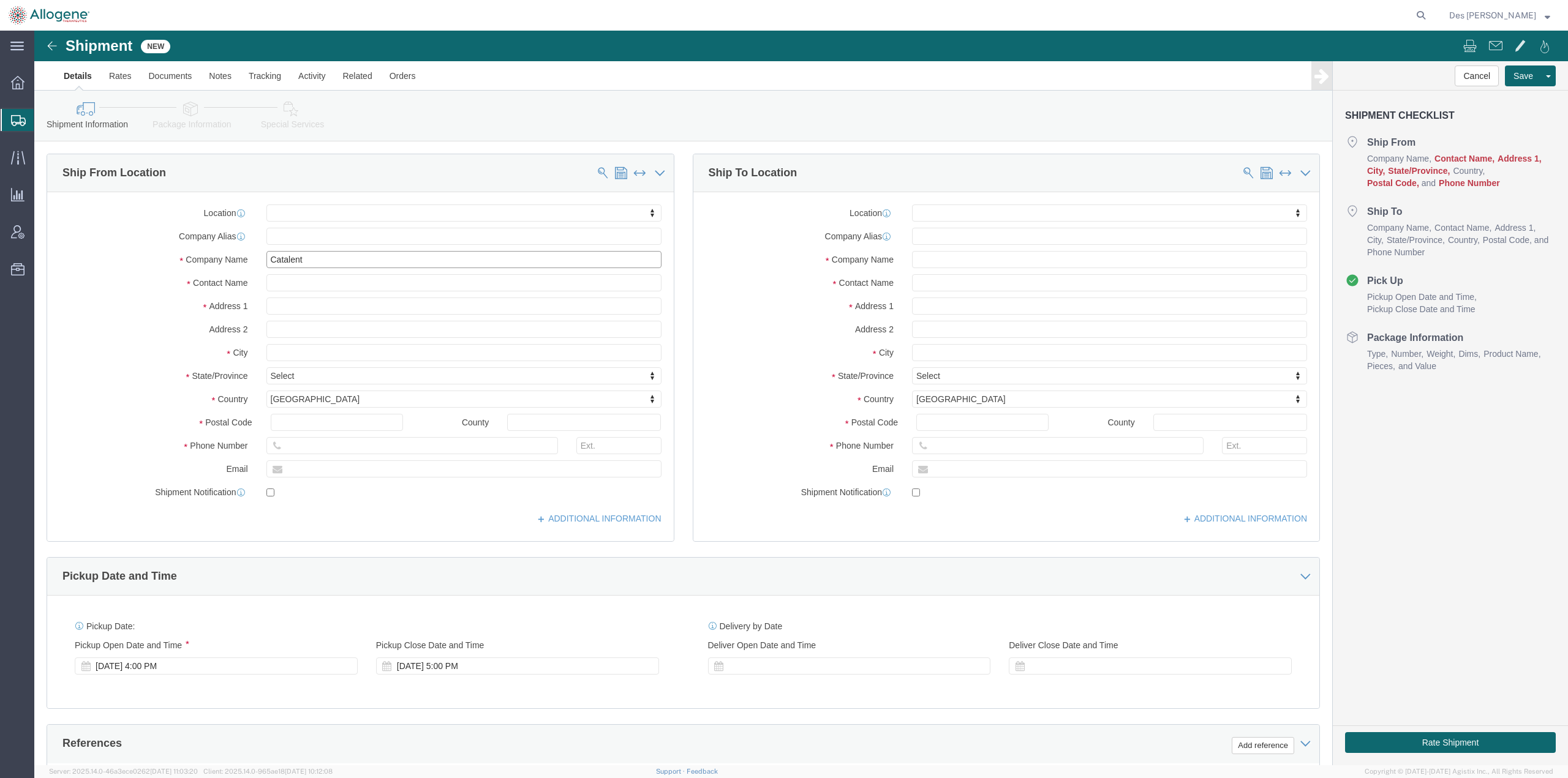 click on "Catalent" 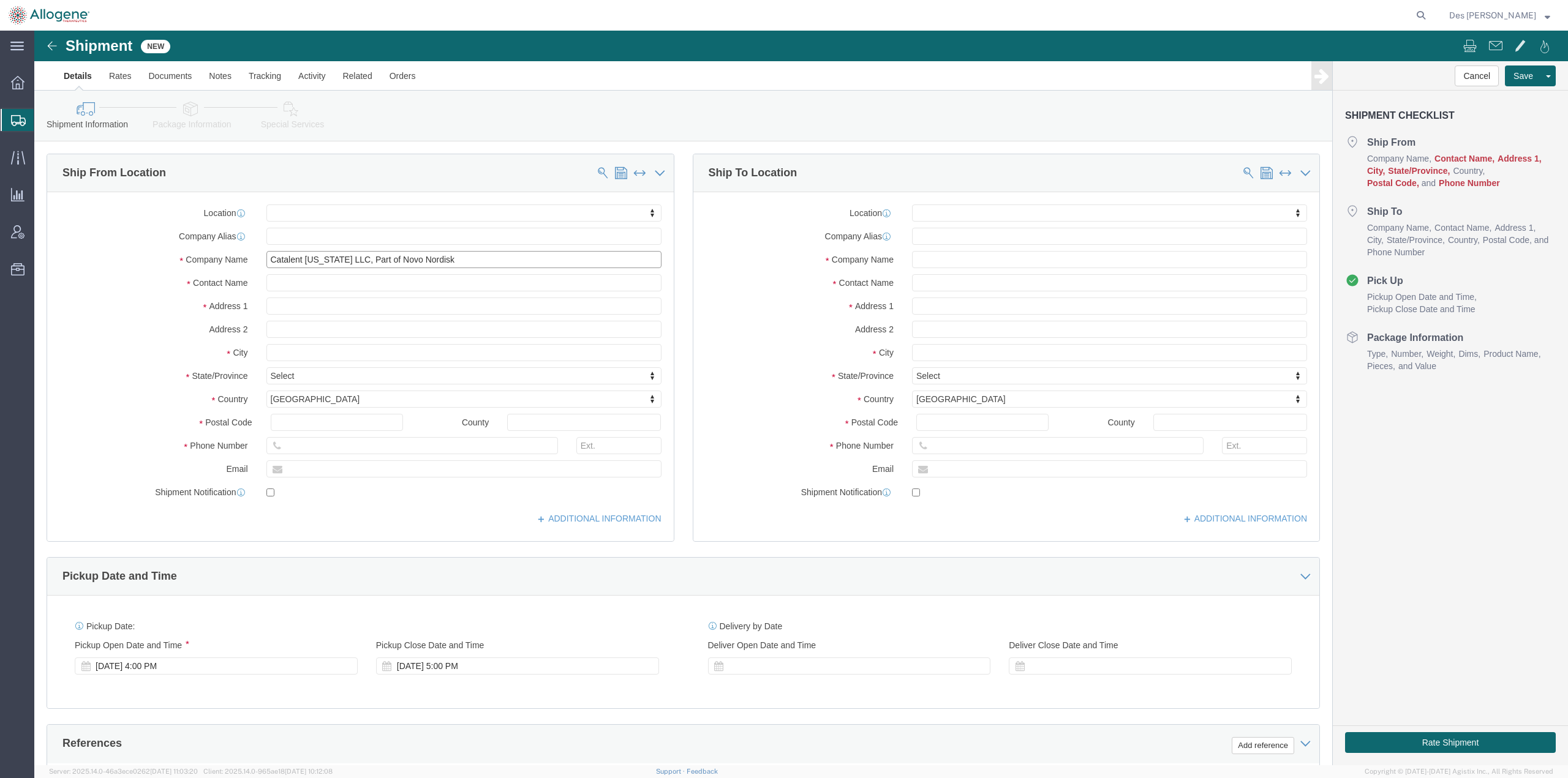 type on "Catalent [US_STATE] LLC, Part of Novo Nordisk" 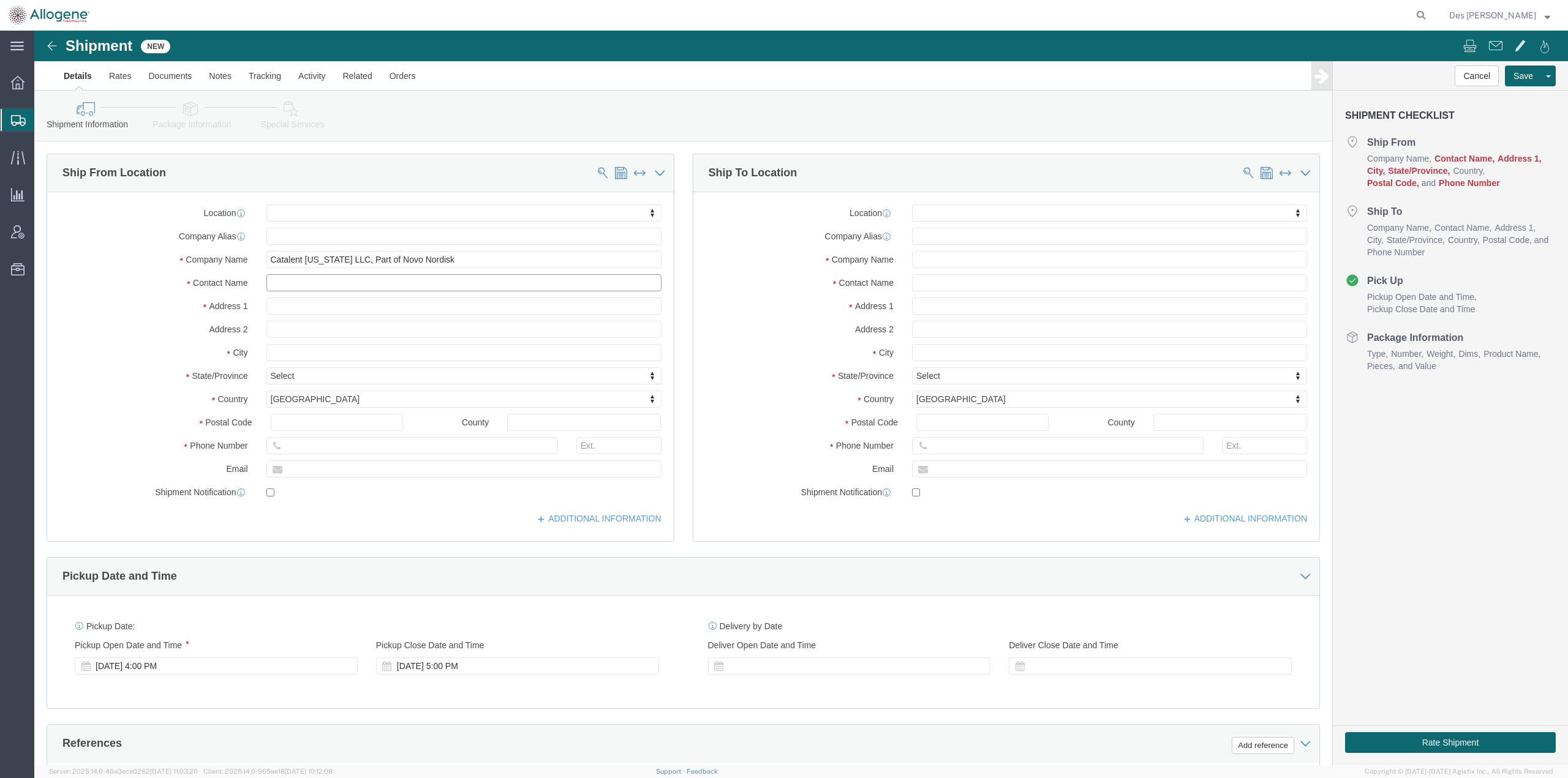 click 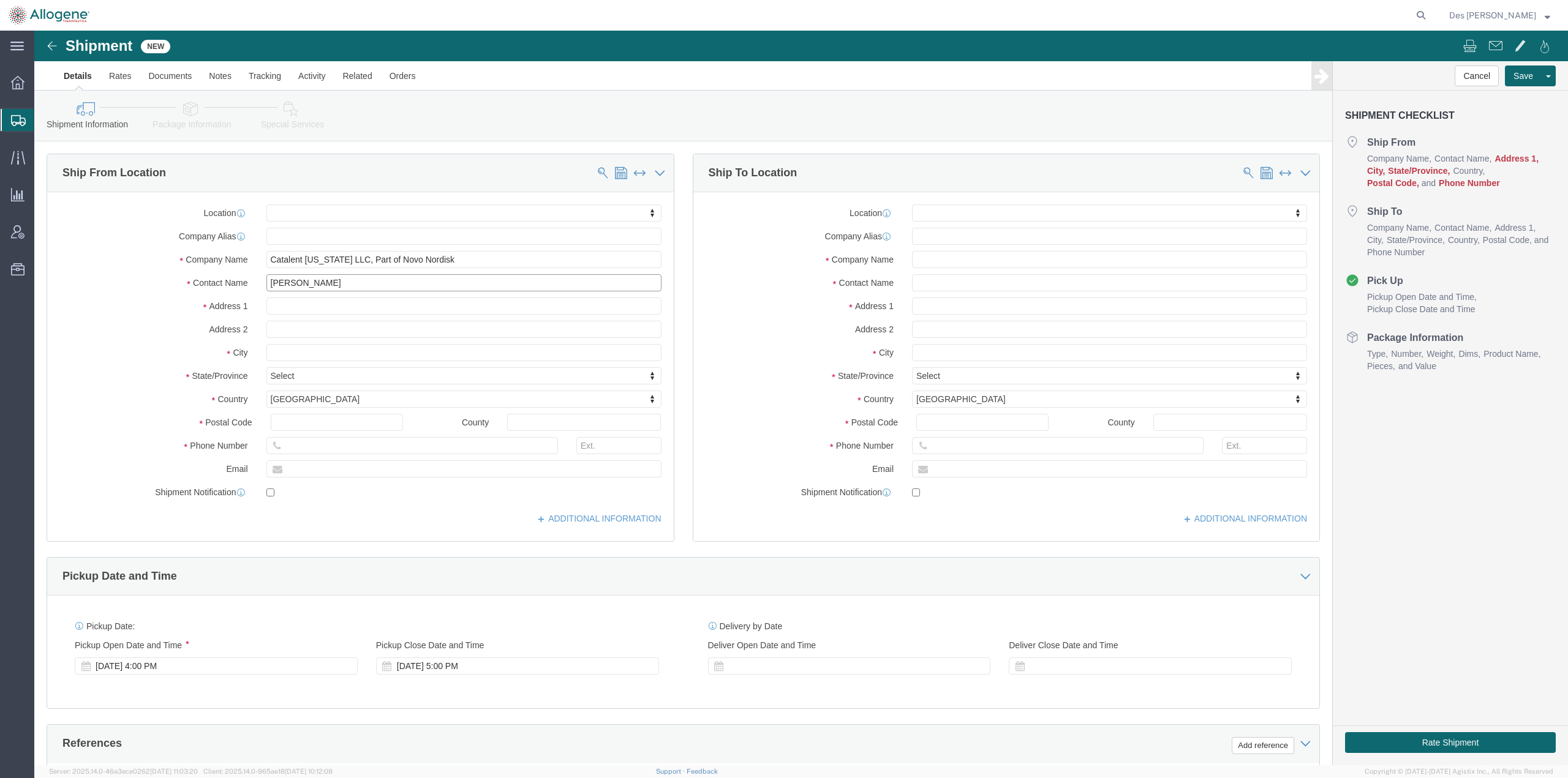 type on "[PERSON_NAME]" 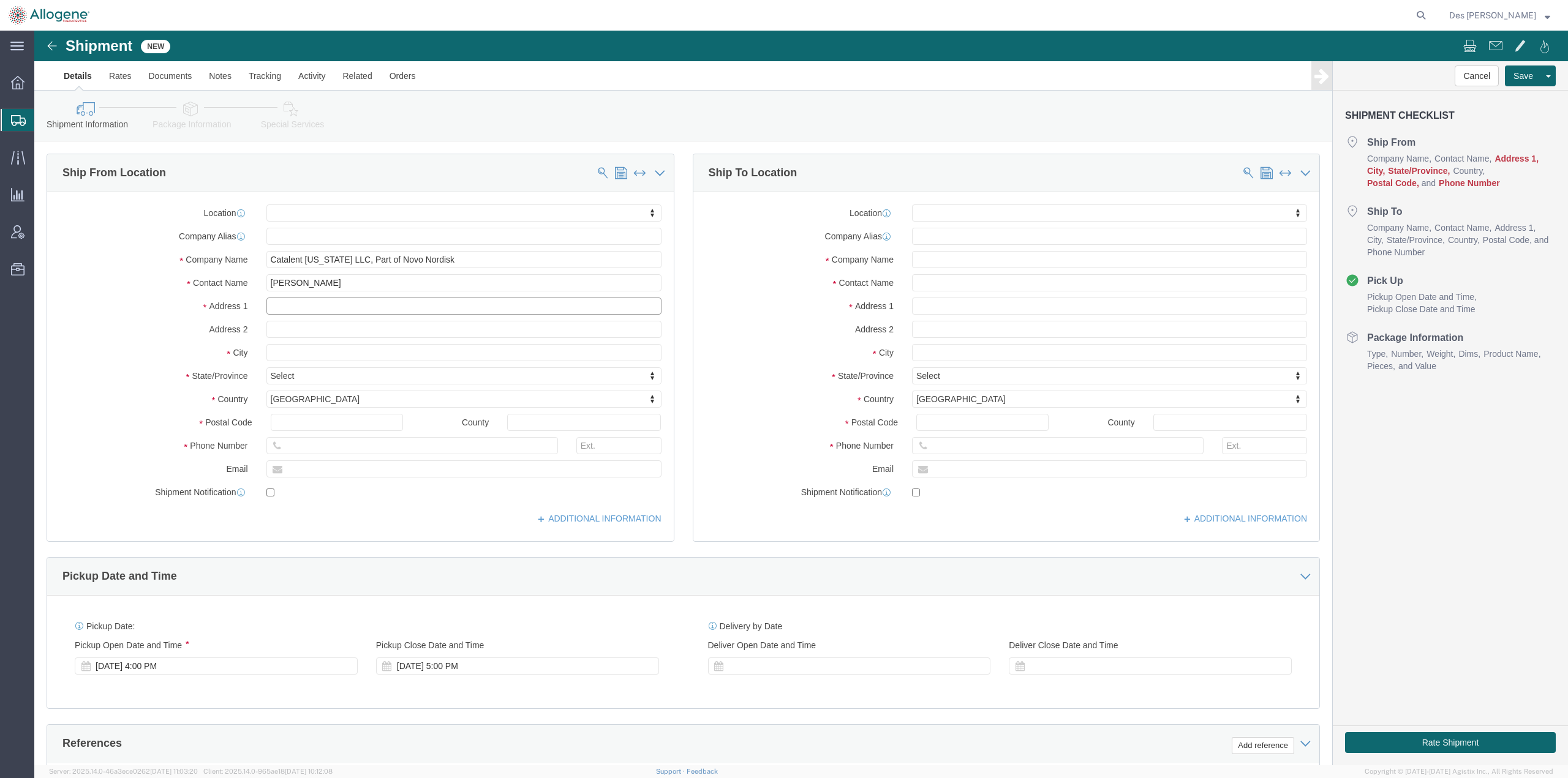 click 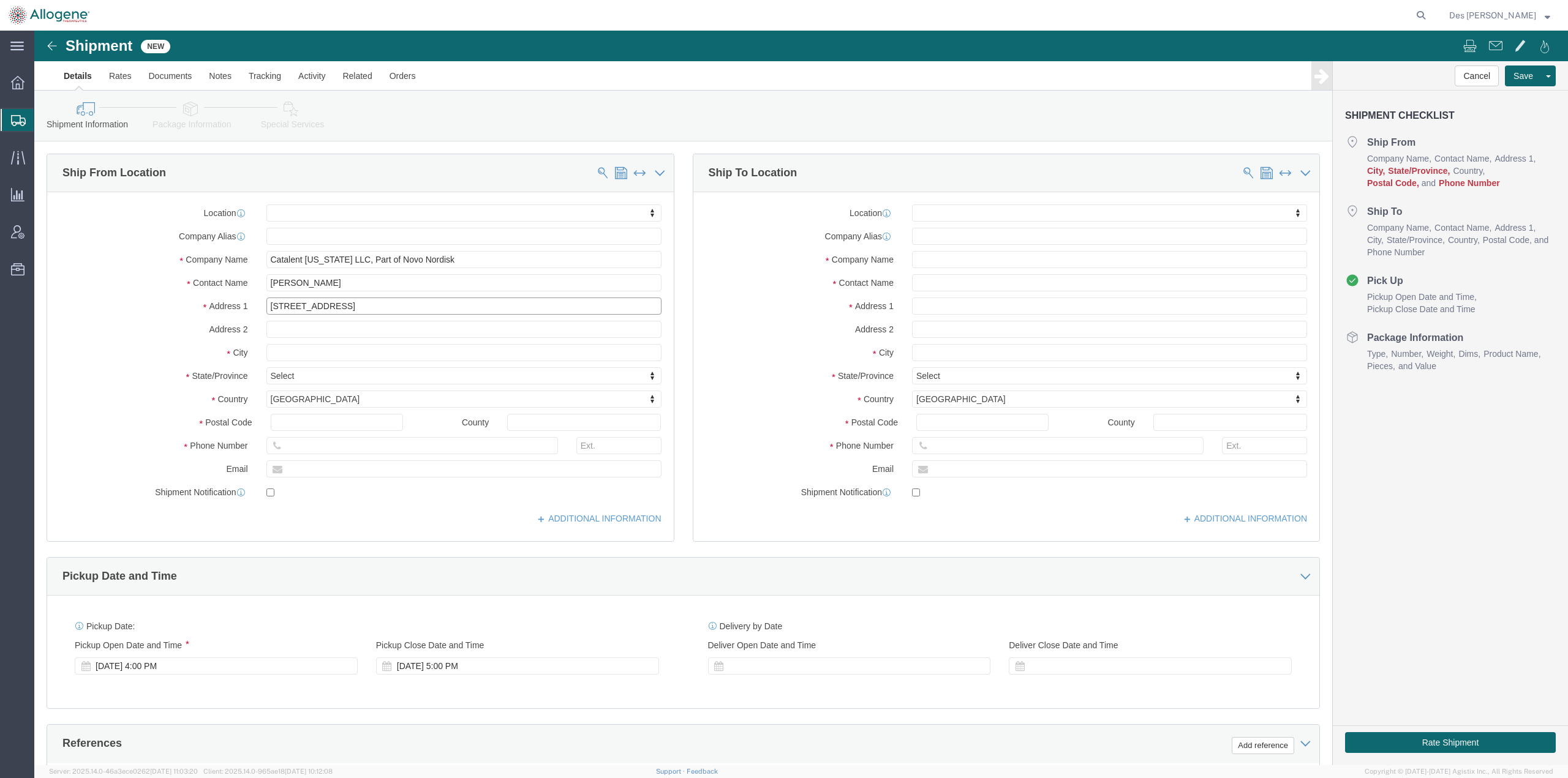 type on "[STREET_ADDRESS]" 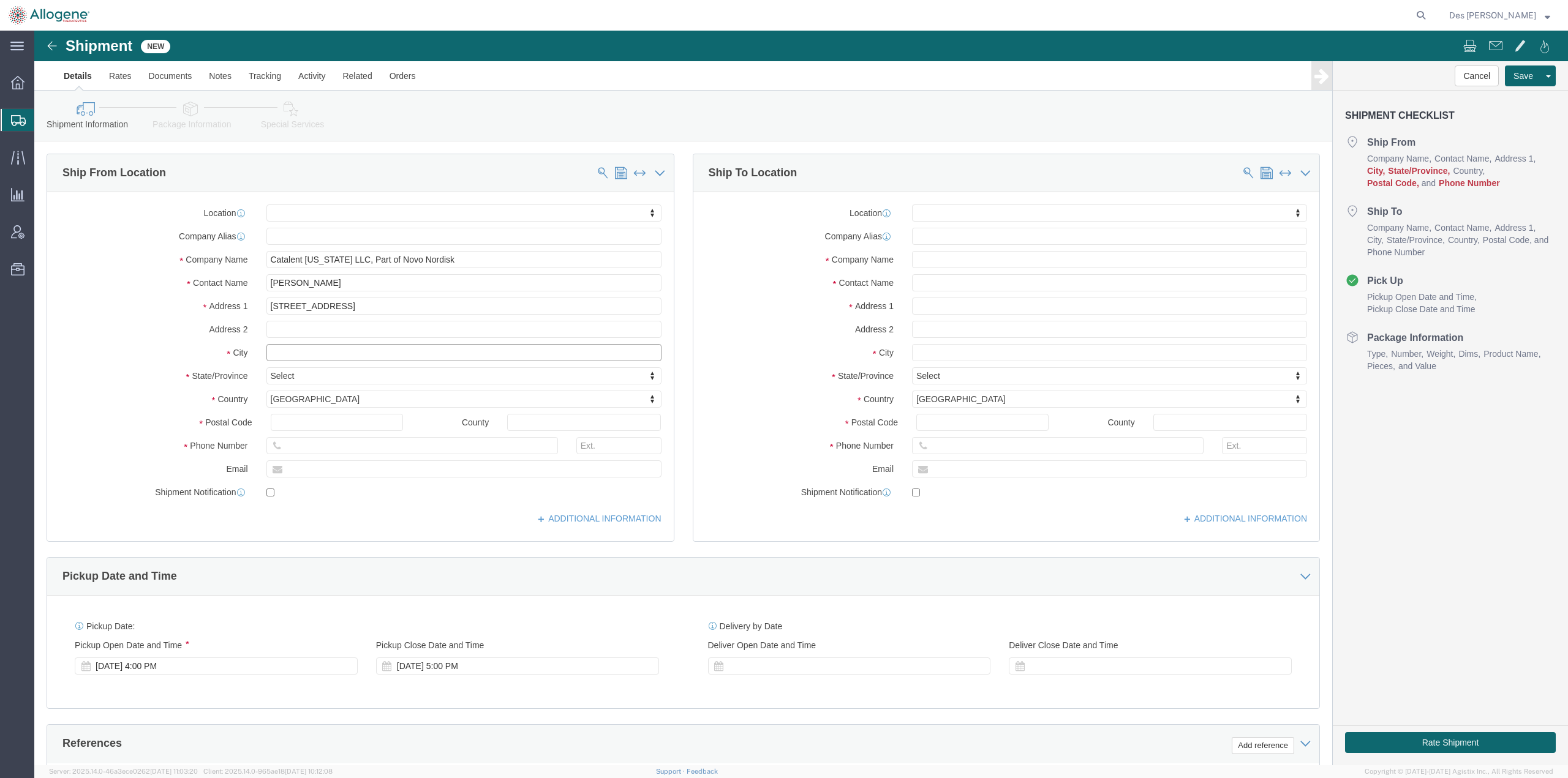 click 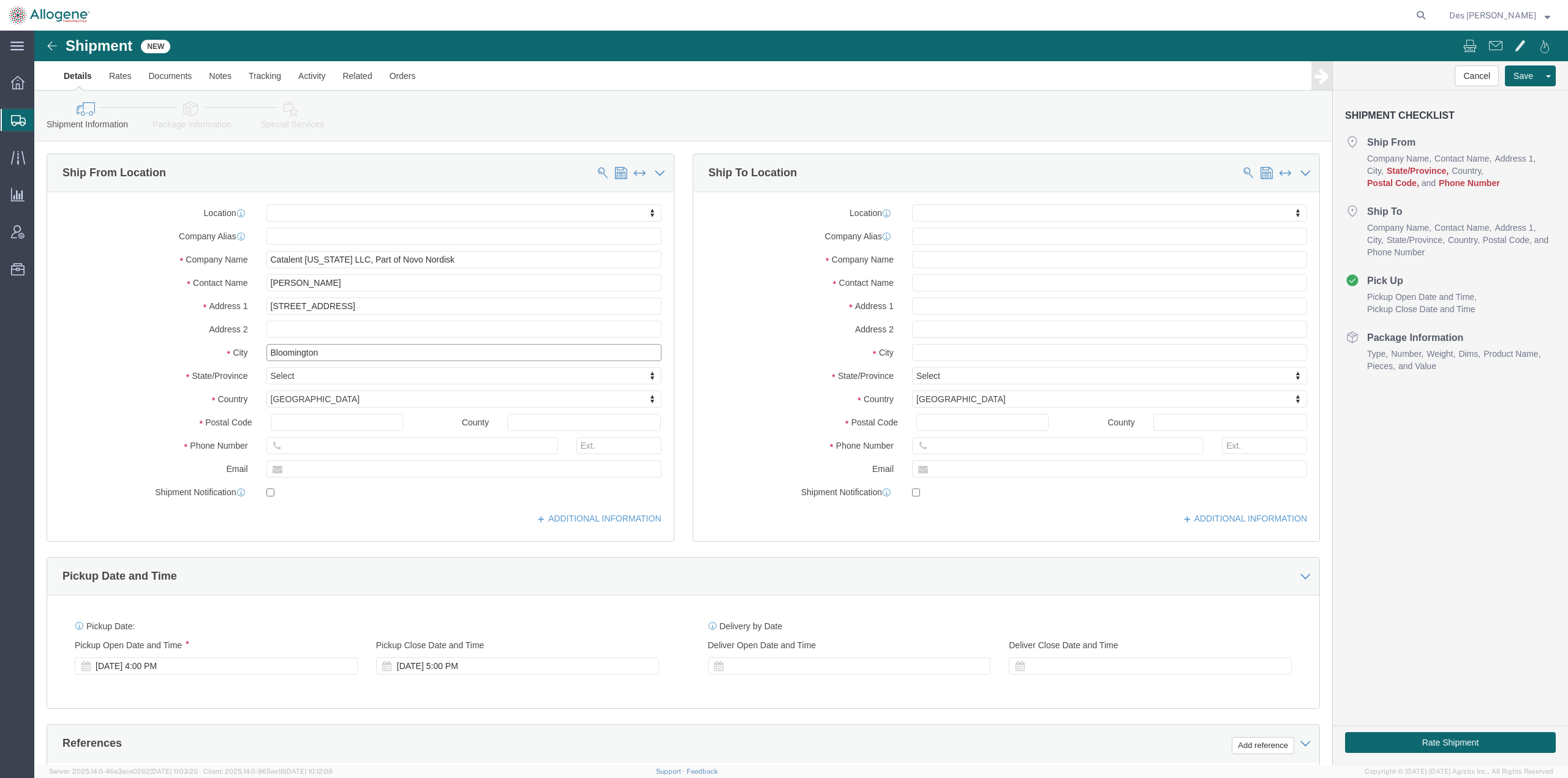 type on "Bloomington" 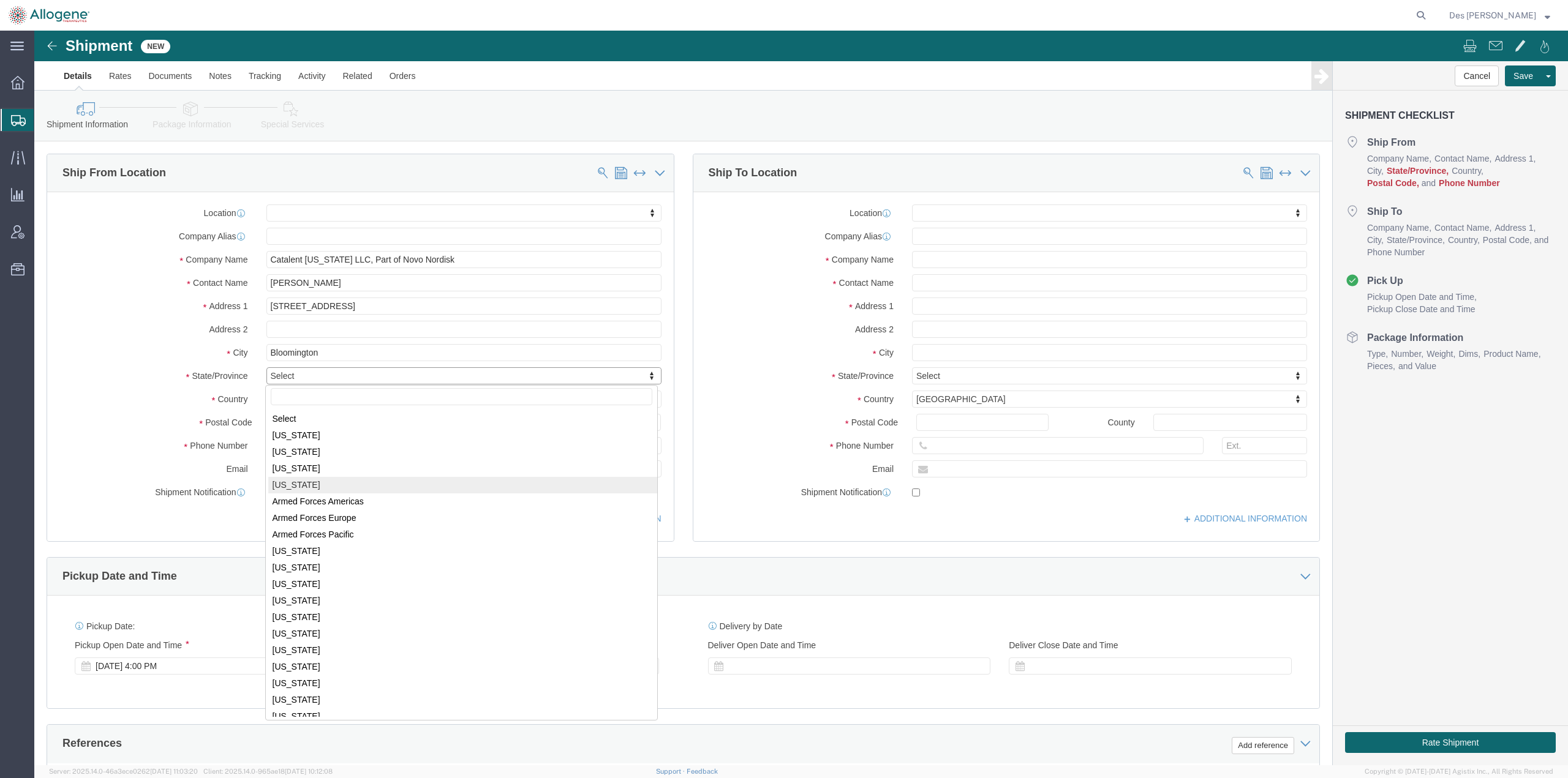 scroll, scrollTop: 2, scrollLeft: 0, axis: vertical 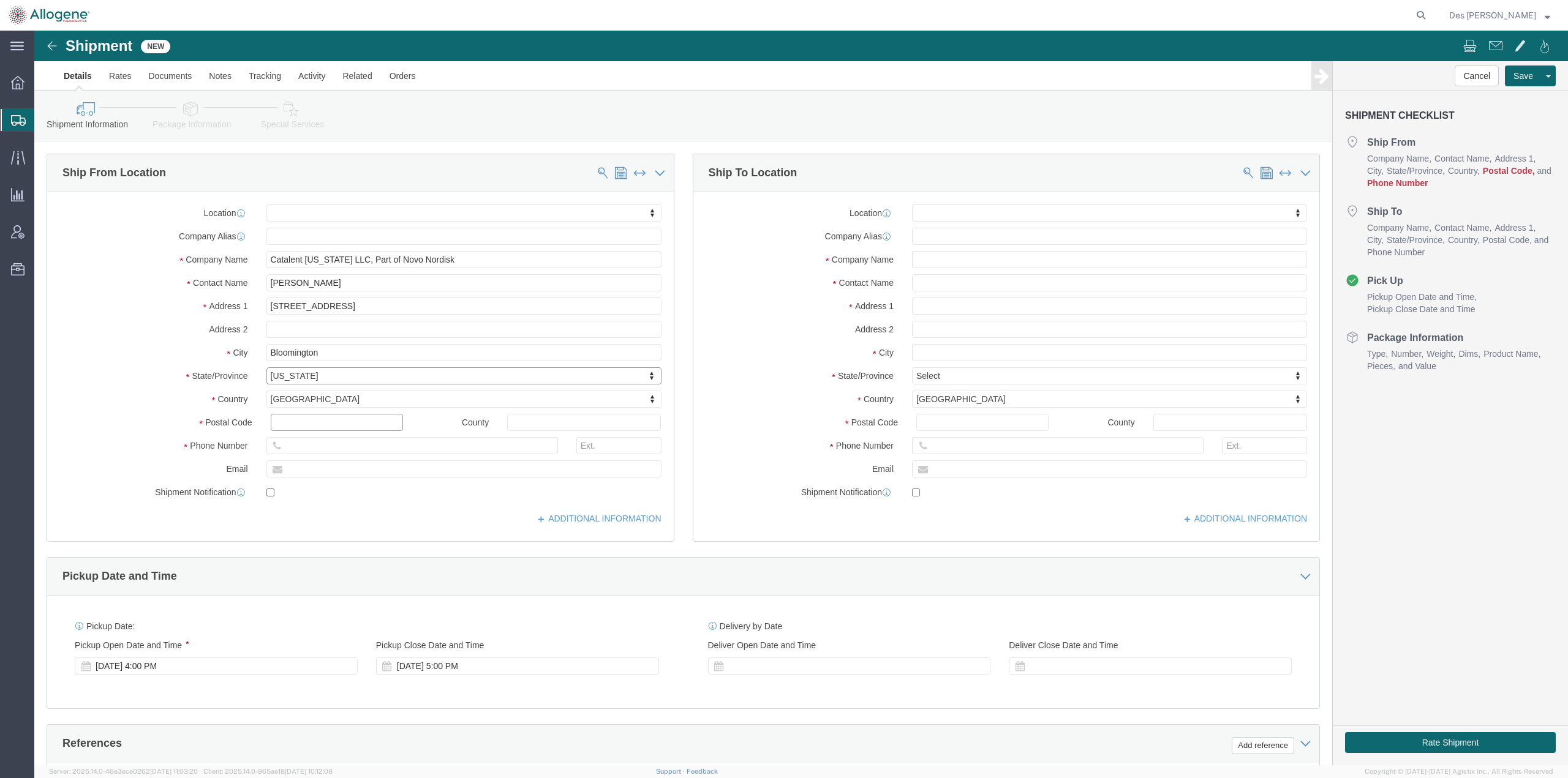 click 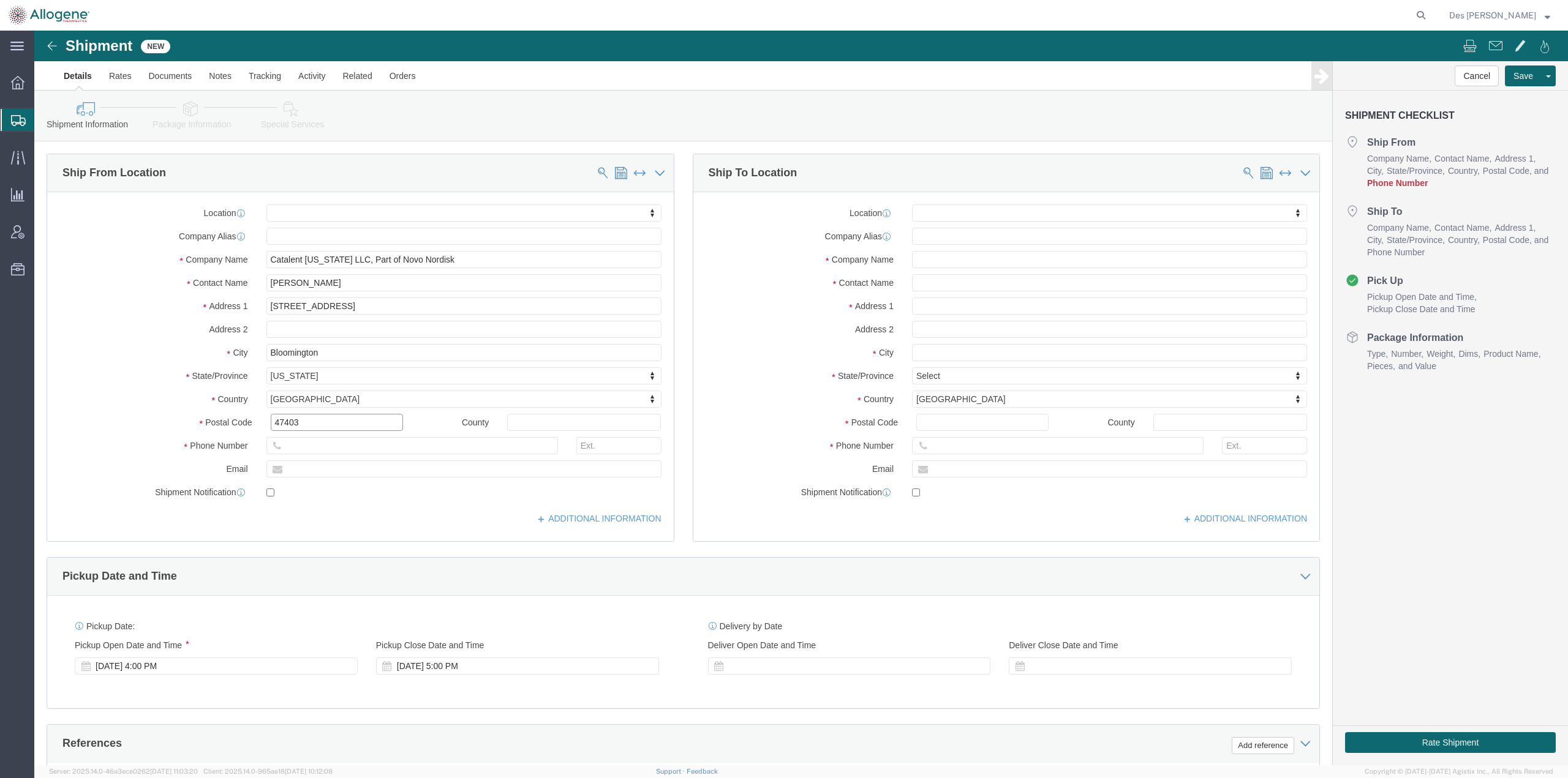 type on "47403" 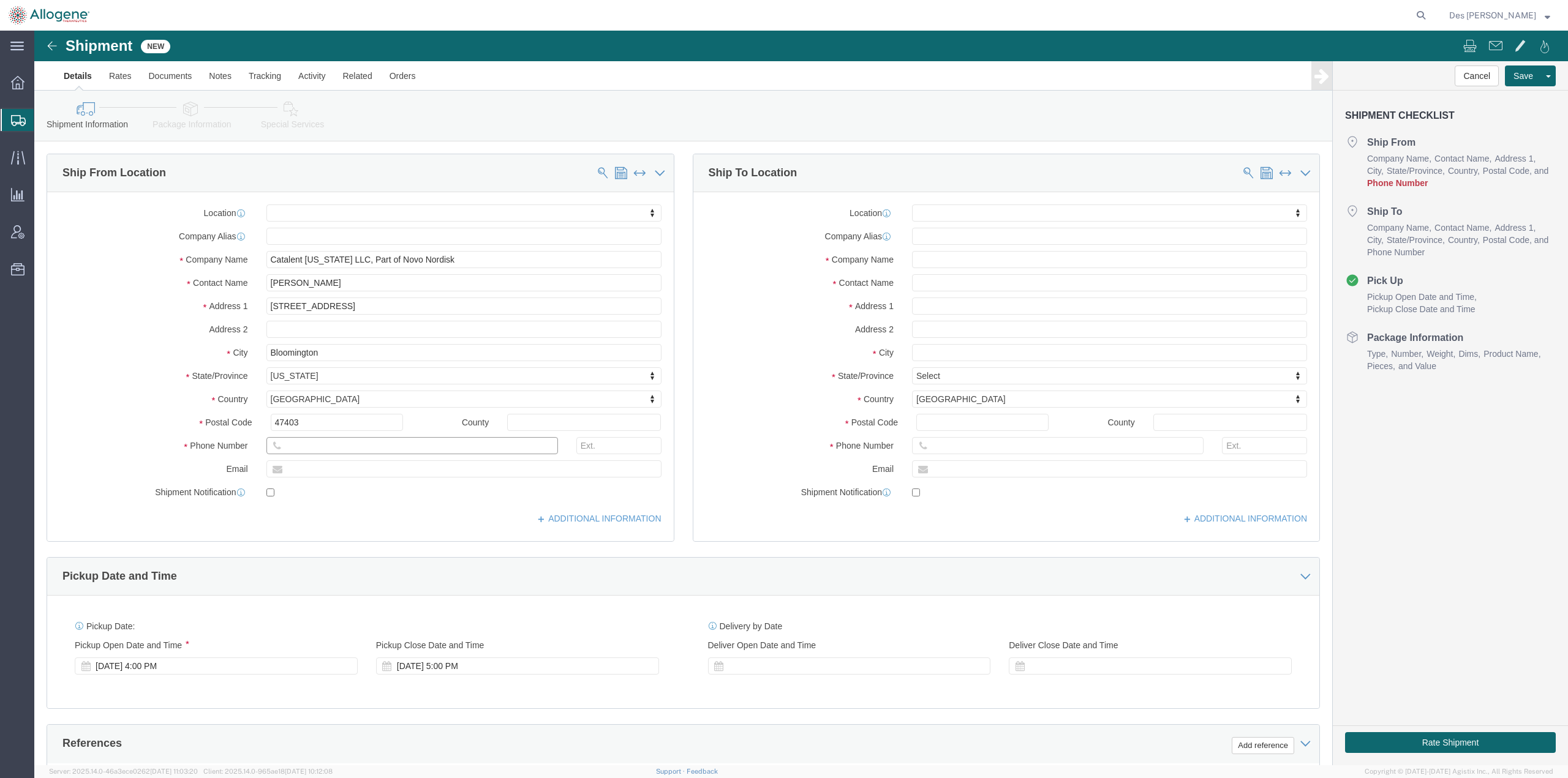 click 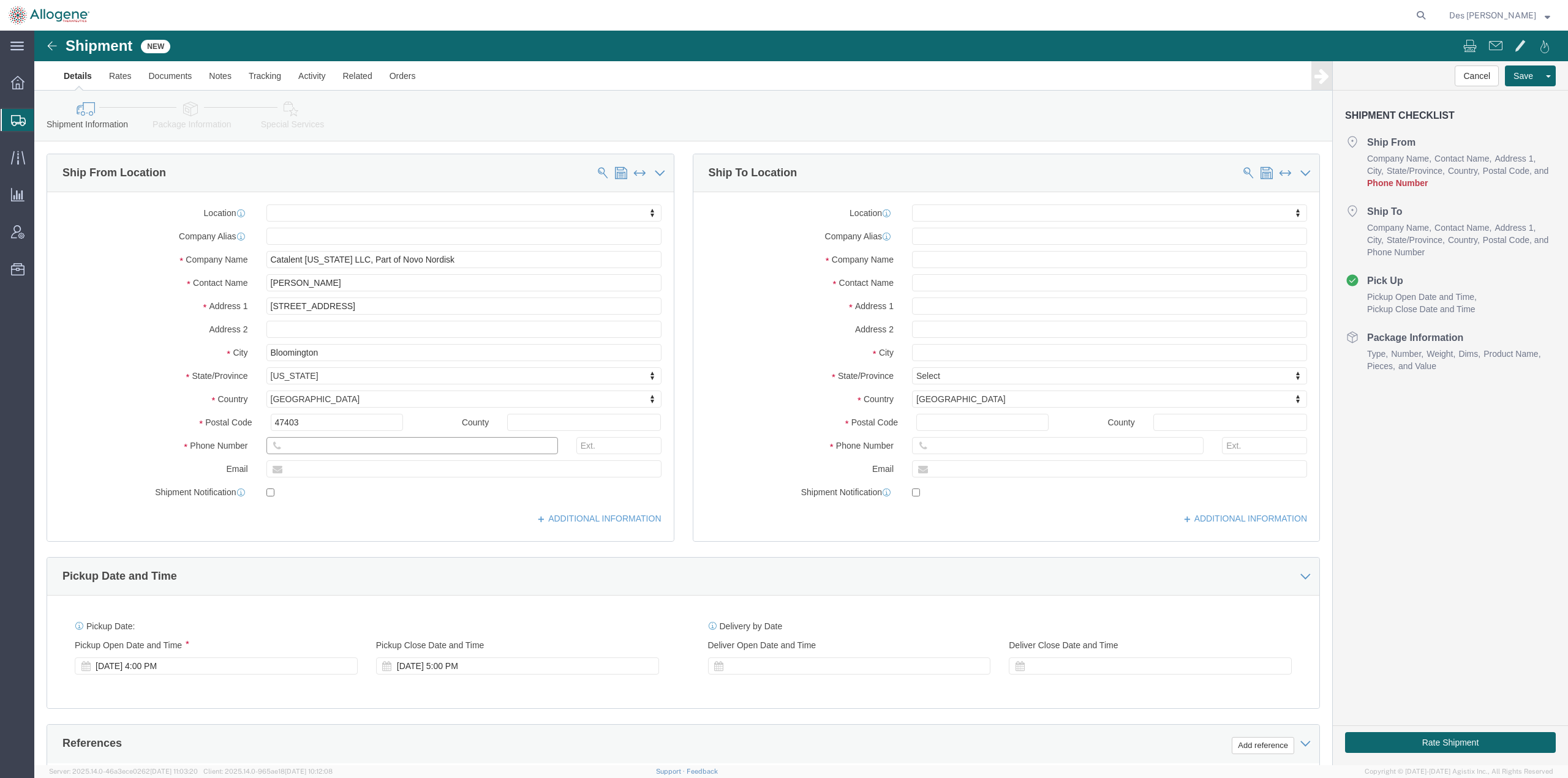 click 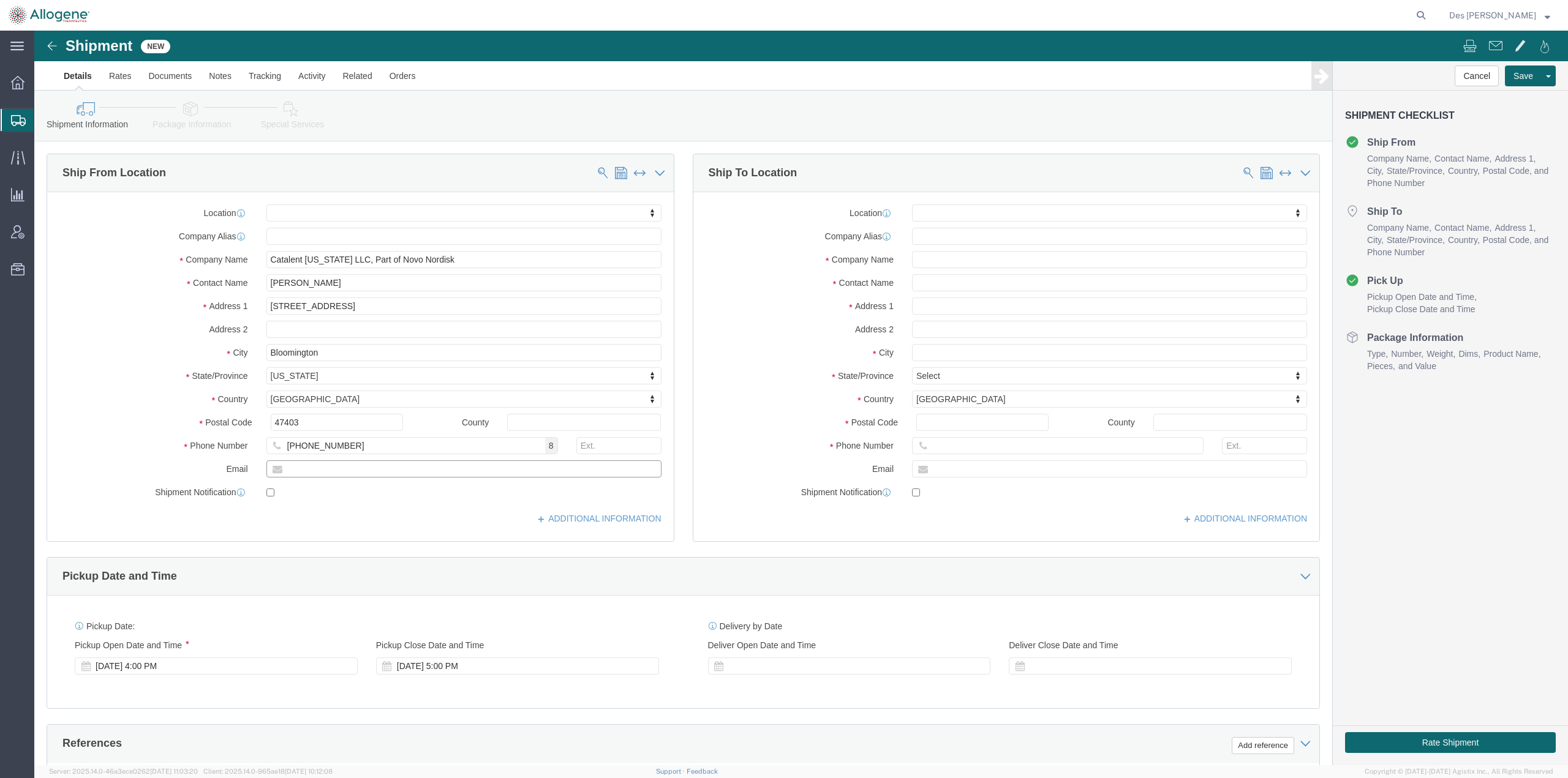 click 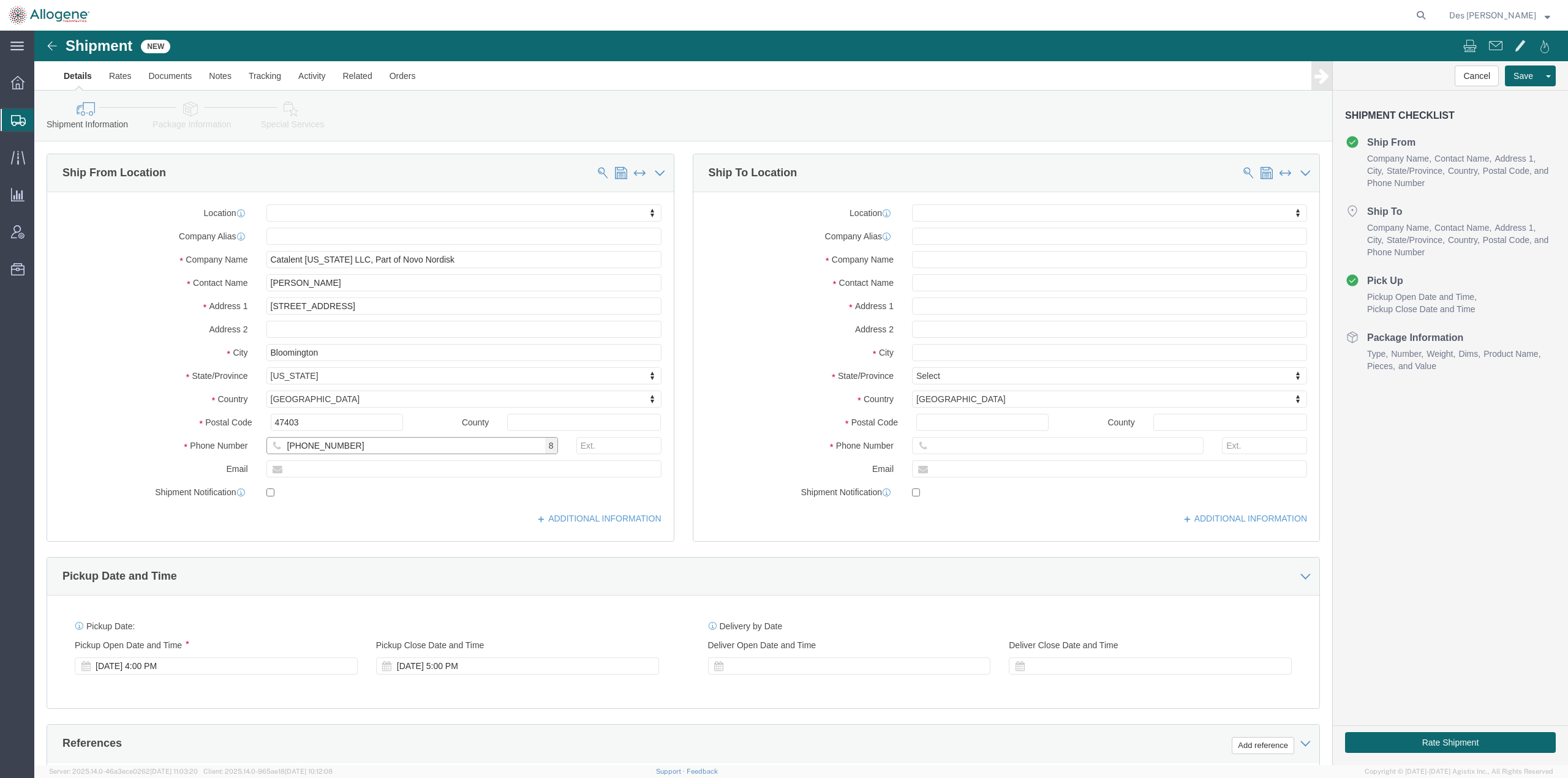 click on "[PHONE_NUMBER]" 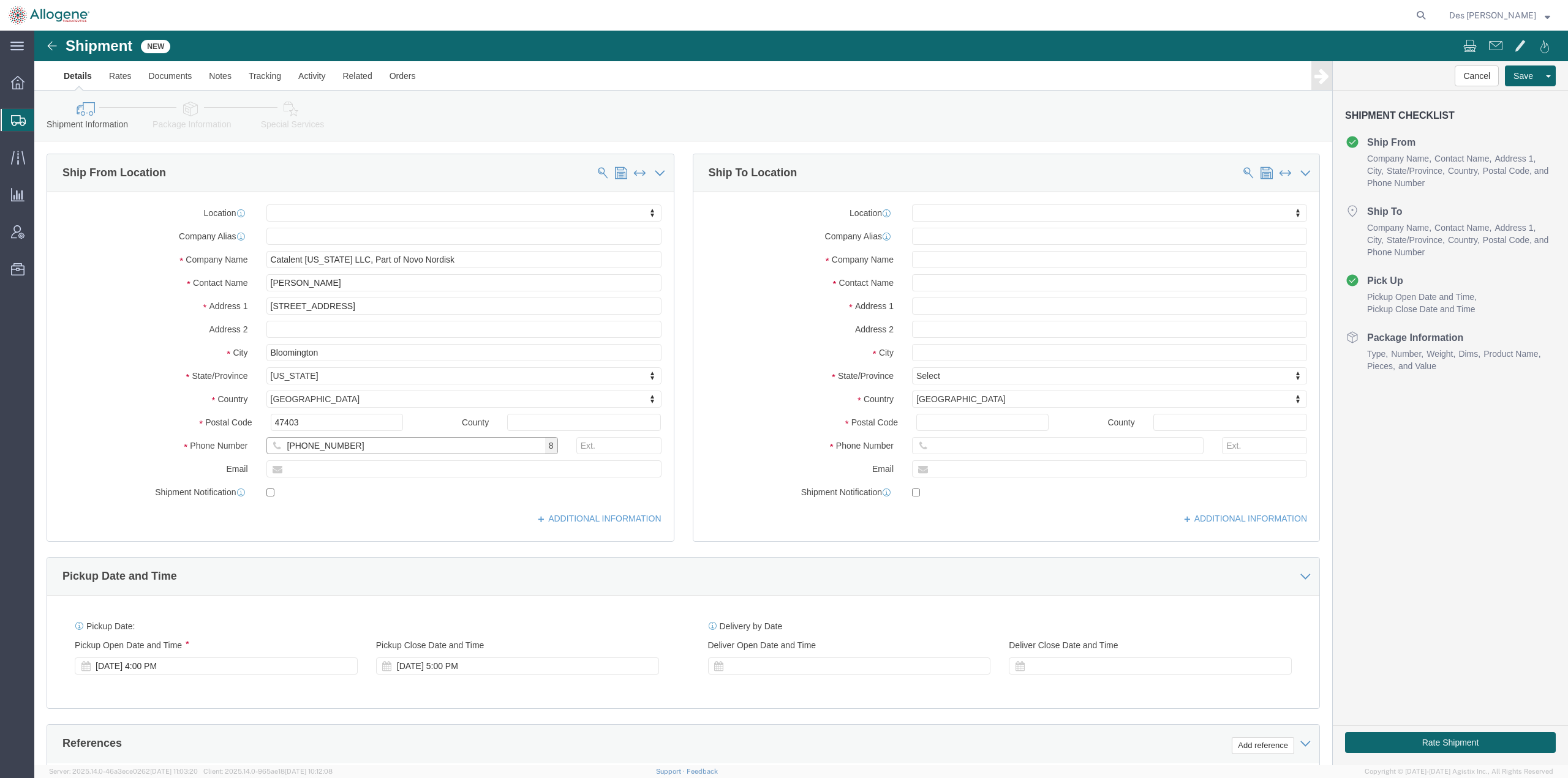 type on "[PHONE_NUMBER]" 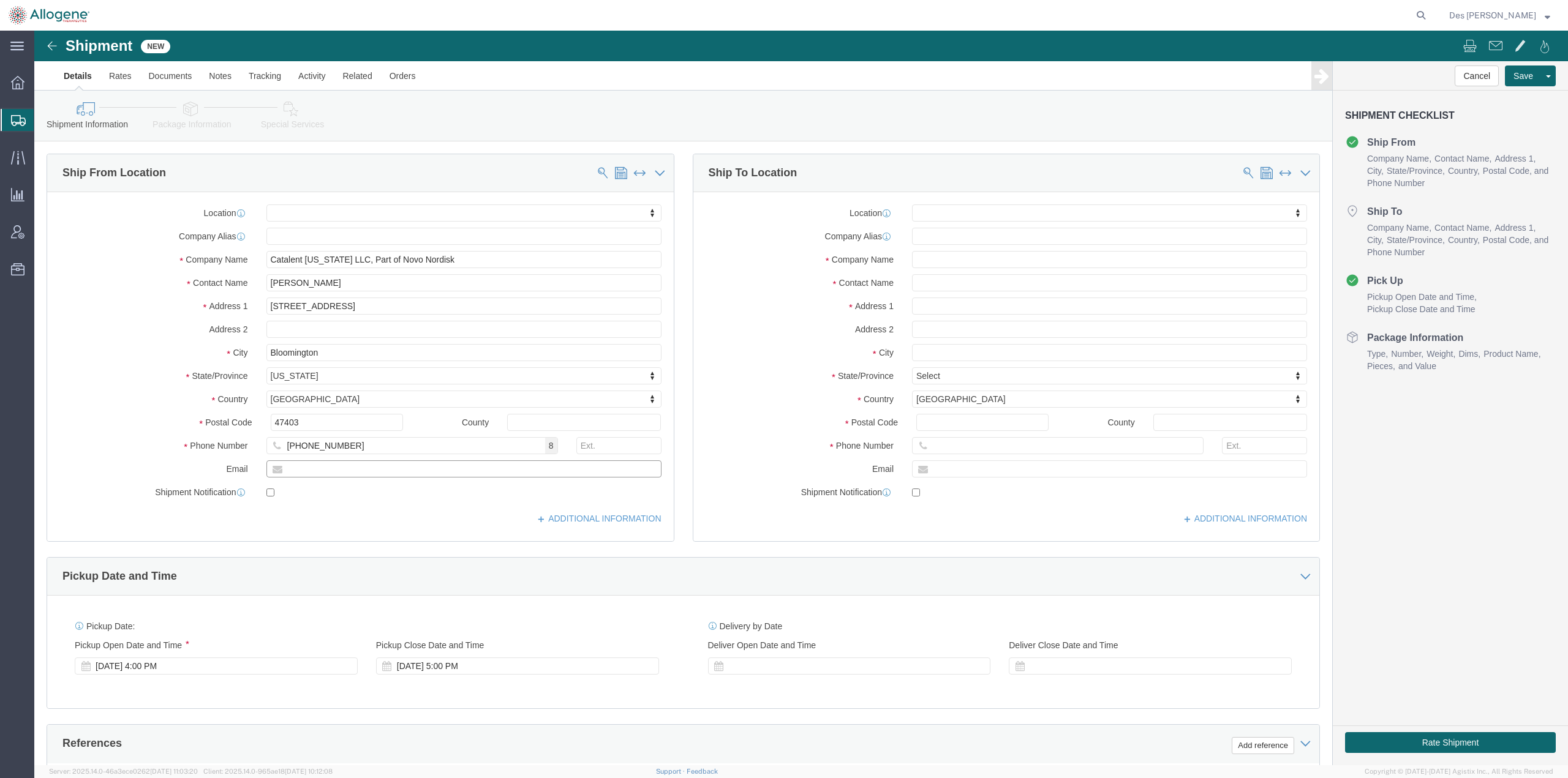 click 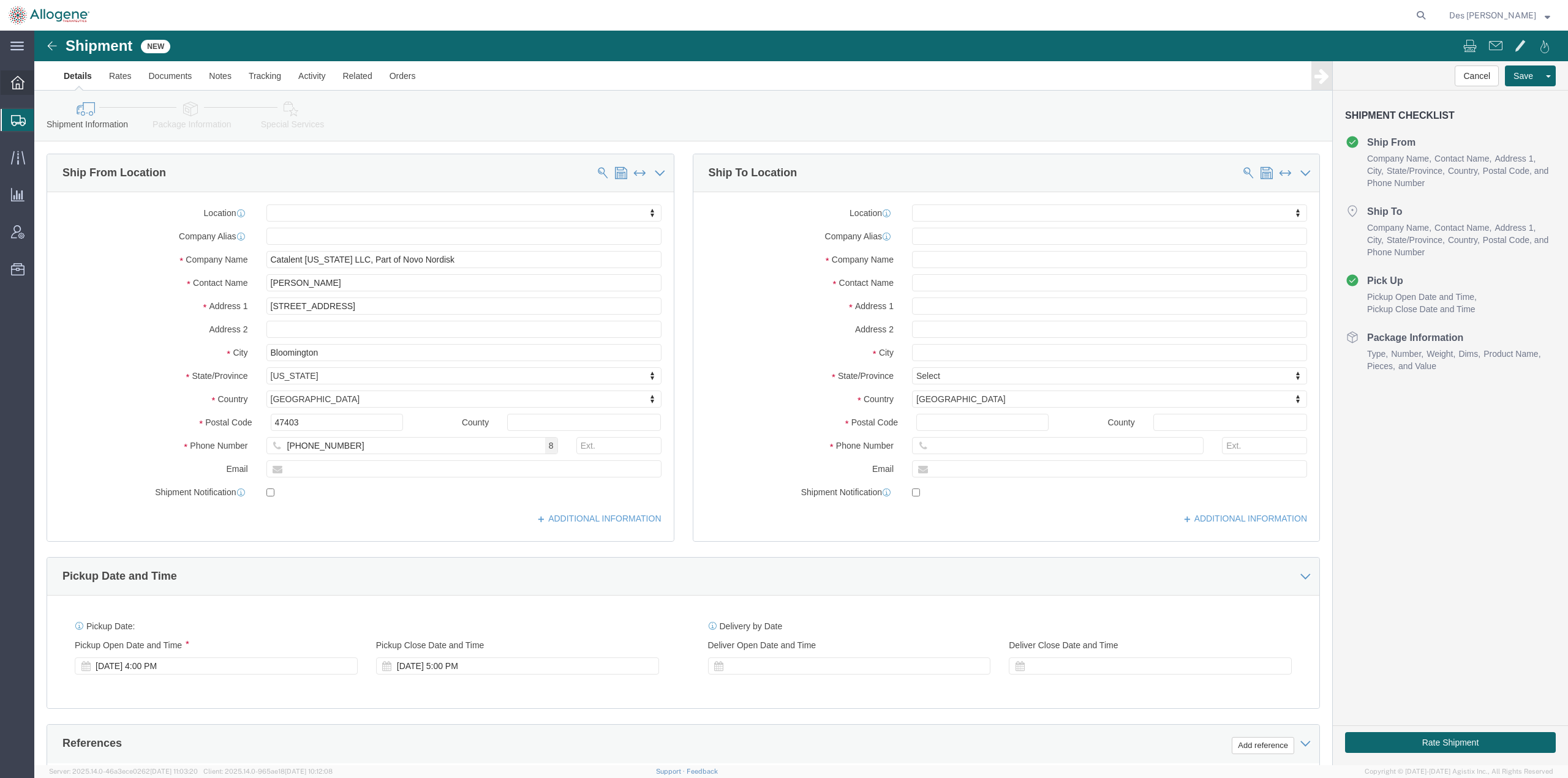 click 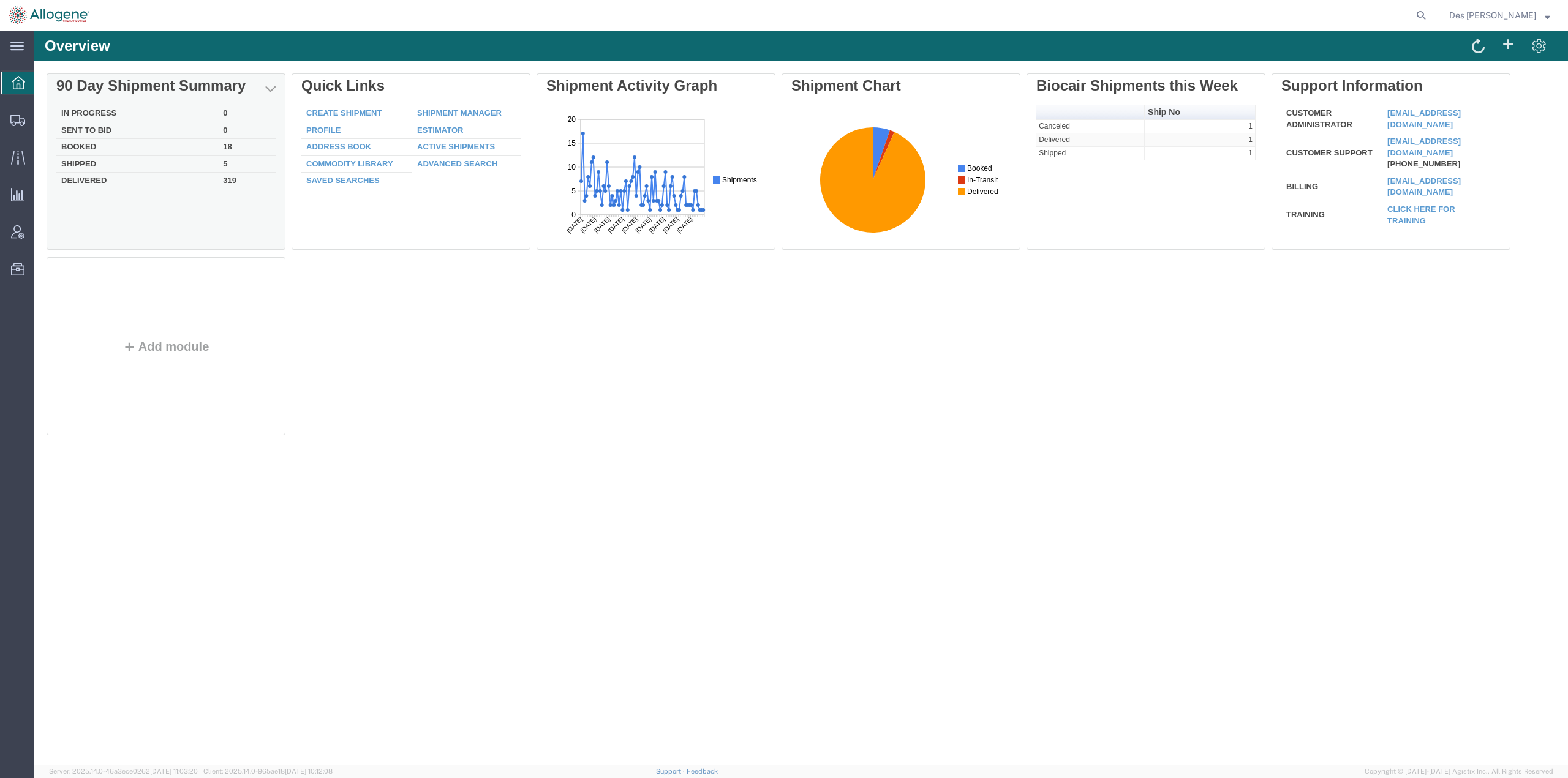 scroll, scrollTop: 0, scrollLeft: 0, axis: both 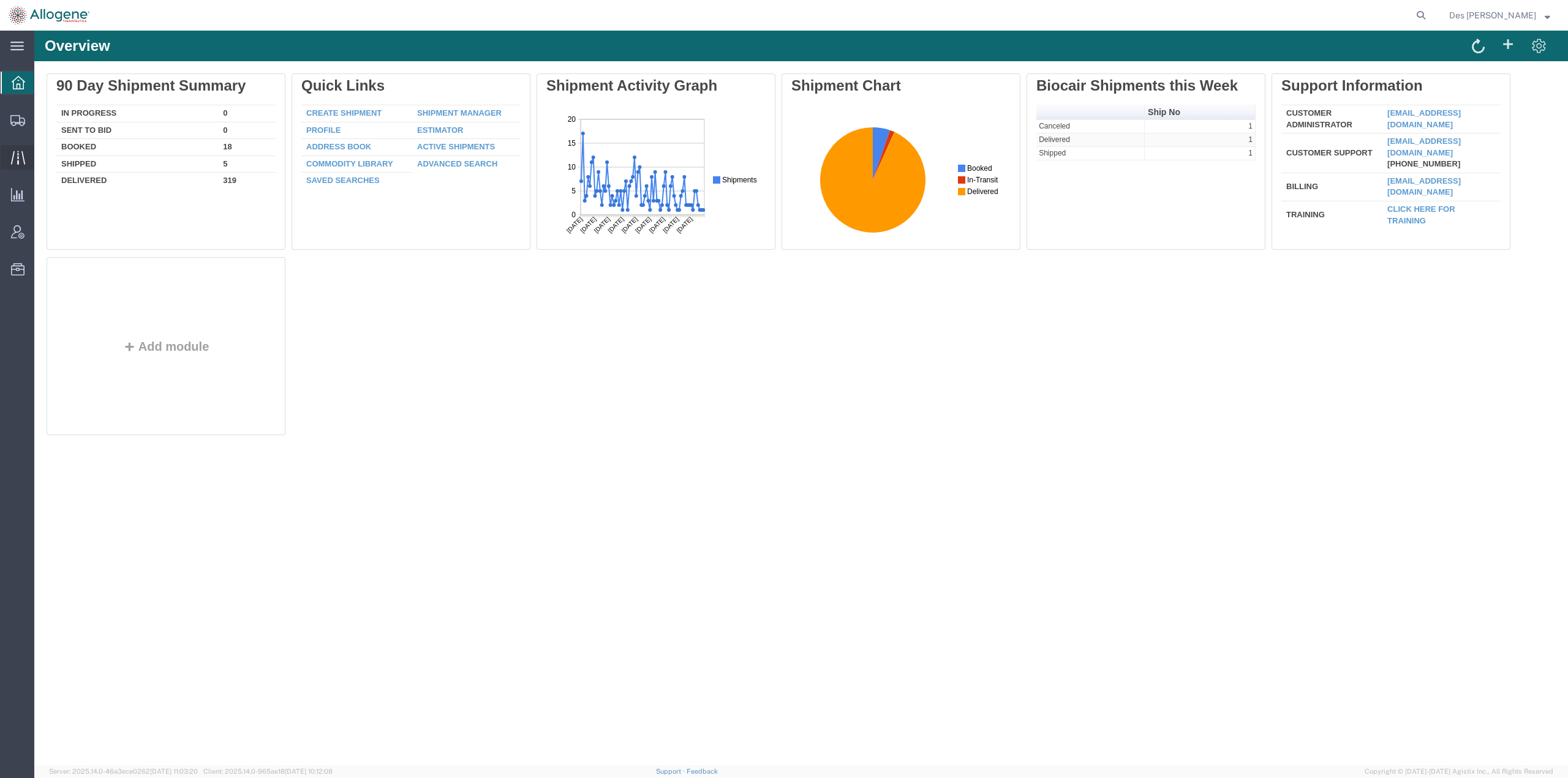 click on "Traffic" 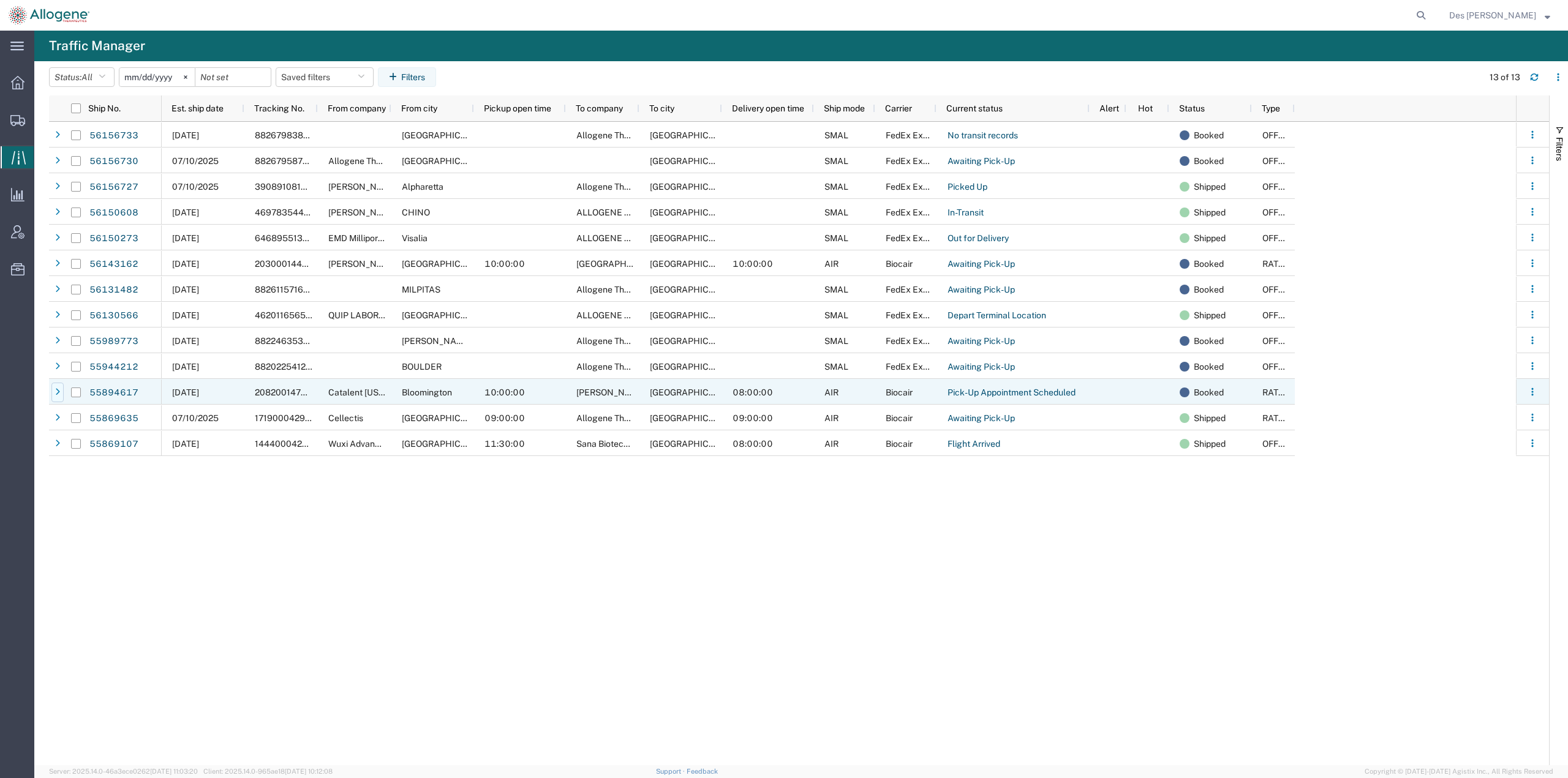 click 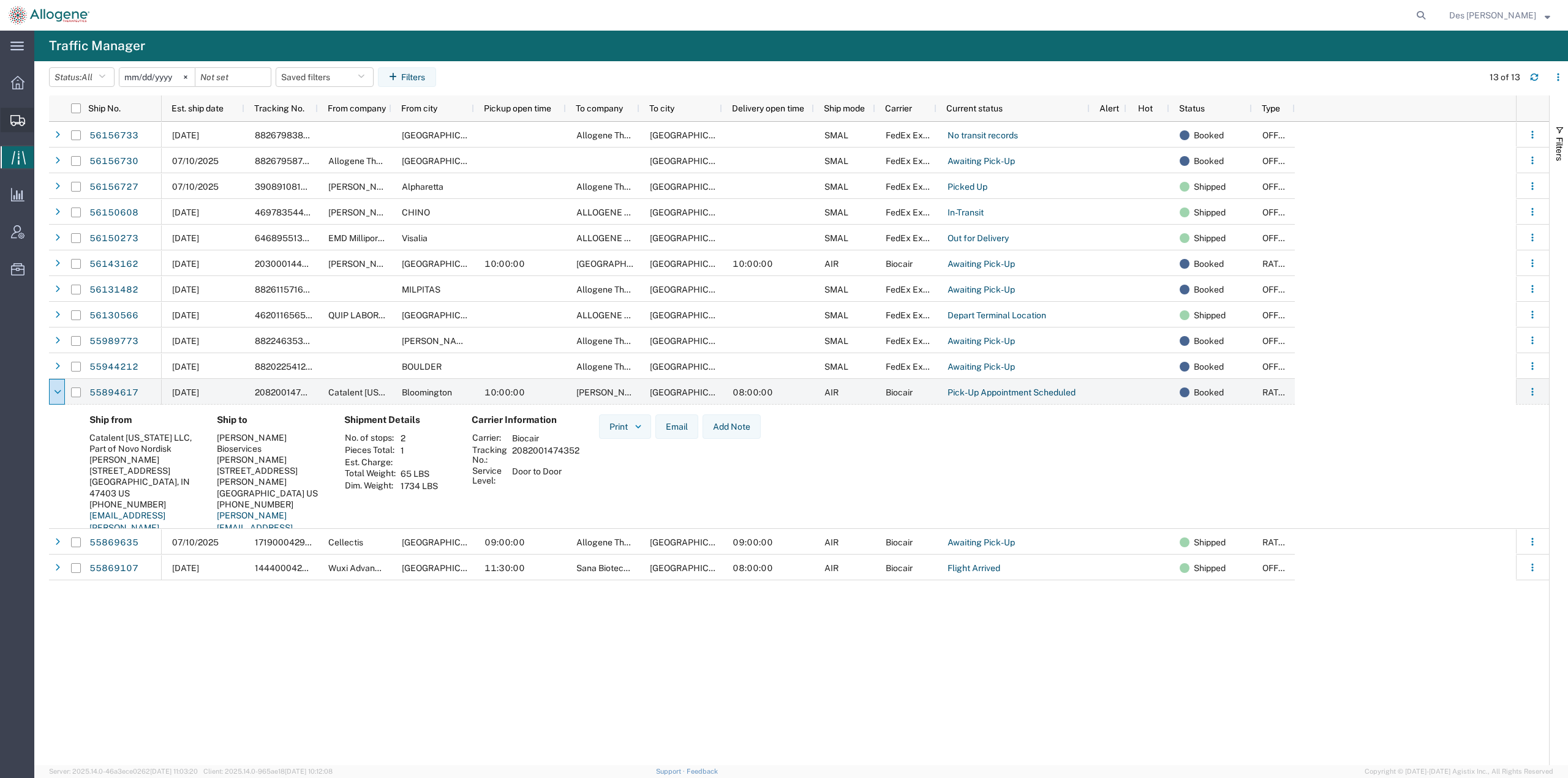 click on "Shipments" 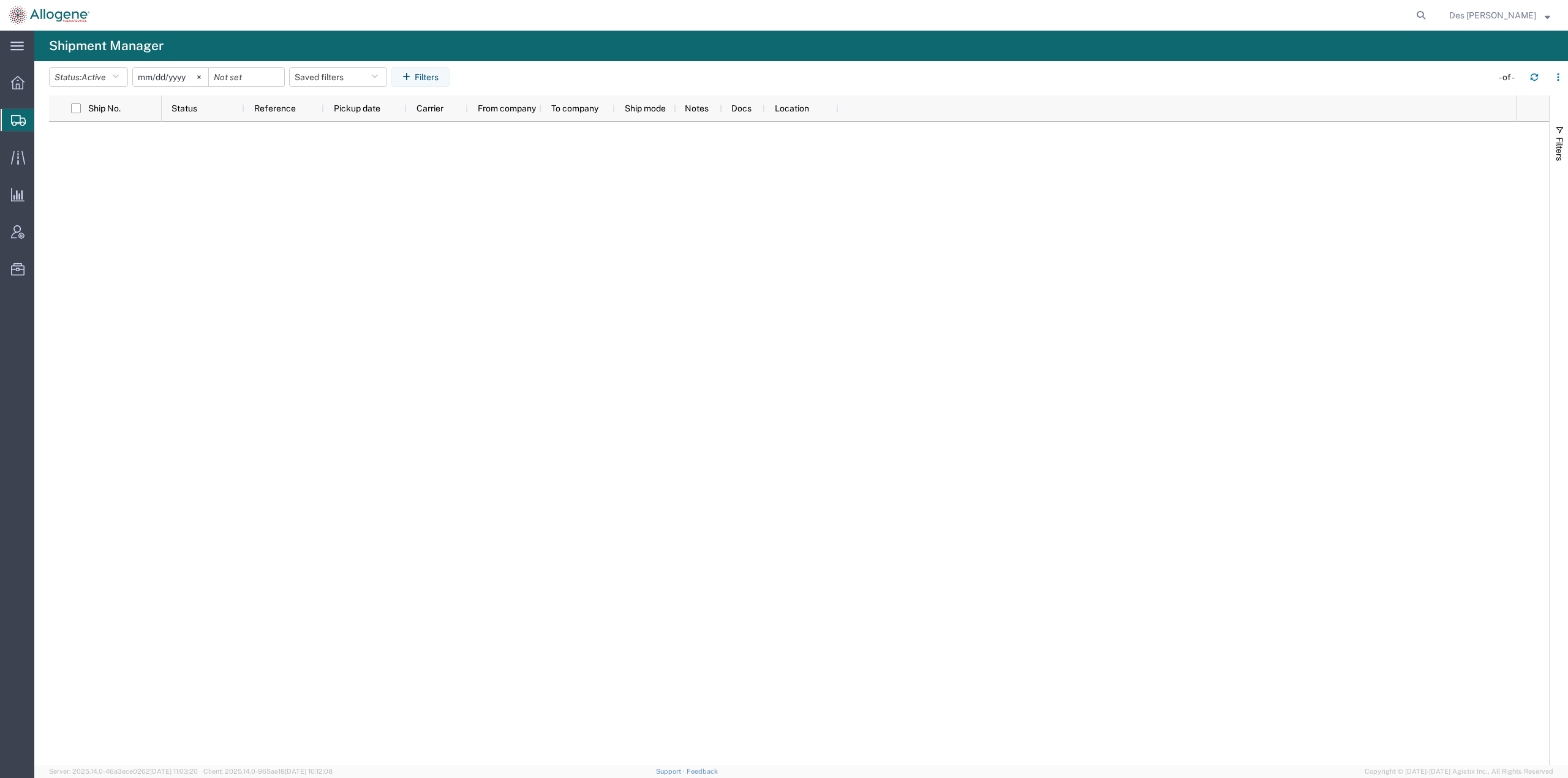 click on "Create Shipment" 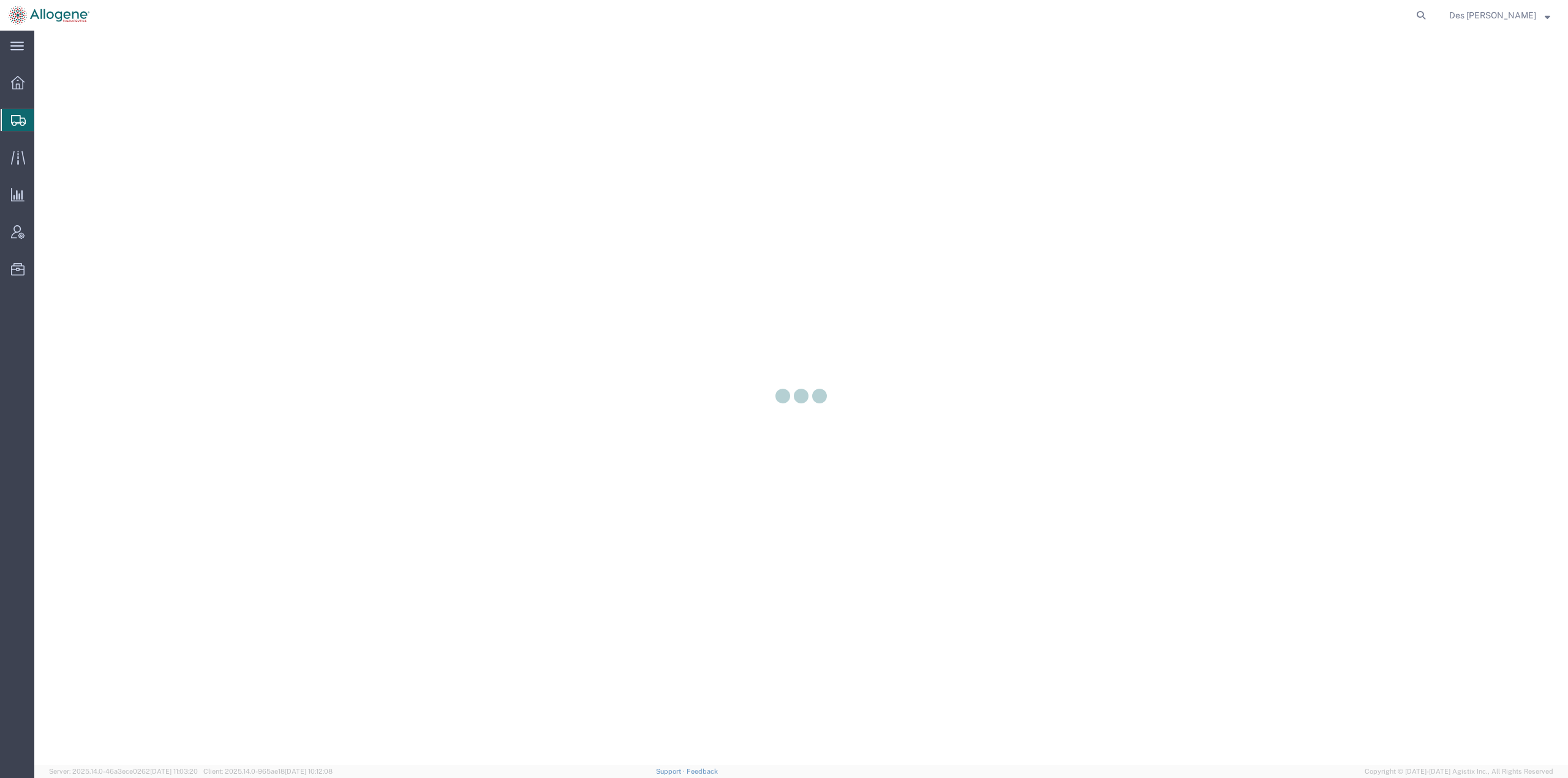 scroll, scrollTop: 0, scrollLeft: 0, axis: both 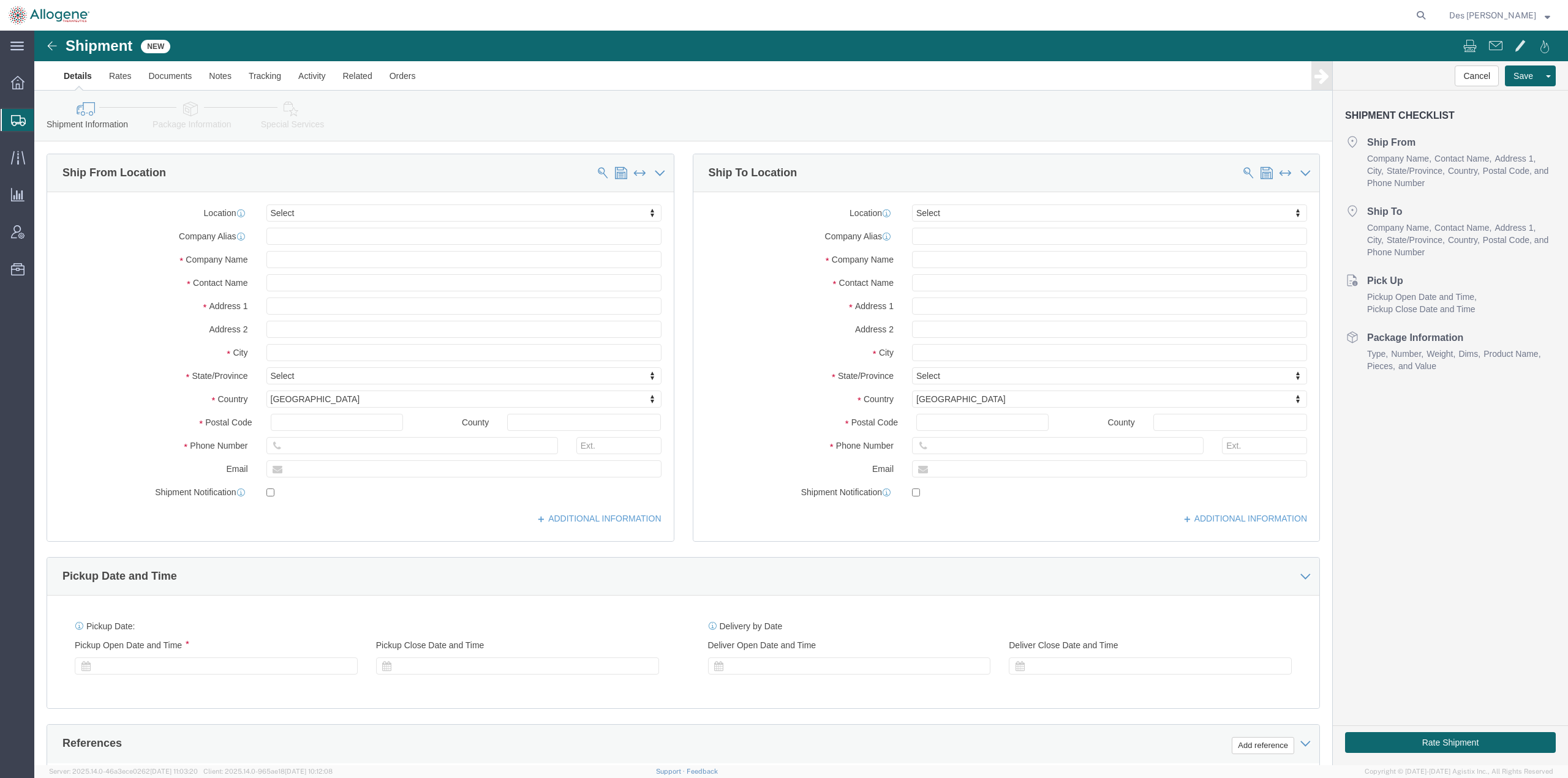 select 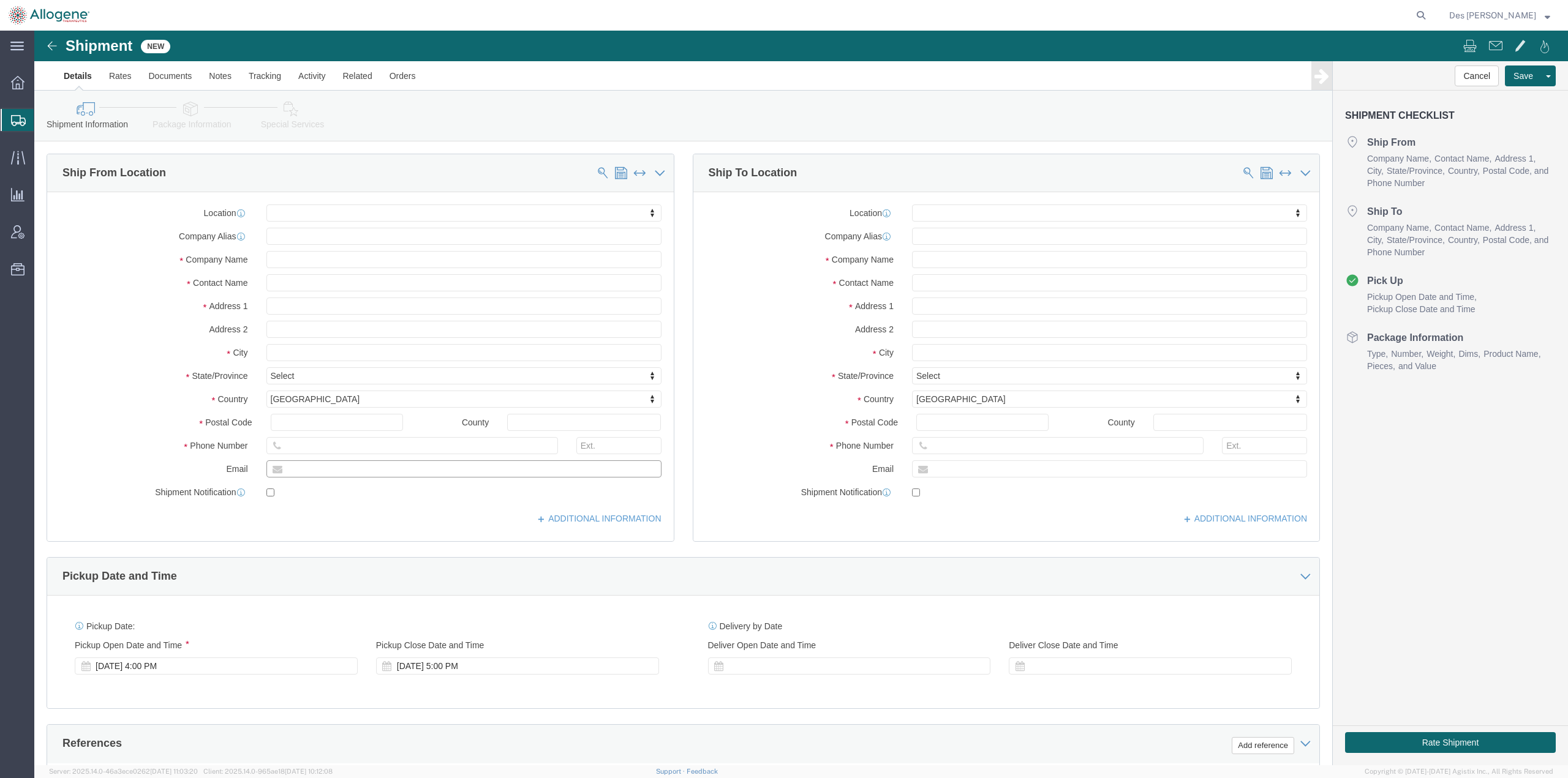 click 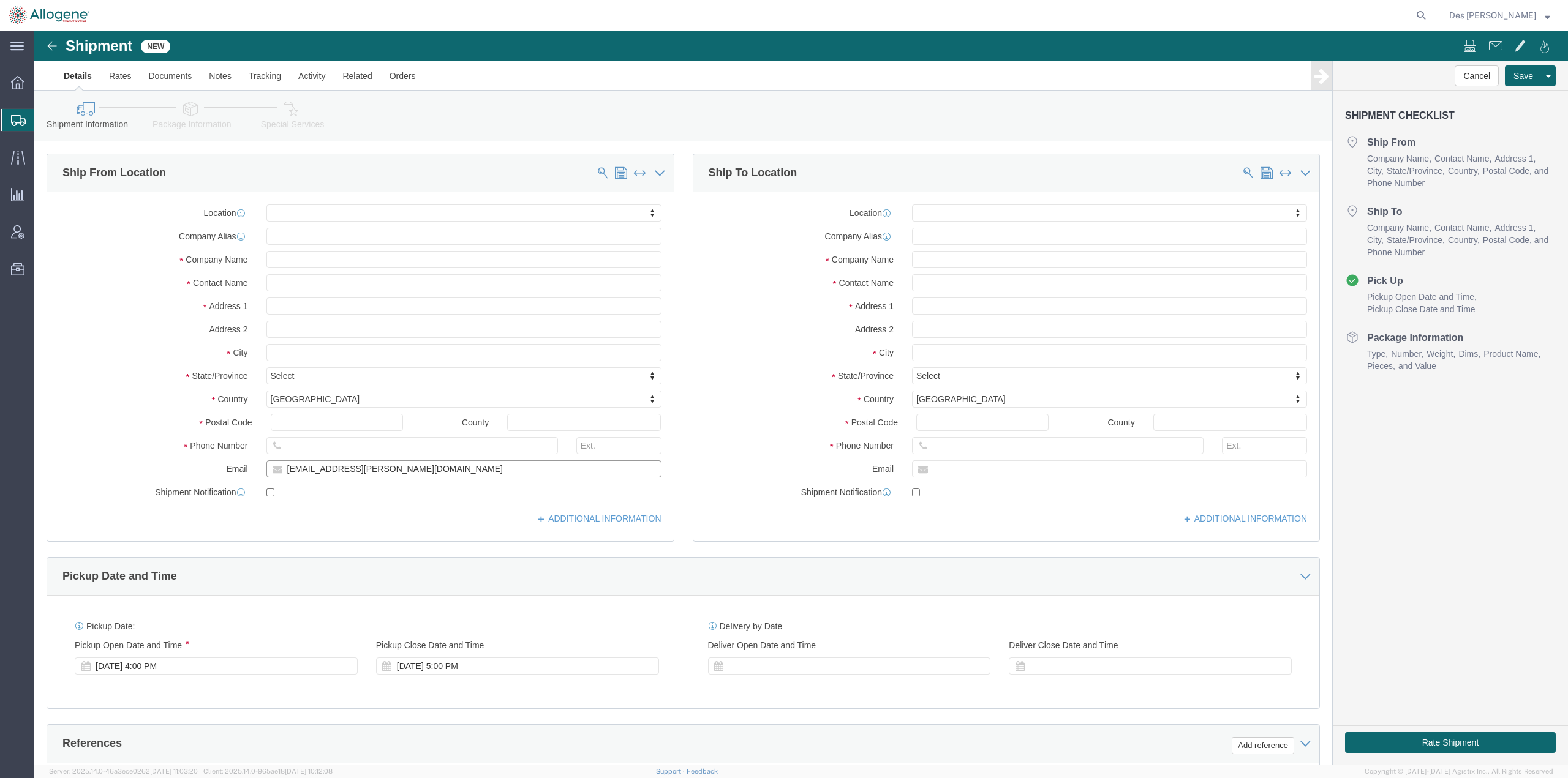 type on "[EMAIL_ADDRESS][PERSON_NAME][DOMAIN_NAME]" 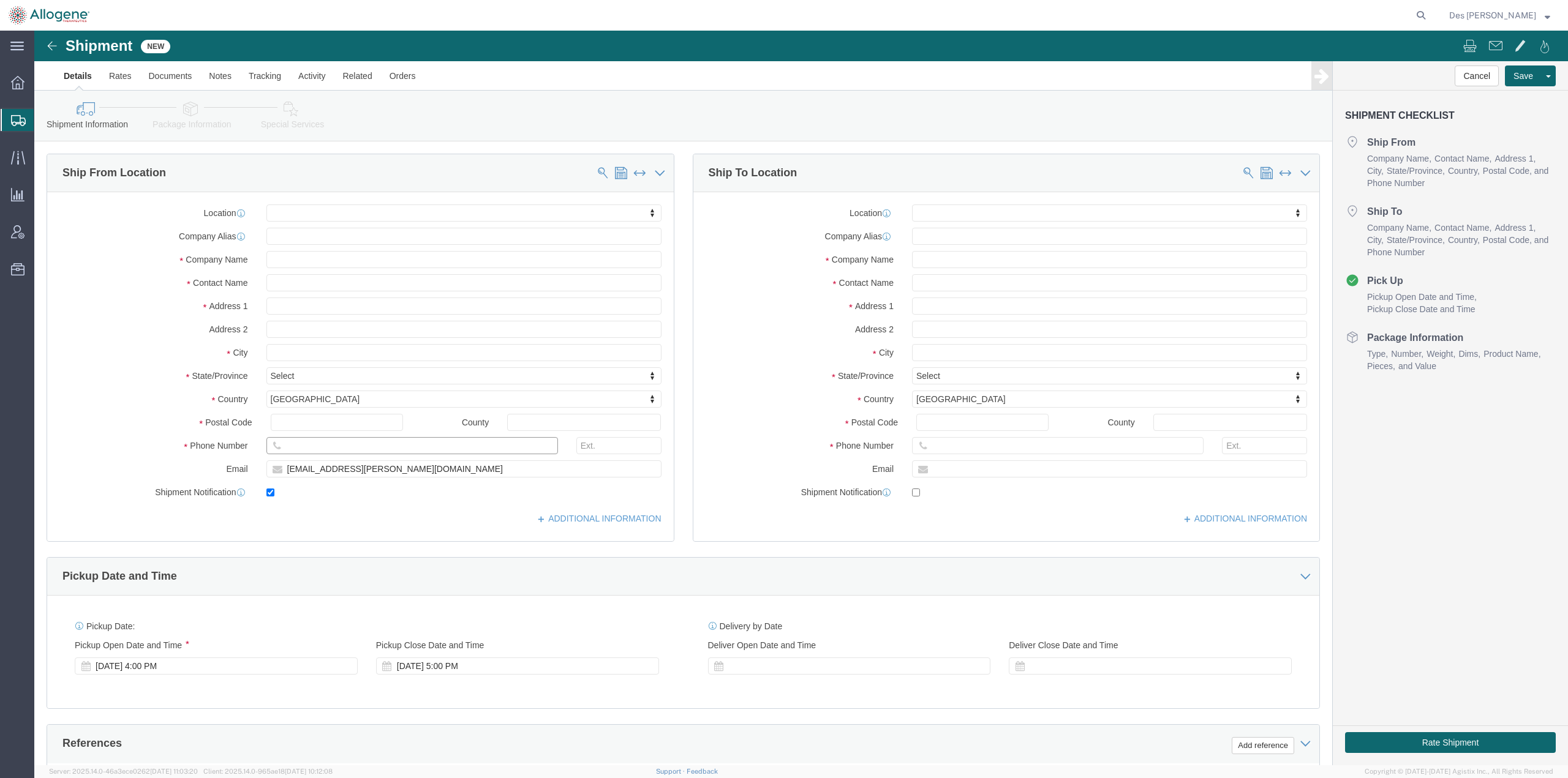 checkbox on "true" 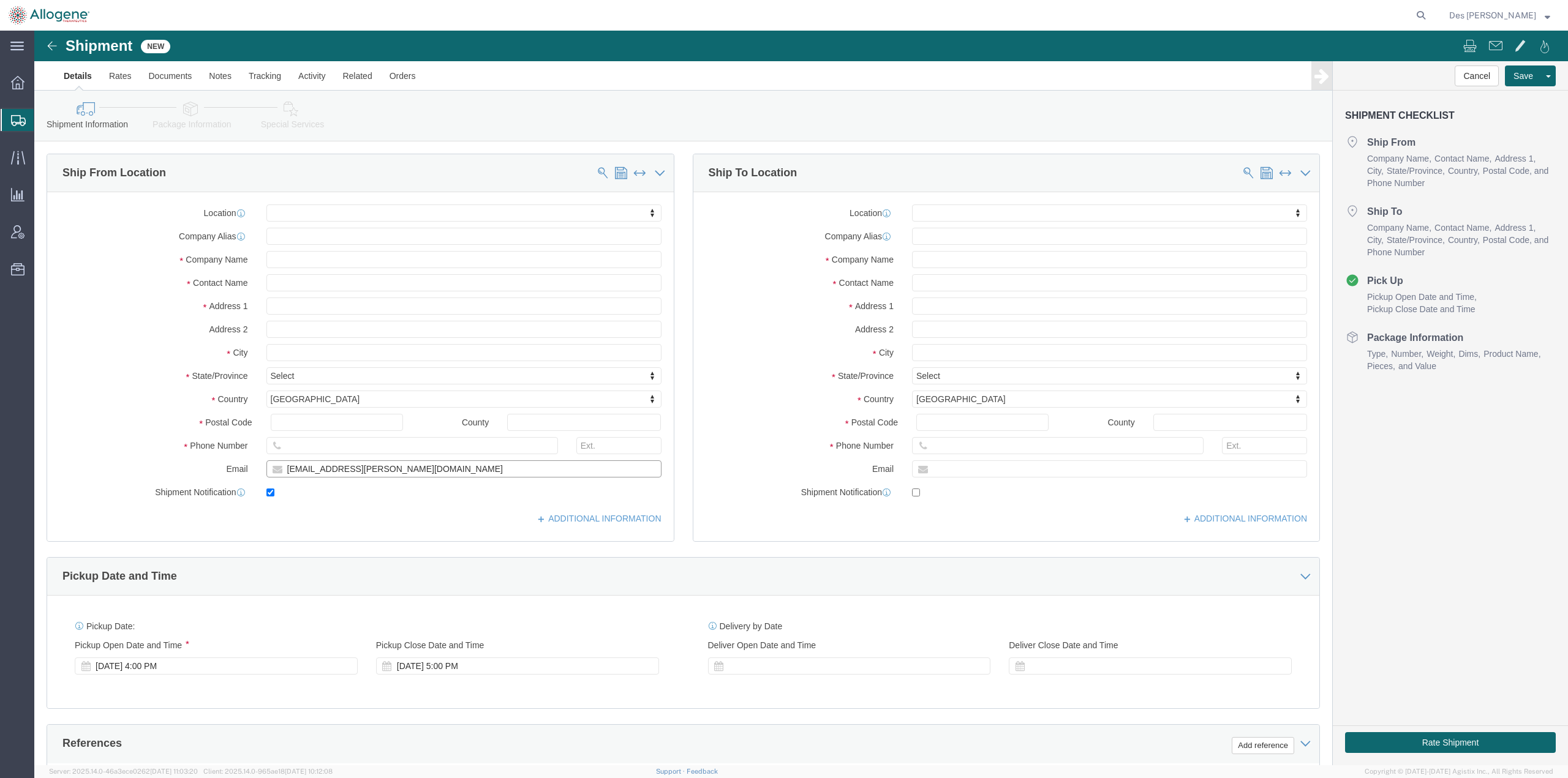 drag, startPoint x: 306, startPoint y: 436, endPoint x: 223, endPoint y: 438, distance: 83.02409 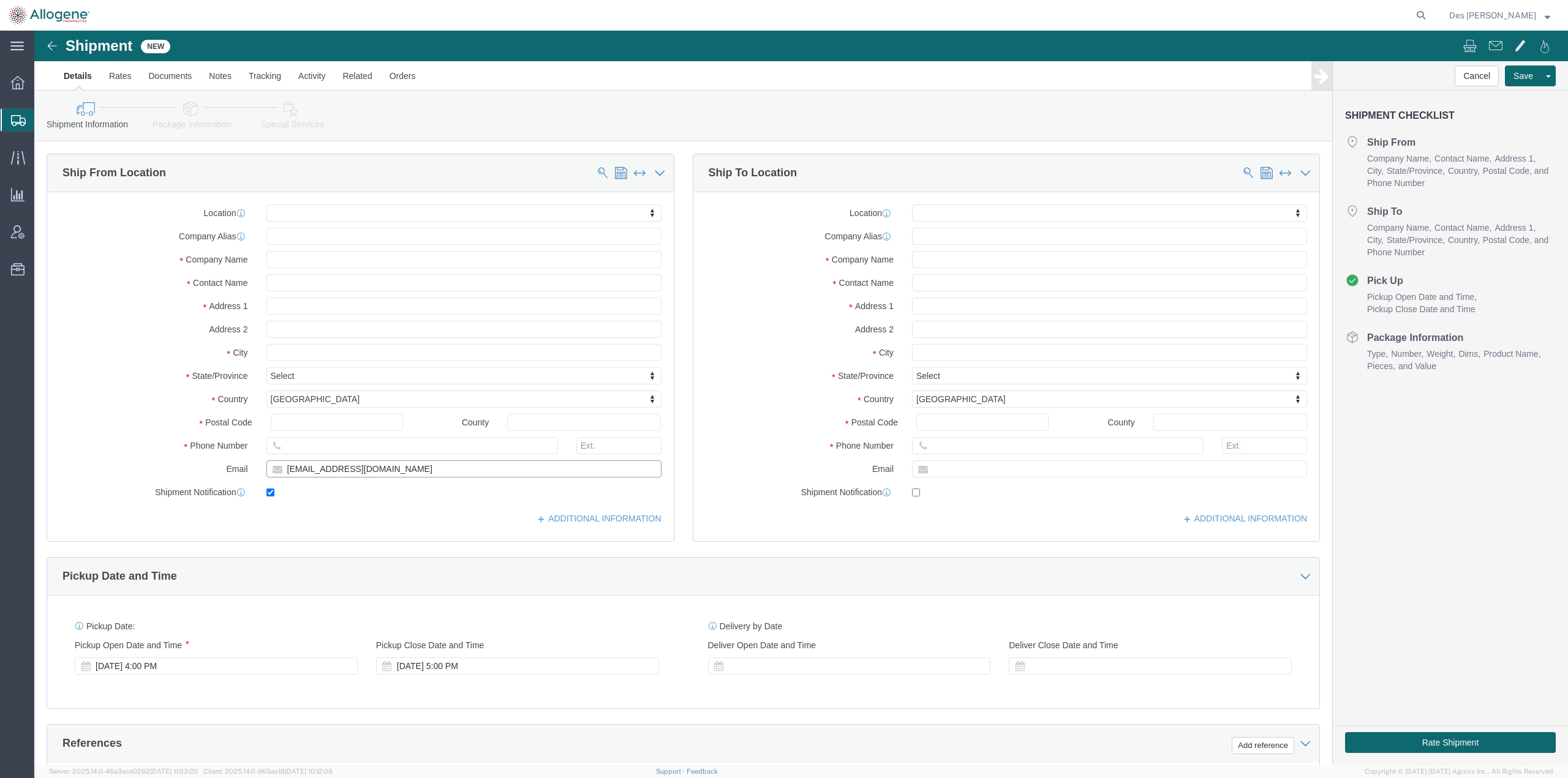 type on "[EMAIL_ADDRESS][PERSON_NAME][DOMAIN_NAME]" 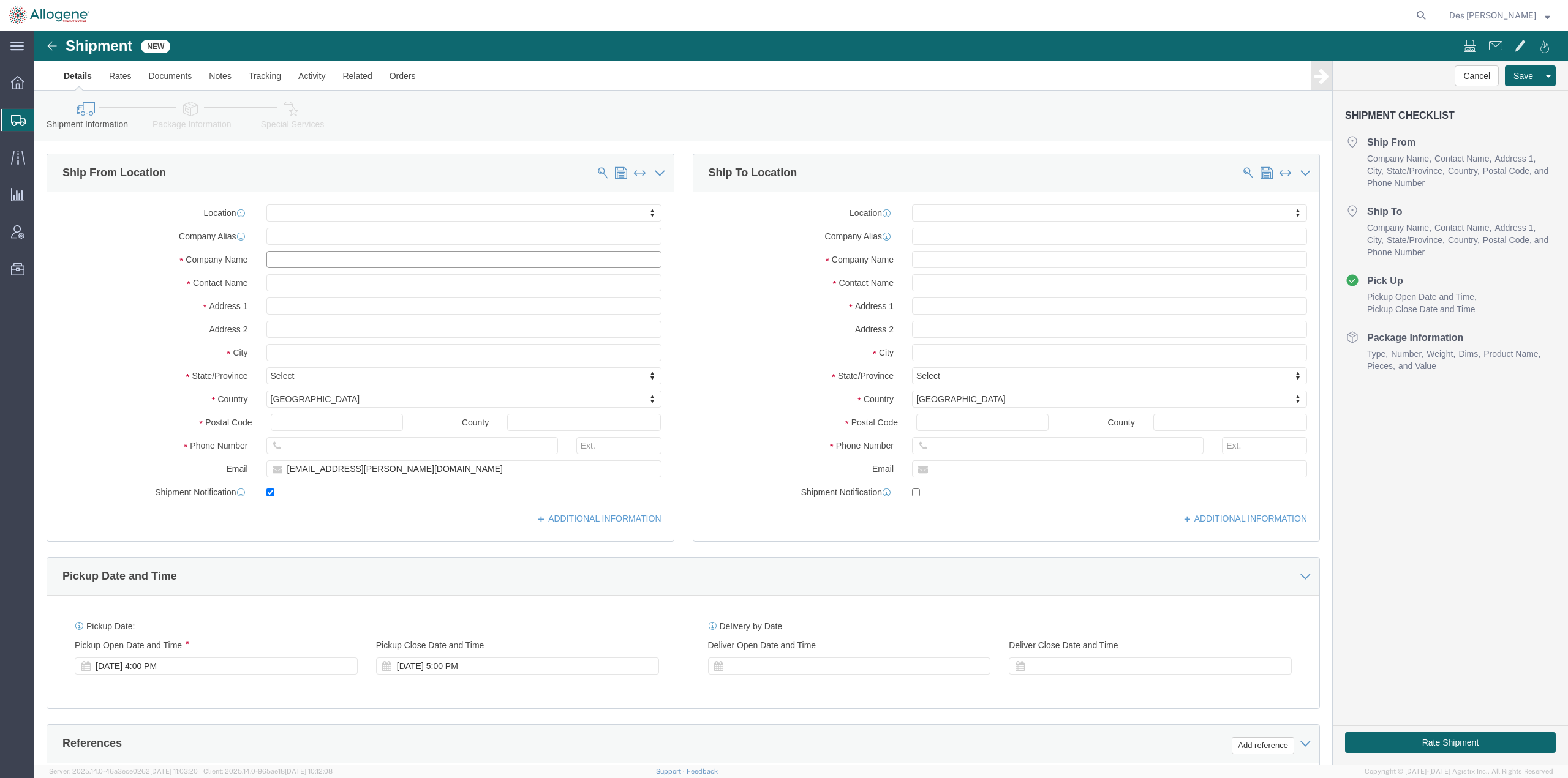 click 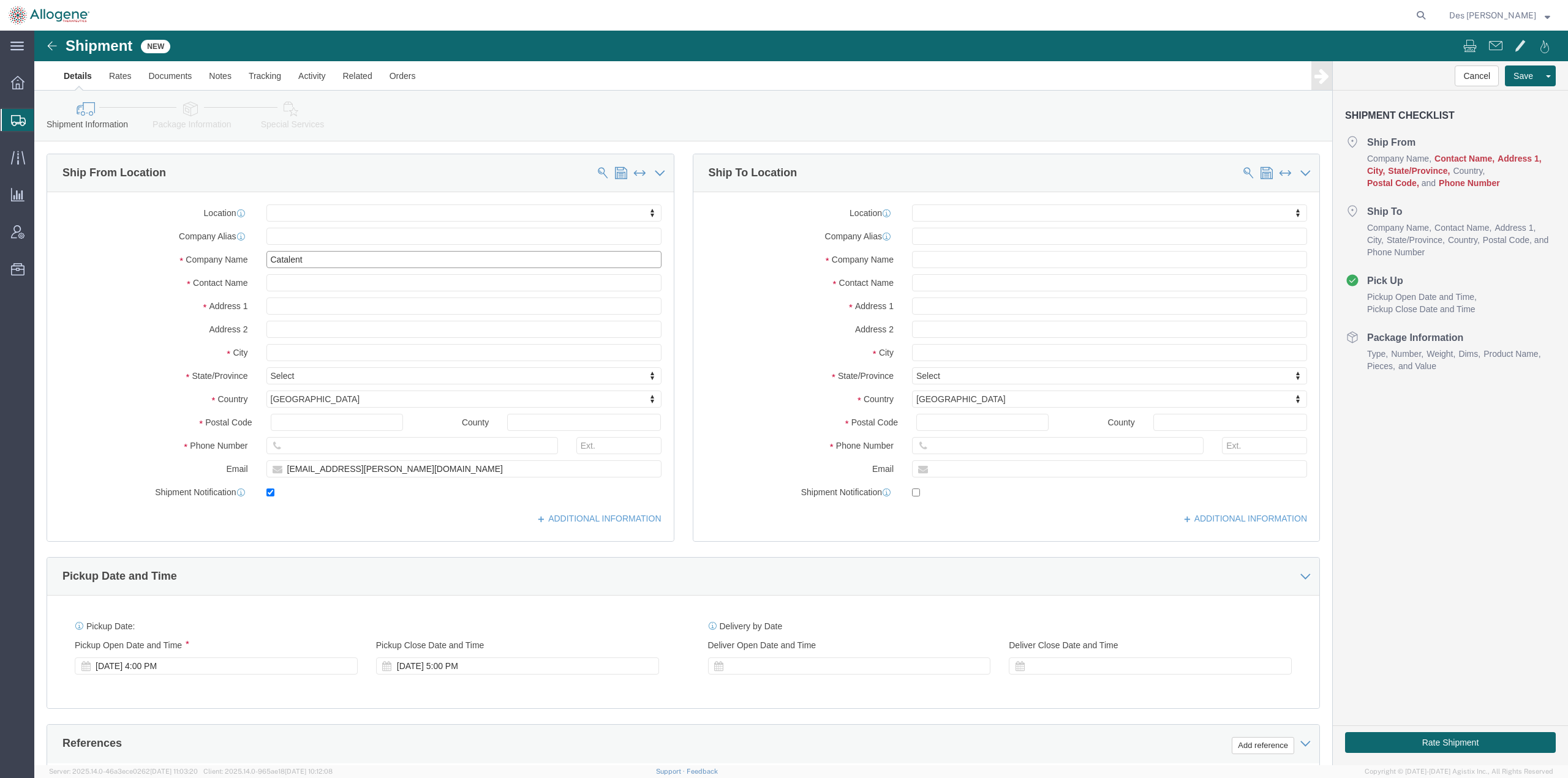 click on "Catalent" 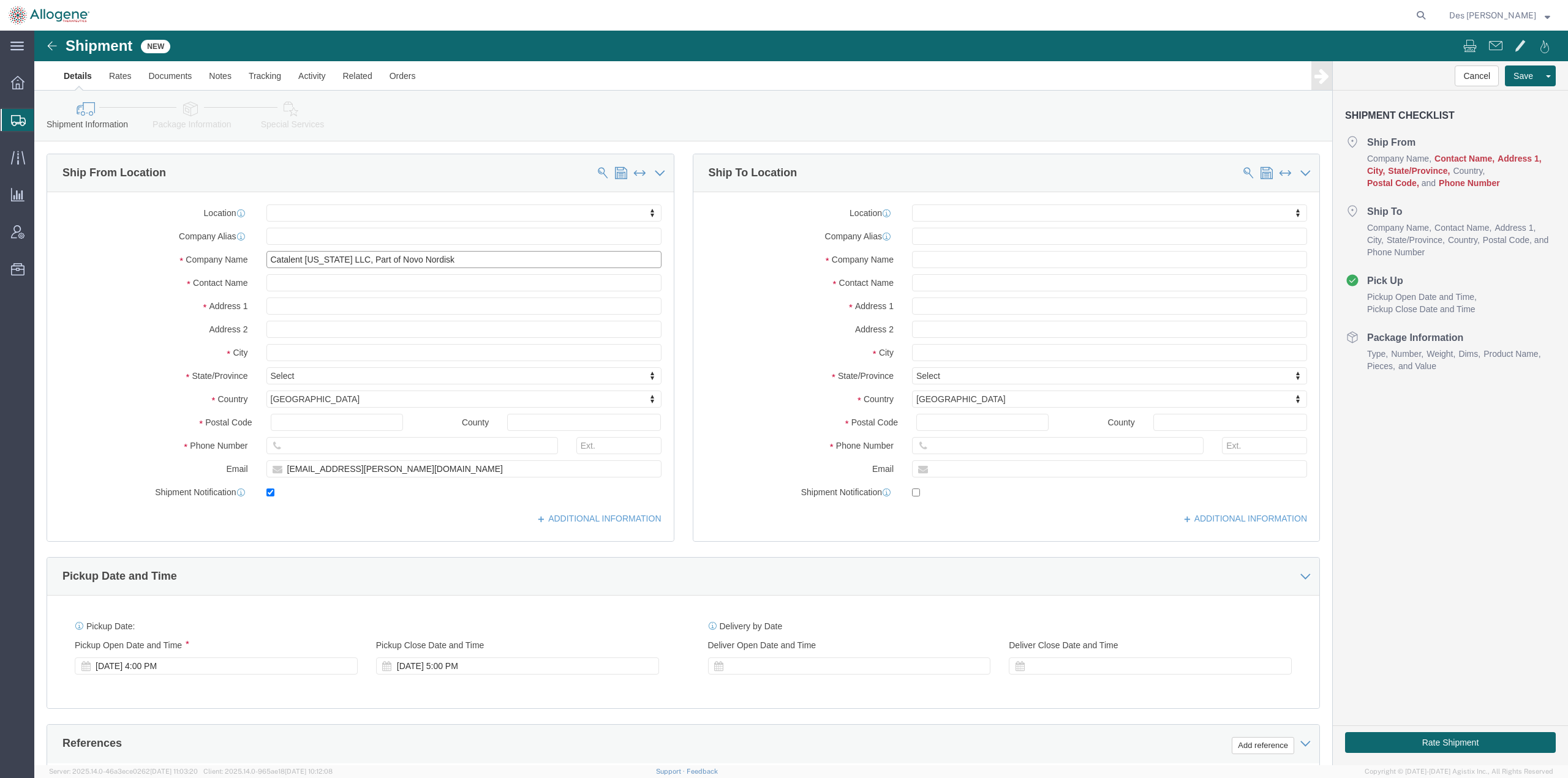 type on "Catalent [US_STATE] LLC, Part of Novo Nordisk" 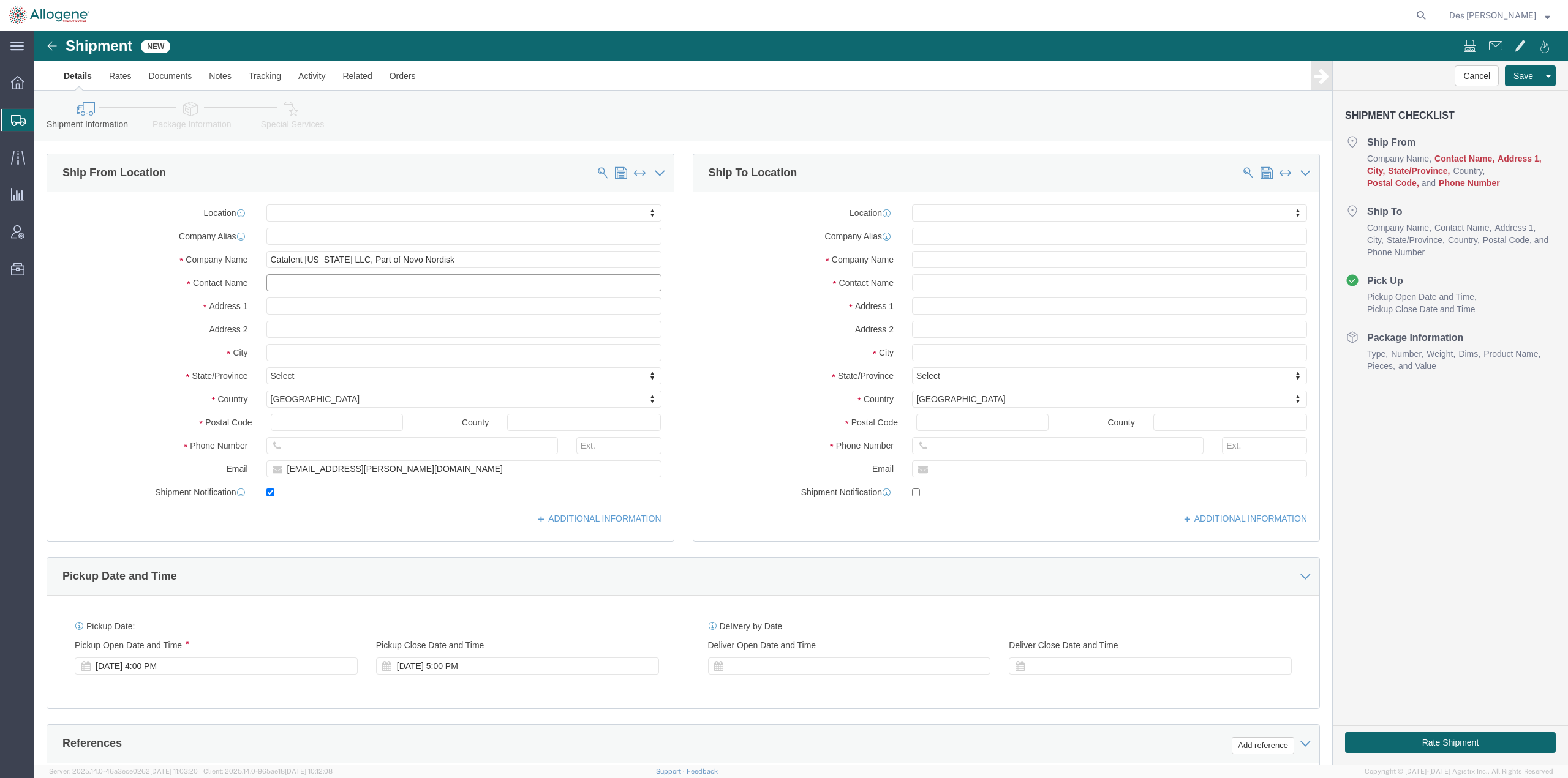click 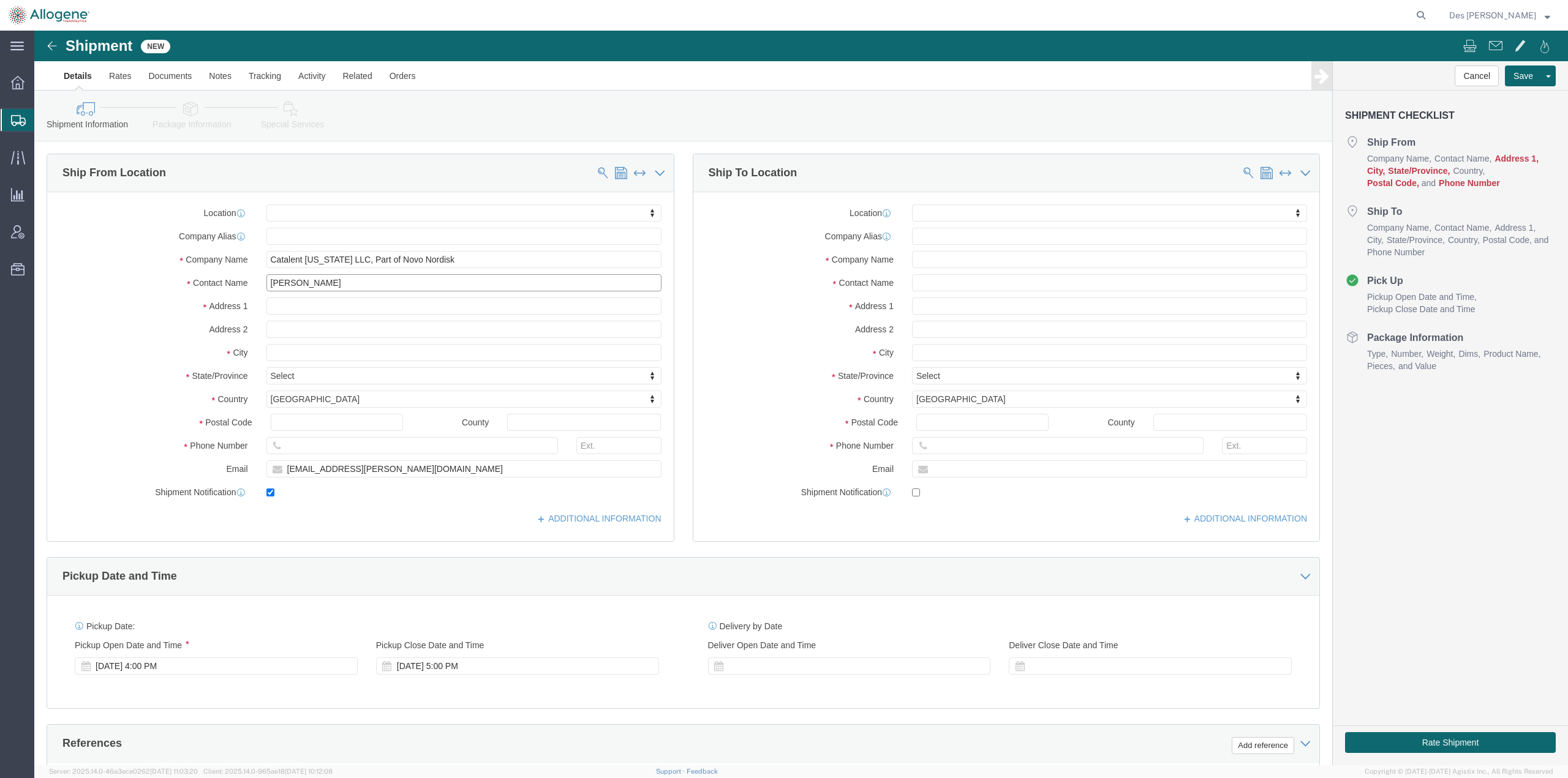 type on "[PERSON_NAME]" 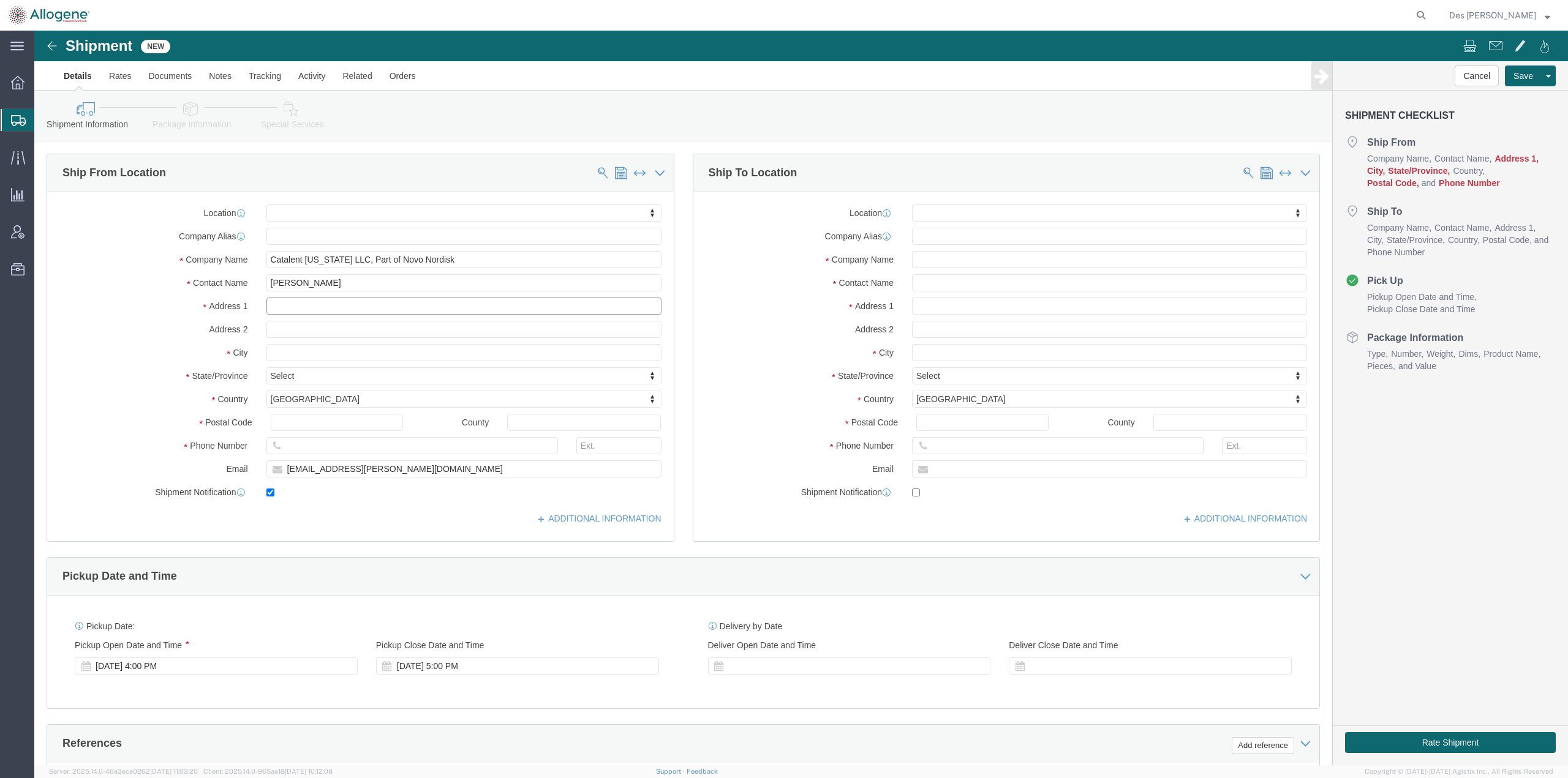 click 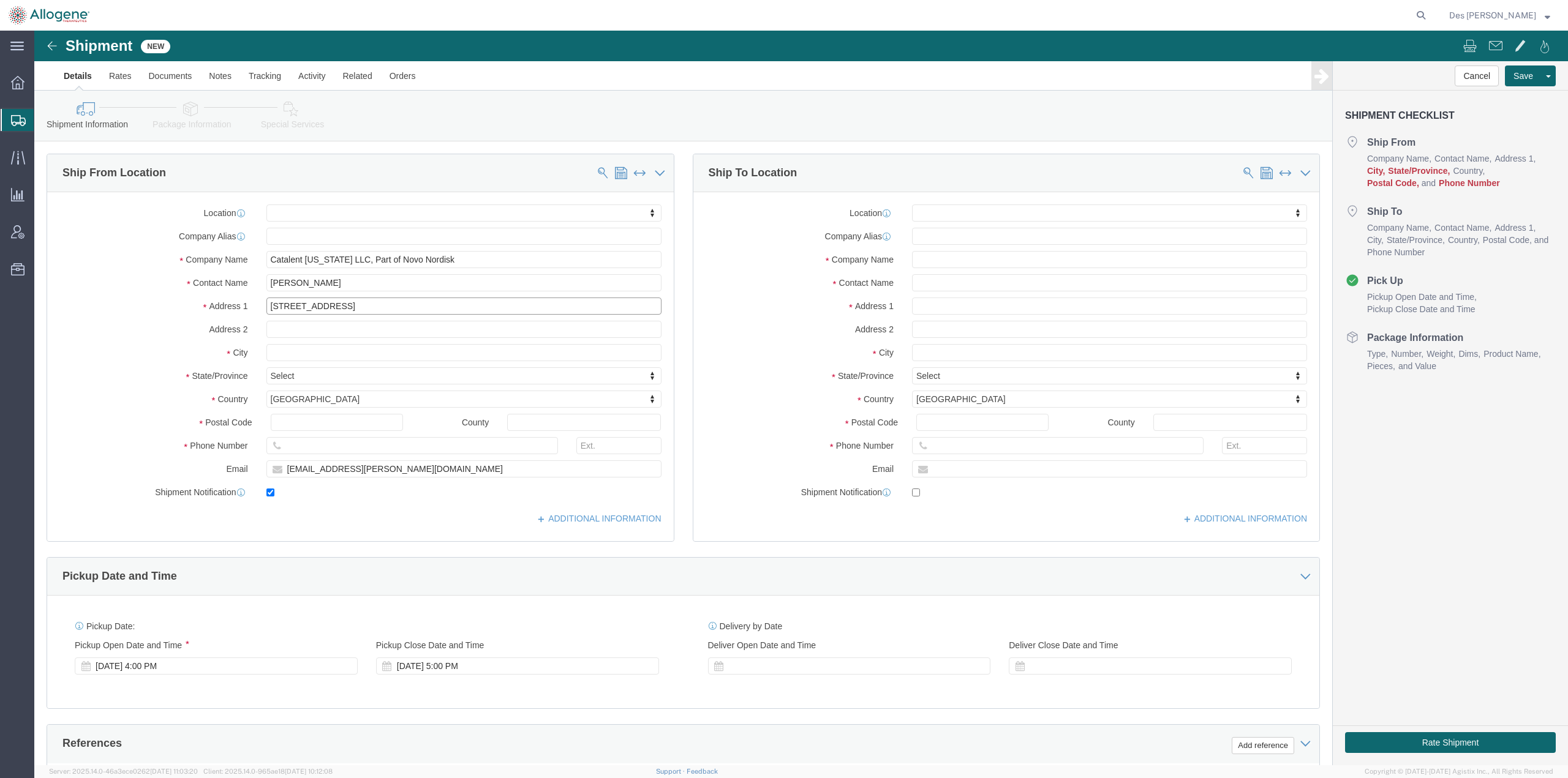 type on "[STREET_ADDRESS]" 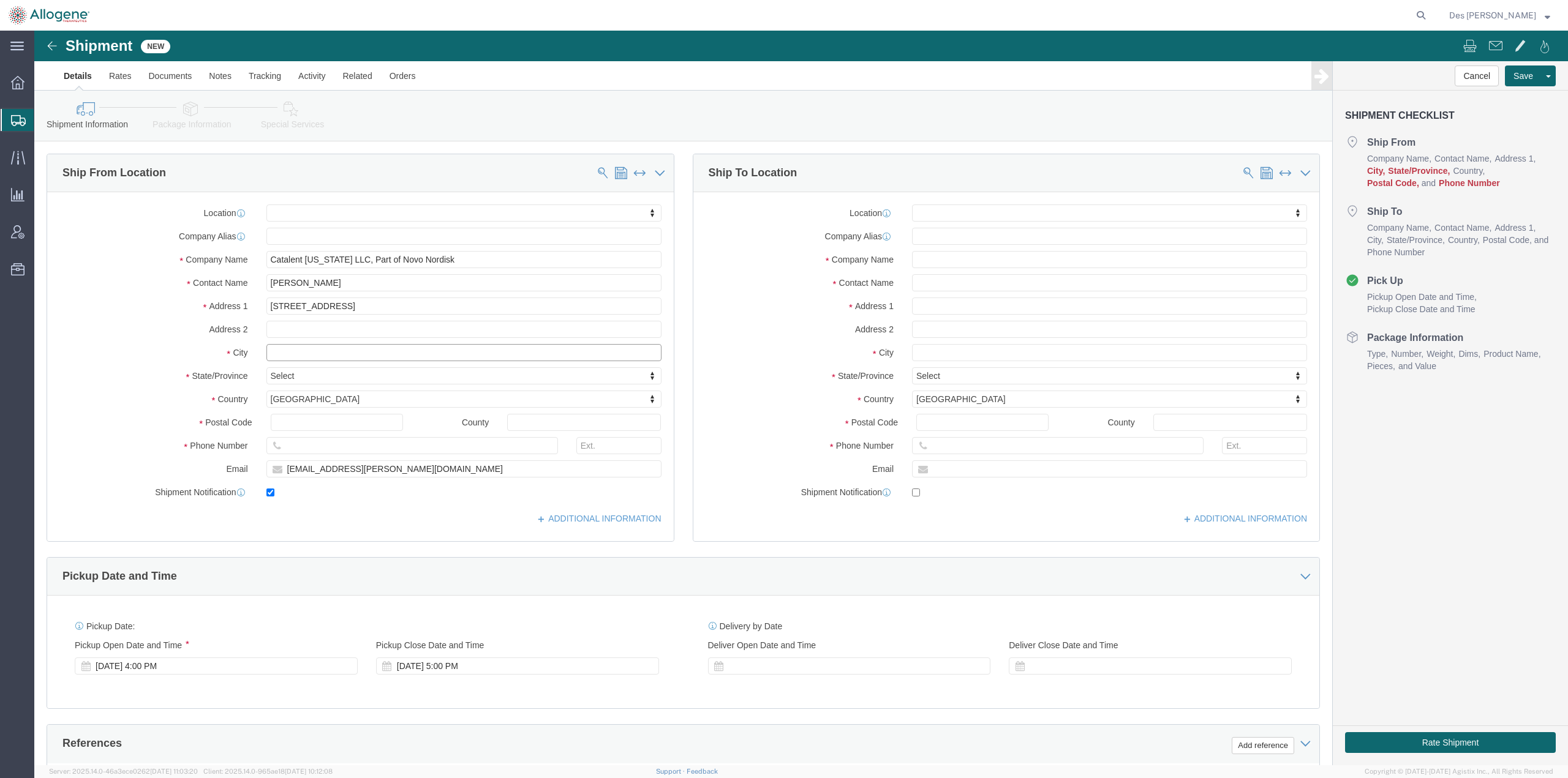 select 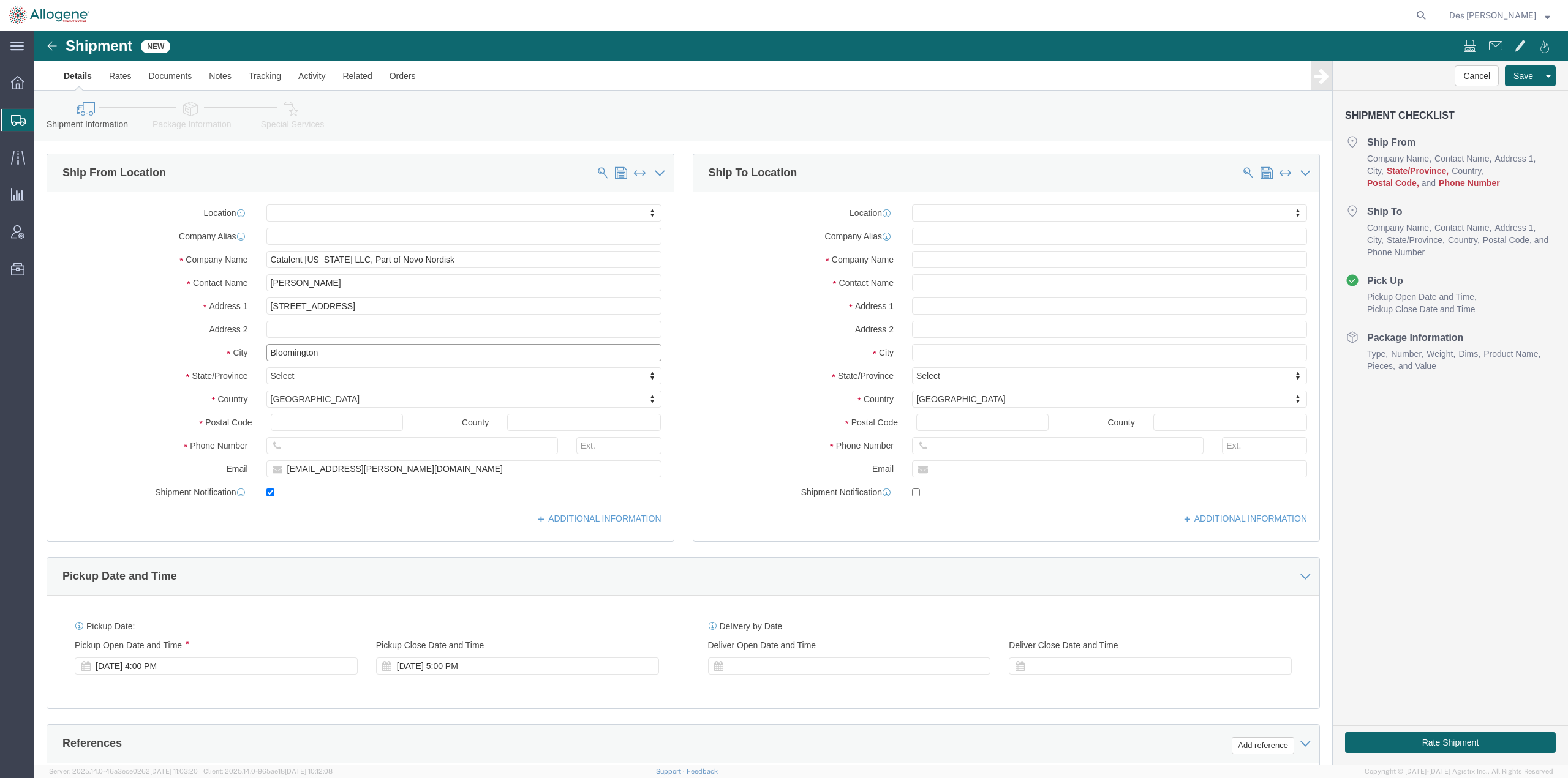 type on "Bloomington" 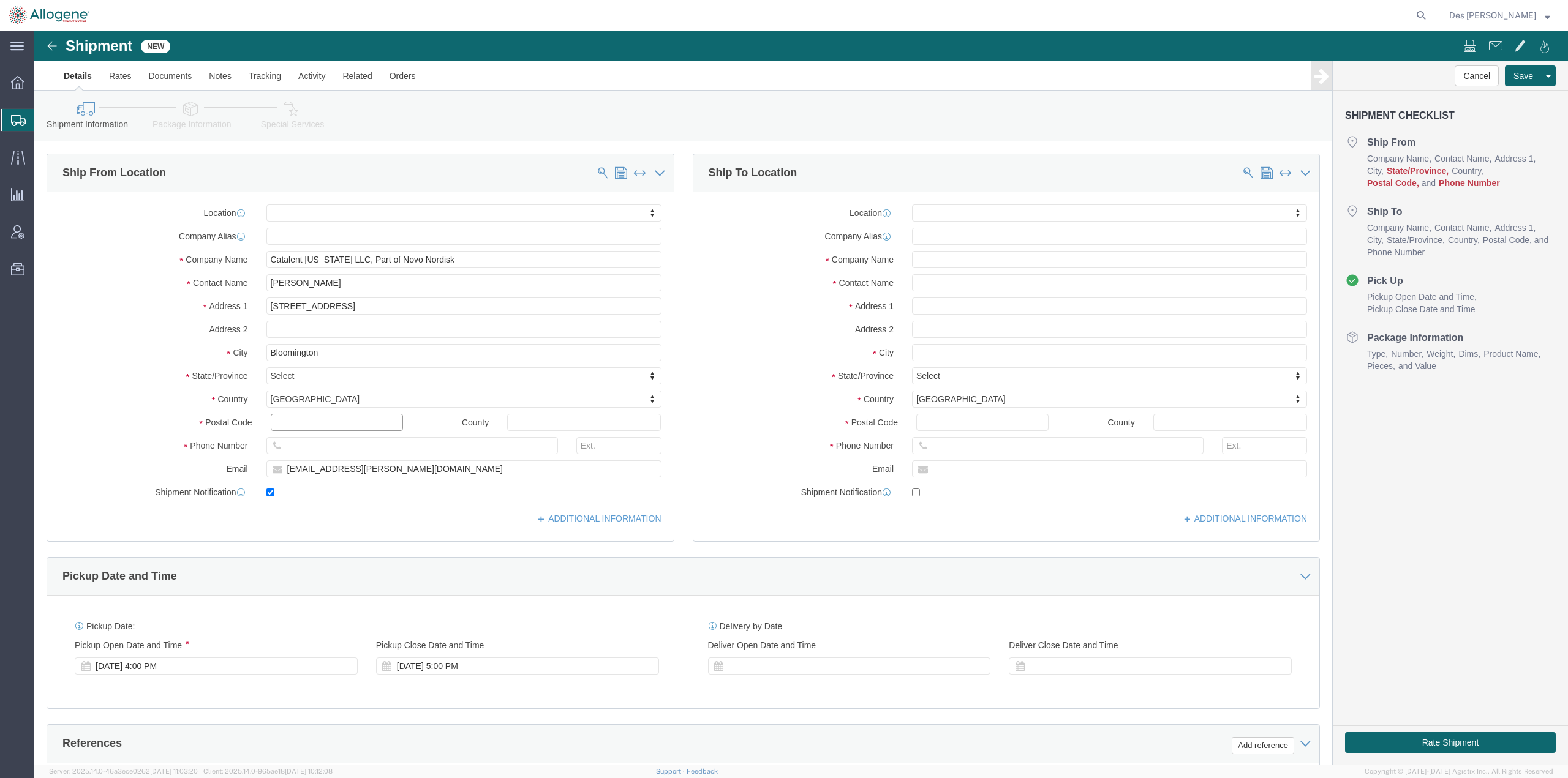 select 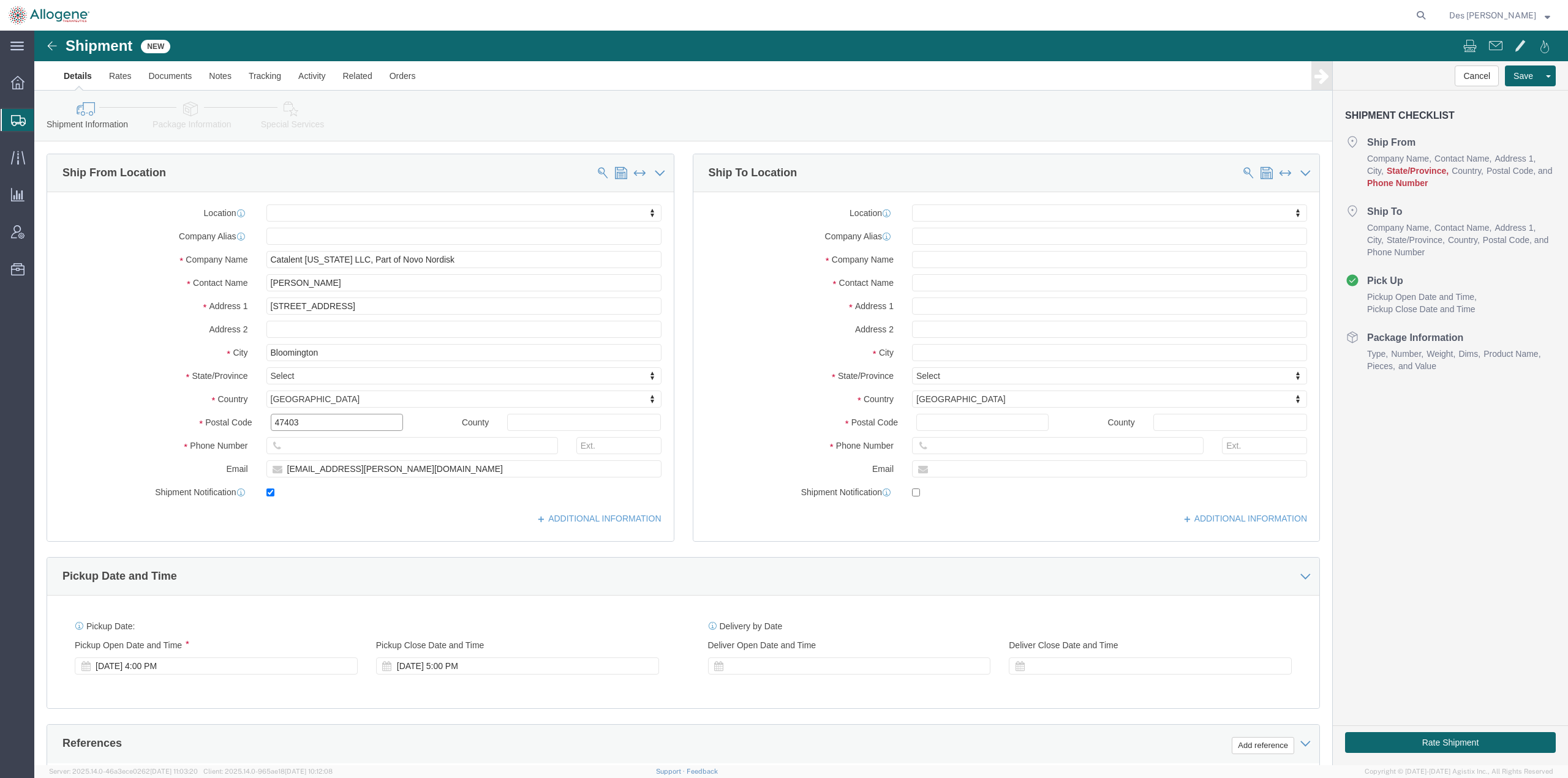 type on "47403" 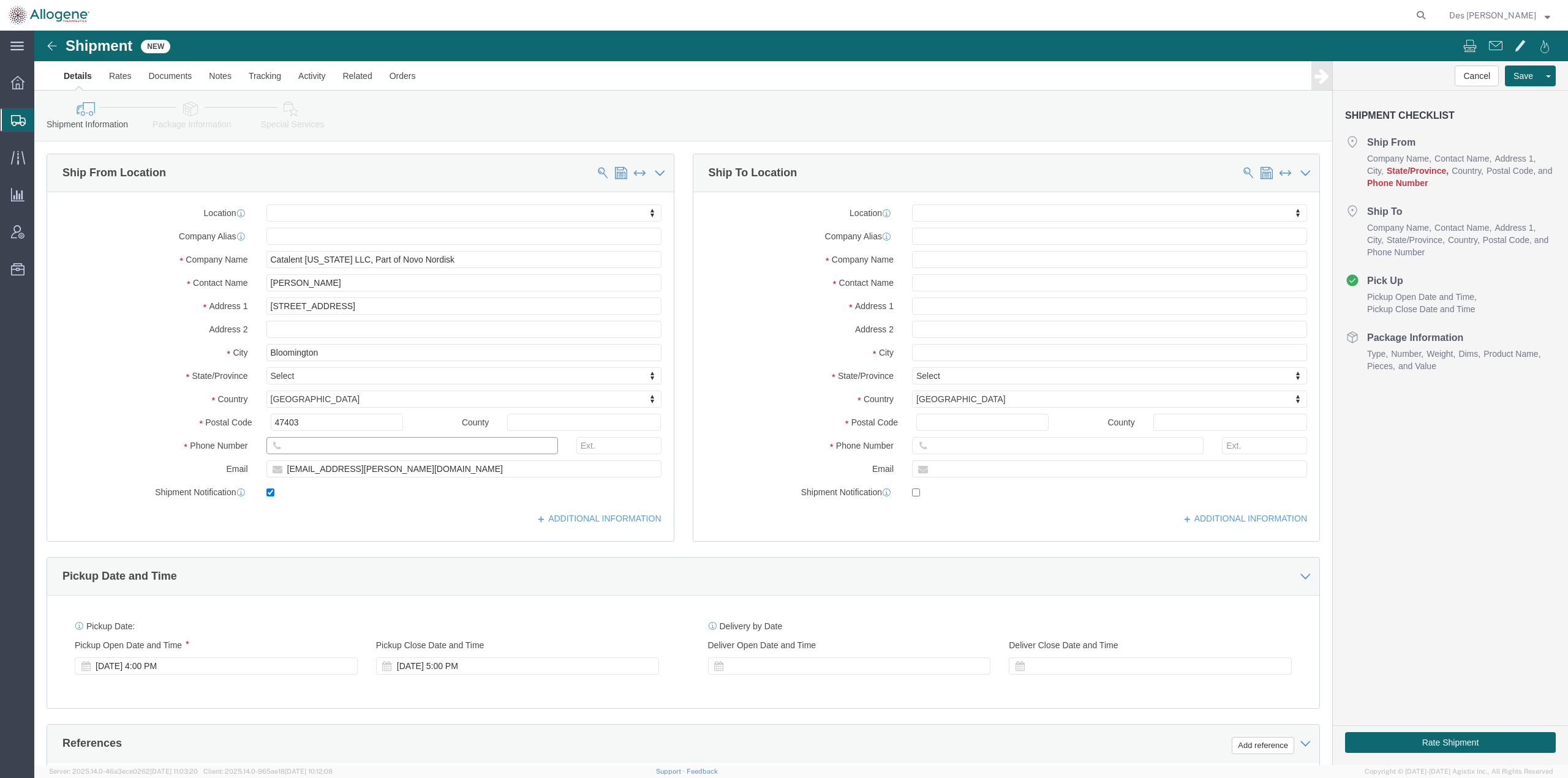 select 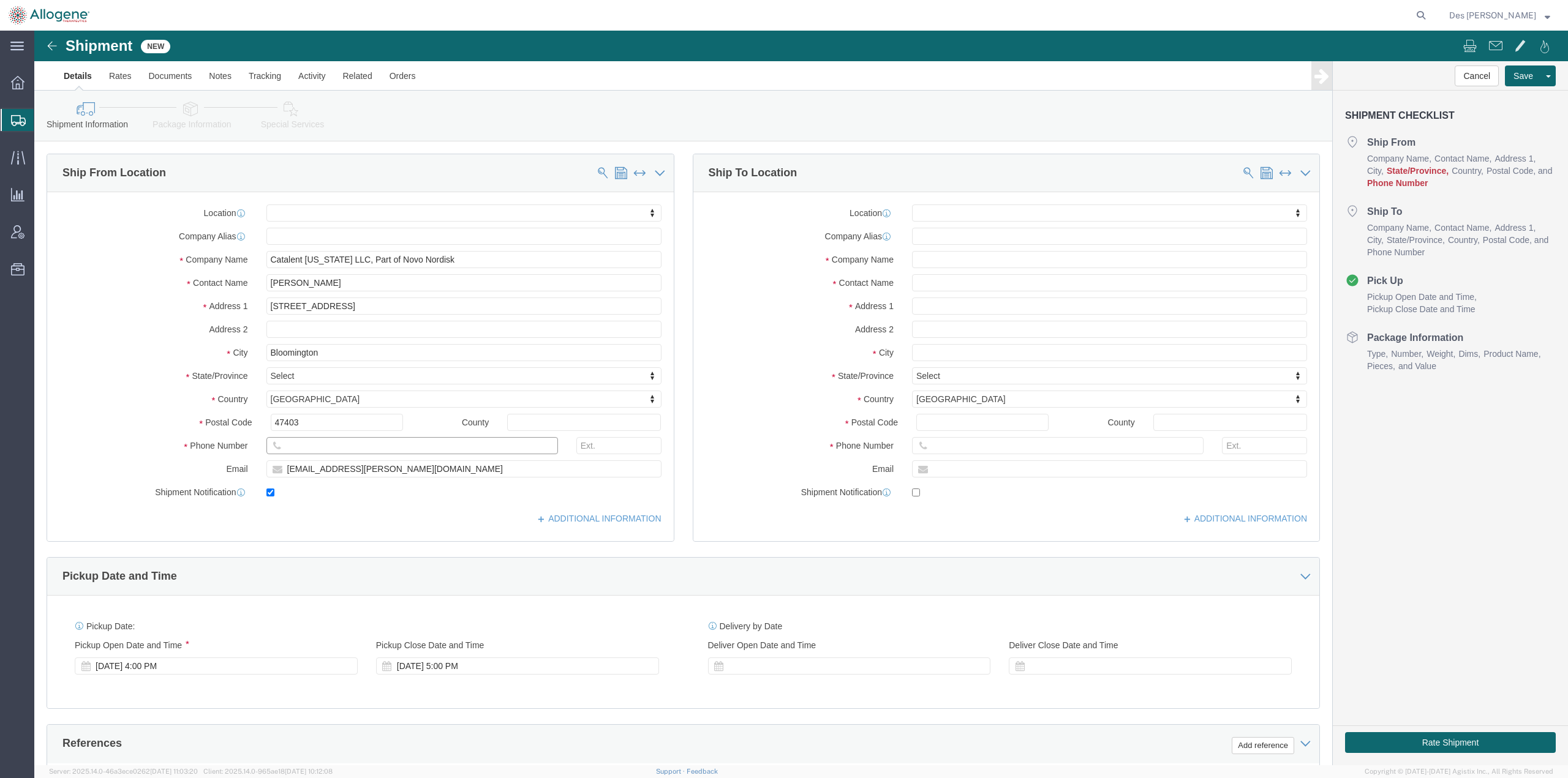 click 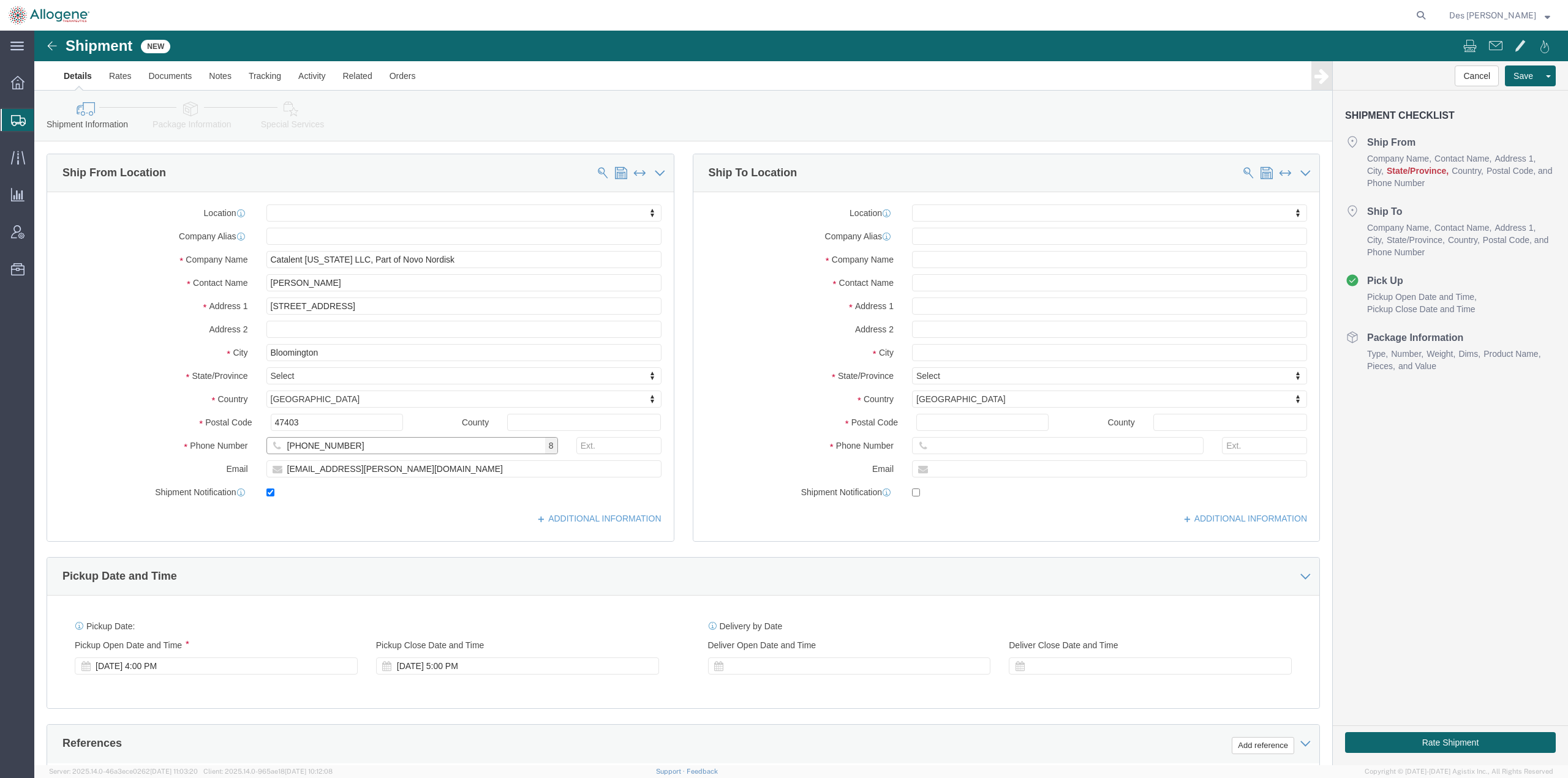 type on "[PHONE_NUMBER]" 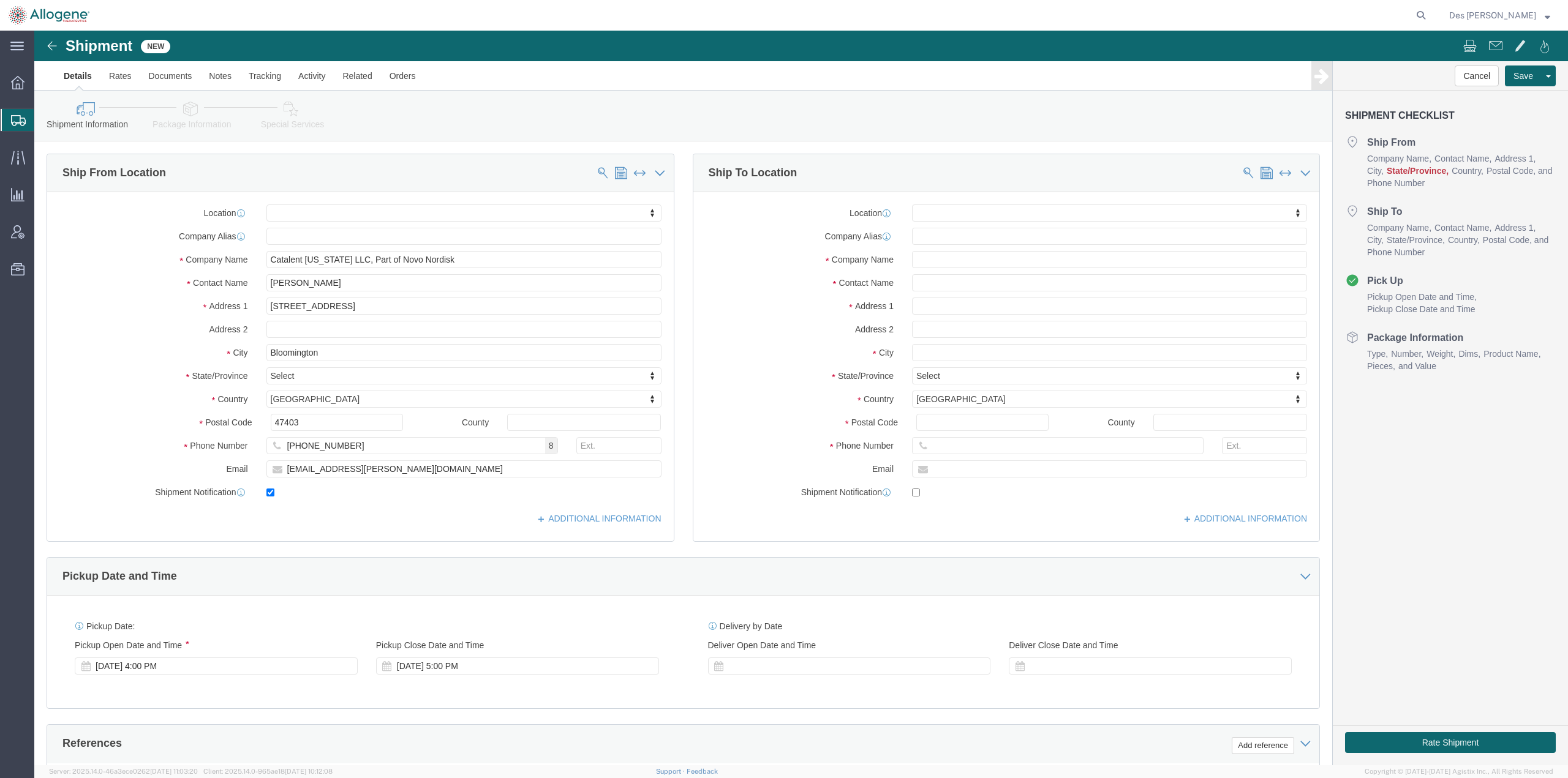 click on "ADDITIONAL INFORMATION" 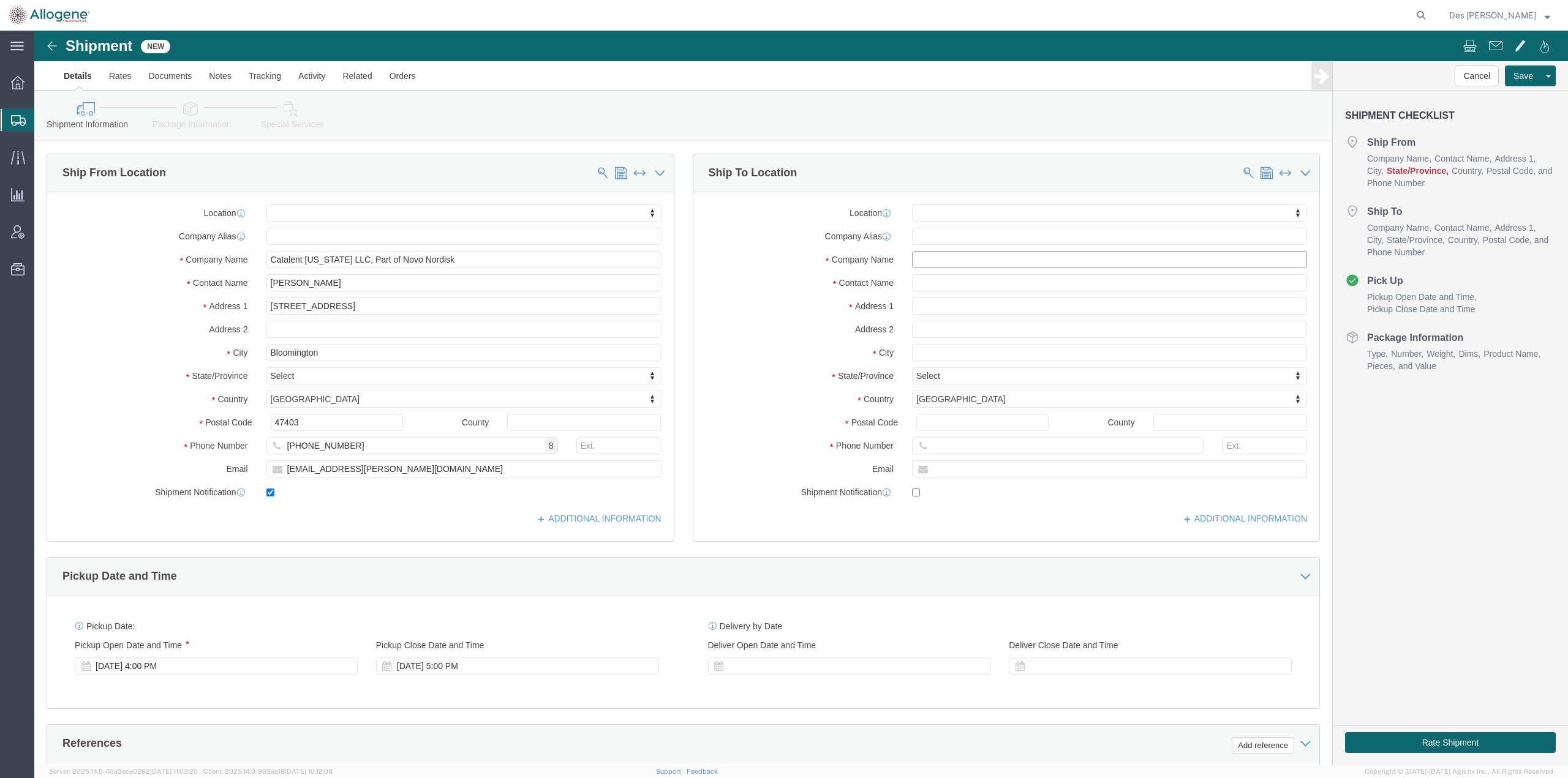 click 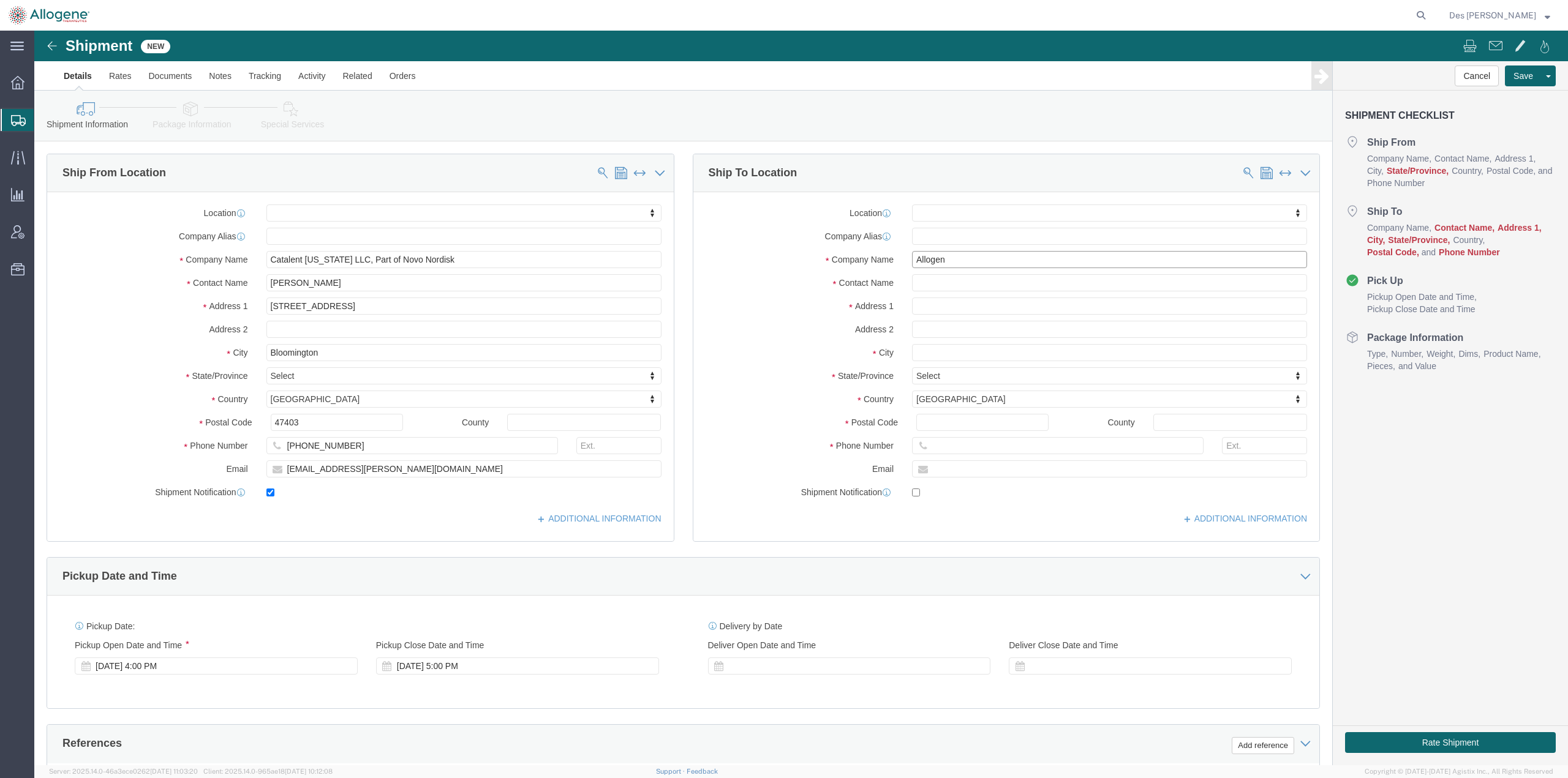 type on "Allogene" 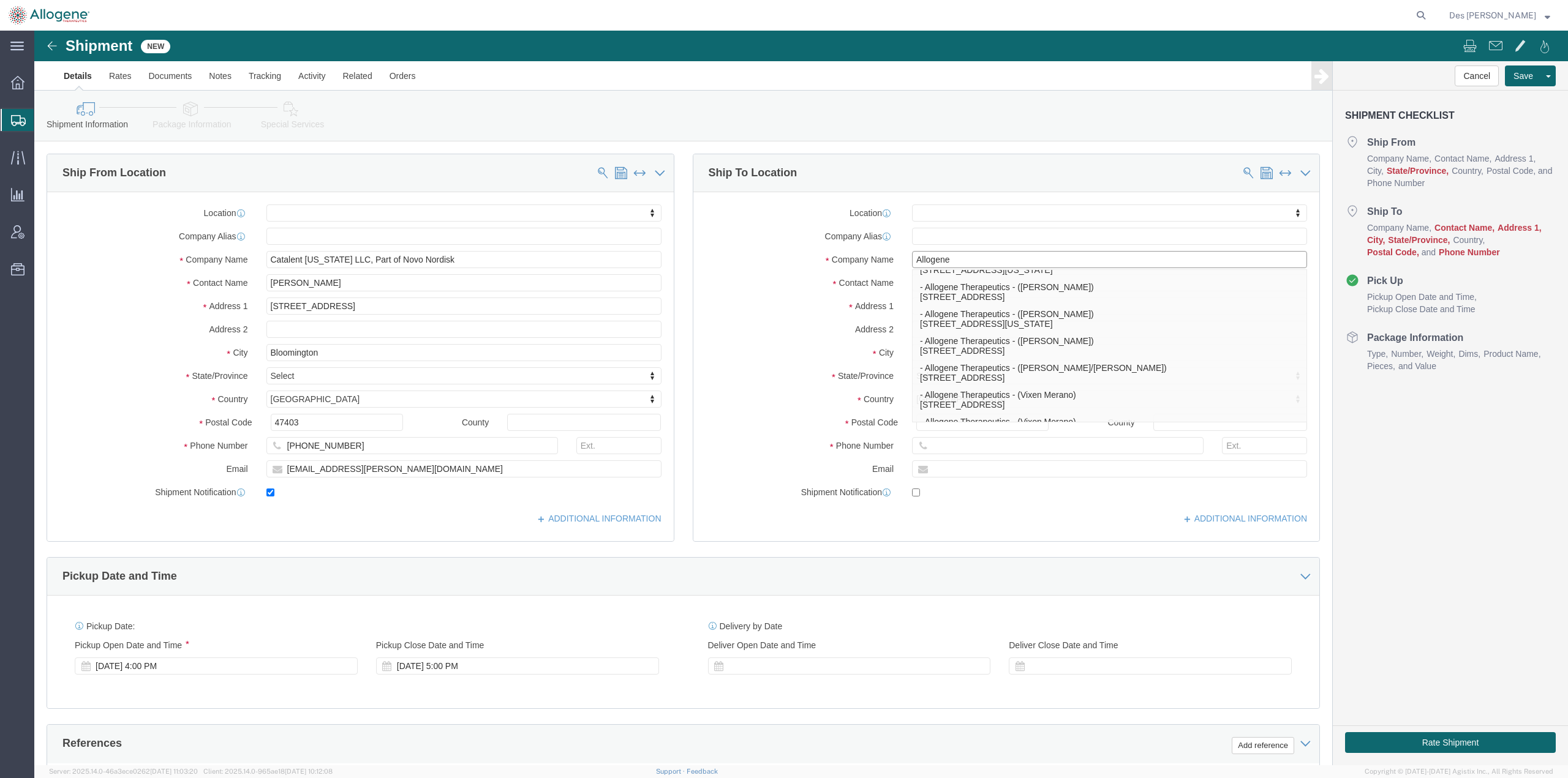 scroll, scrollTop: 387, scrollLeft: 0, axis: vertical 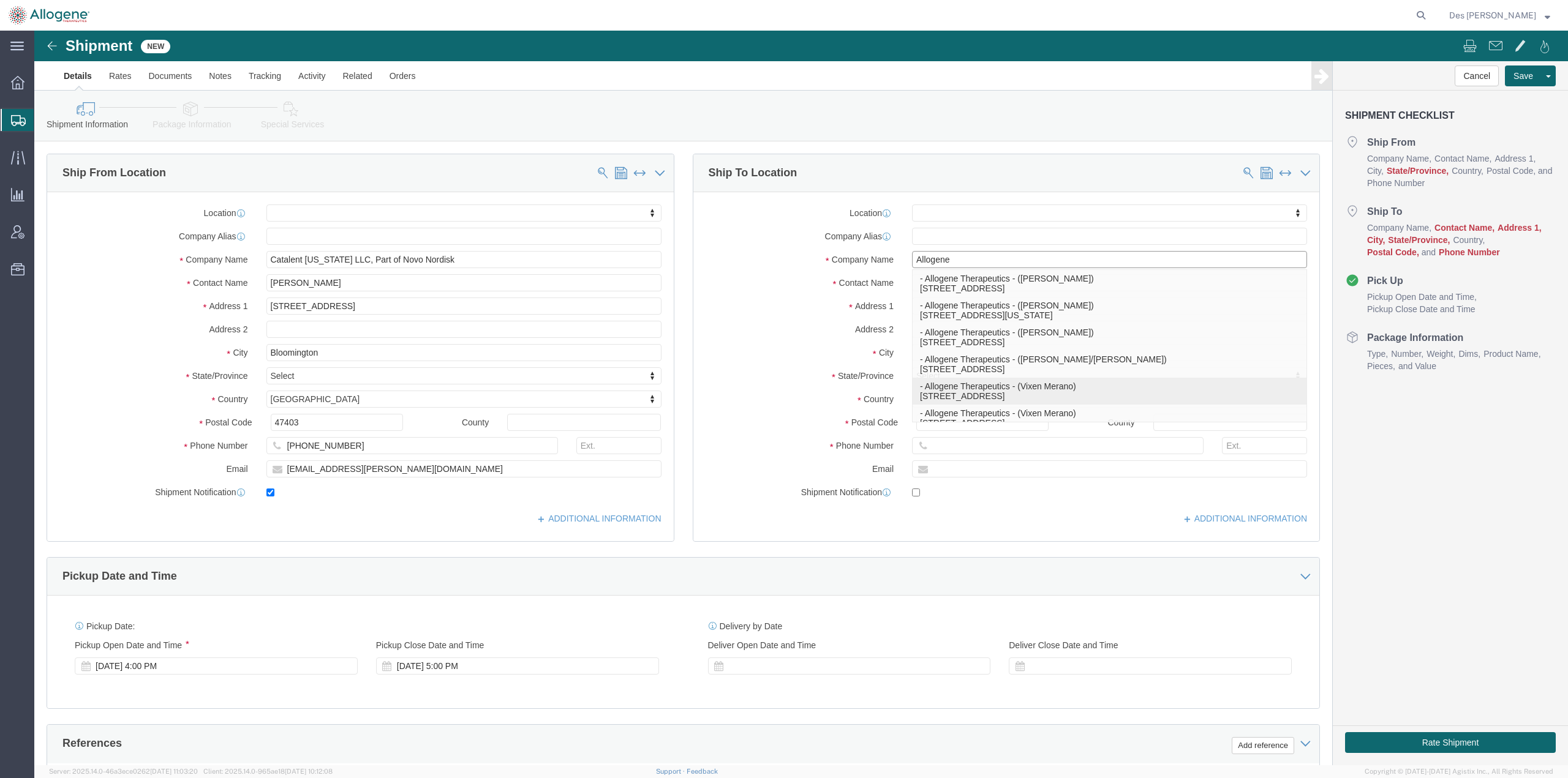 click on "- Allogene Therapeutics - (Vixen Merano) [STREET_ADDRESS]" 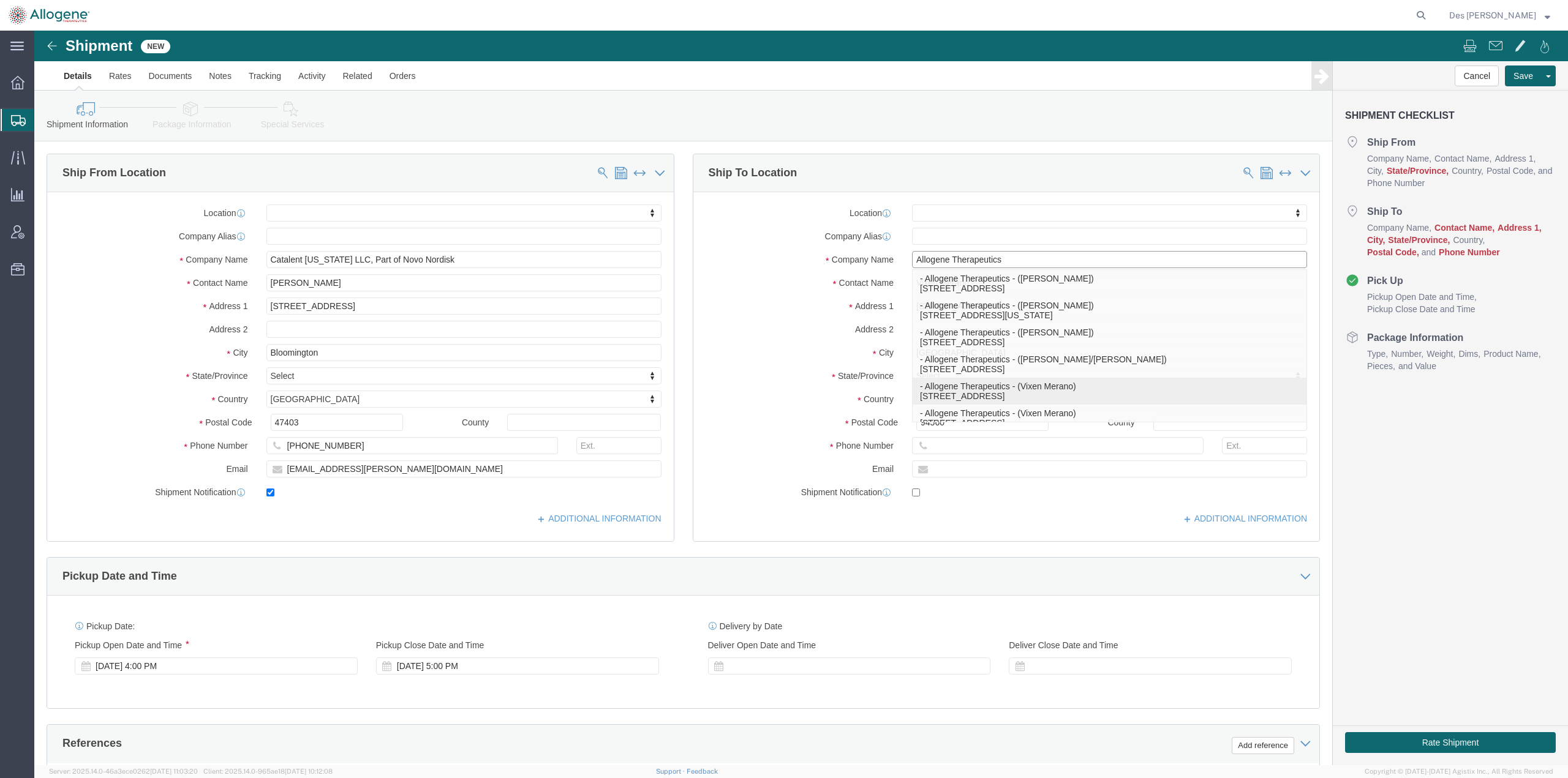 select on "CA" 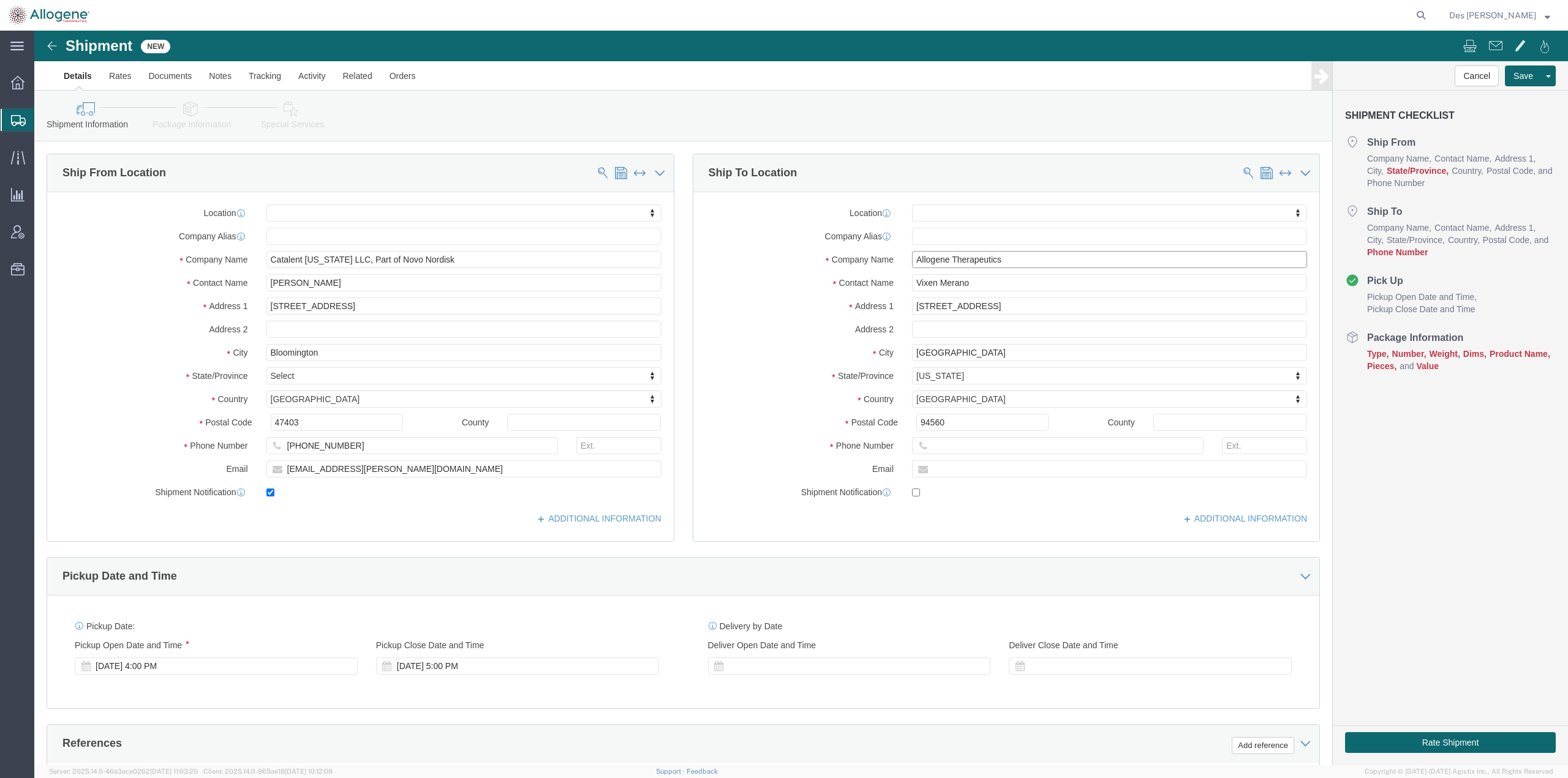 click on "Allogene Therapeutics" 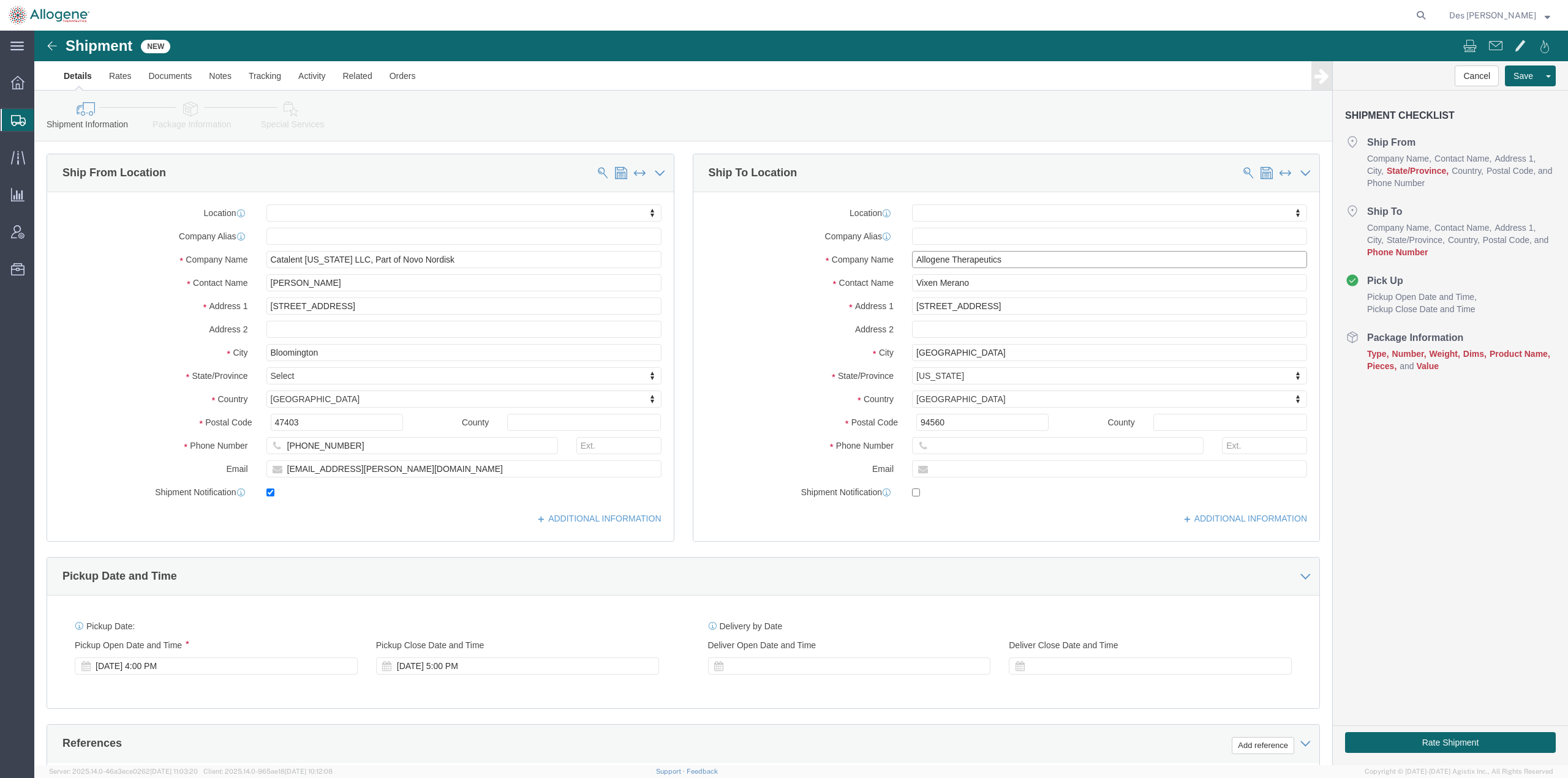 type on "Allogene Therapeutic" 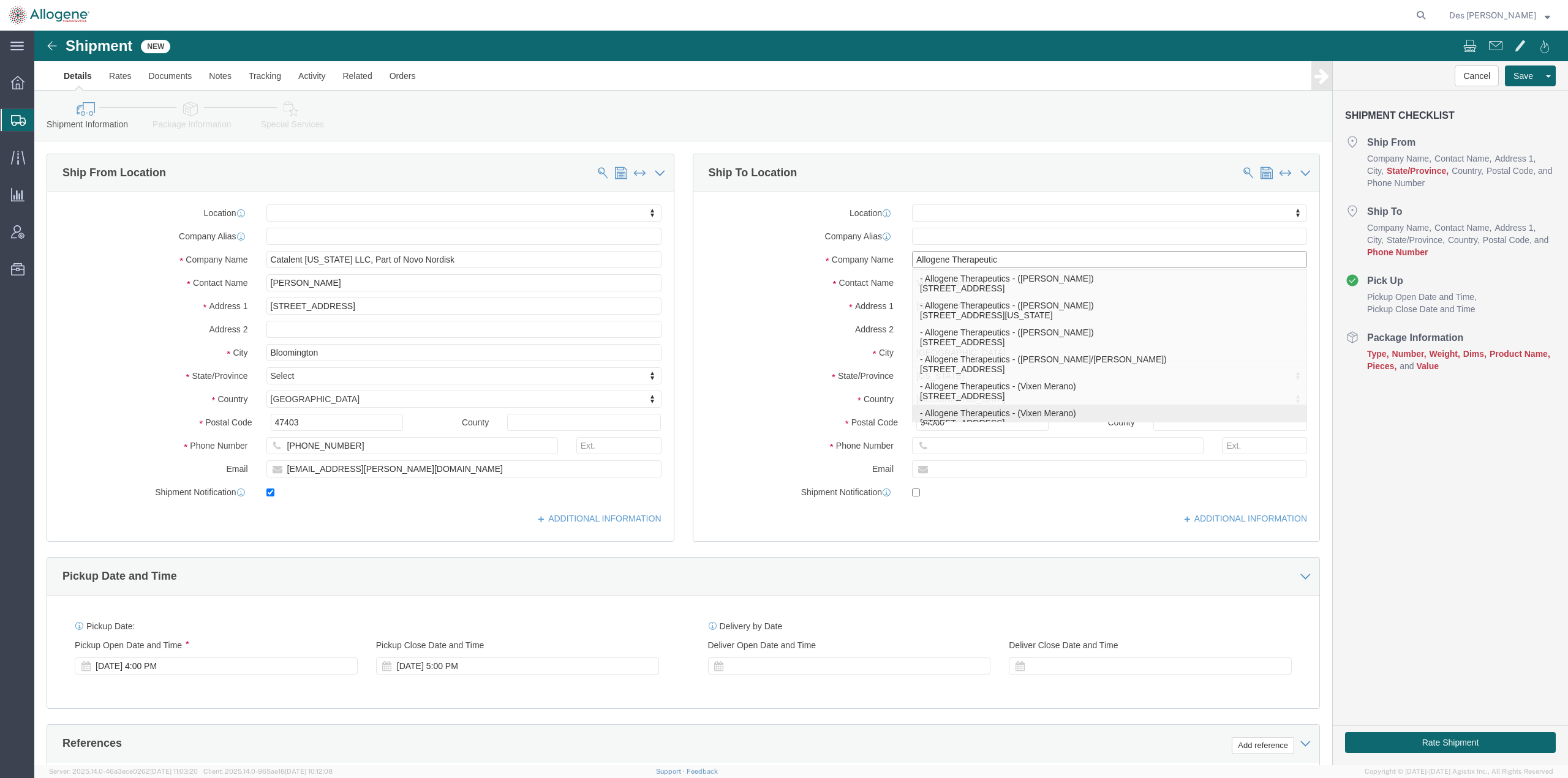 click on "- Allogene Therapeutics - (Vixen Merano) [STREET_ADDRESS]" 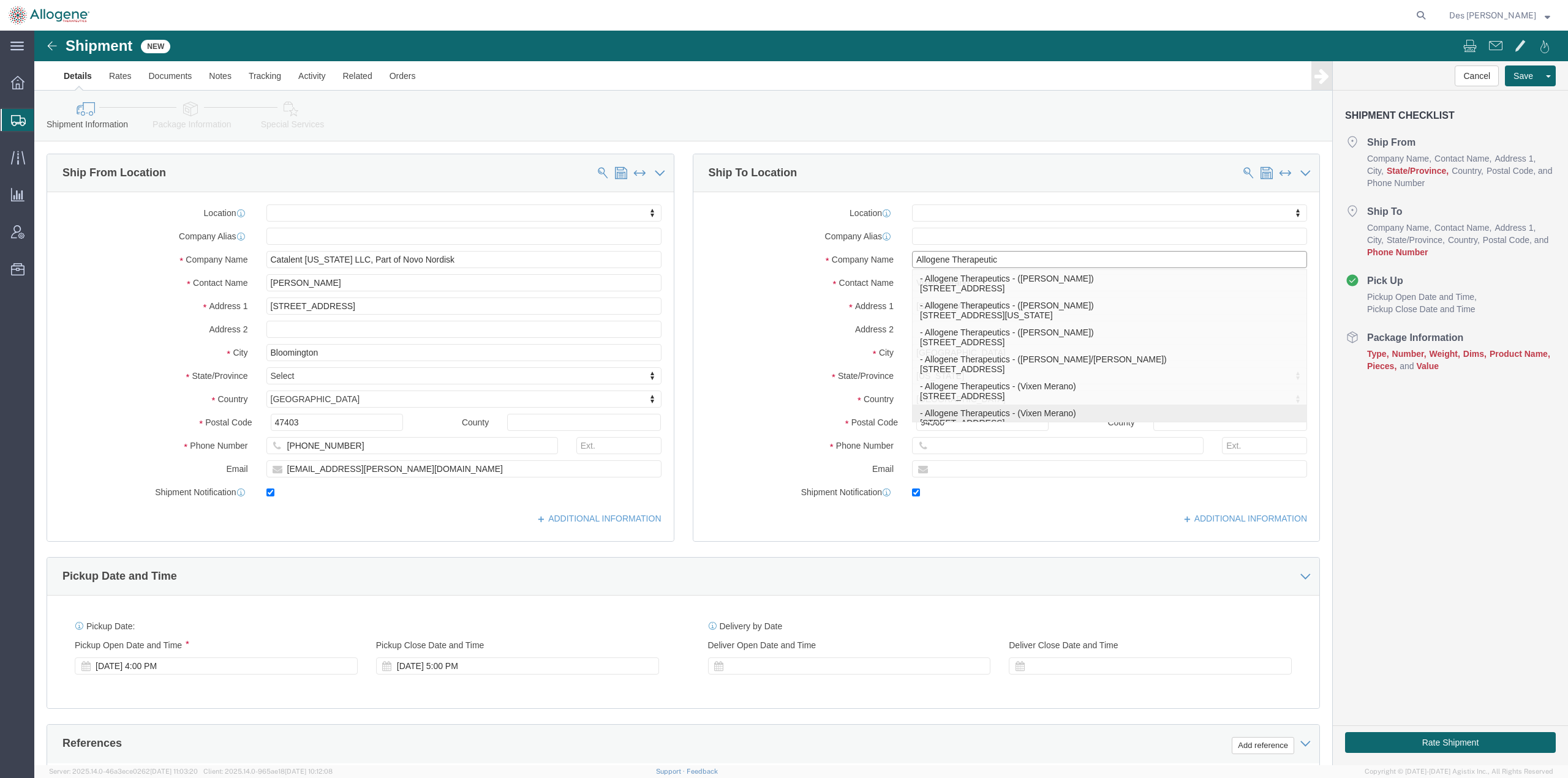 select 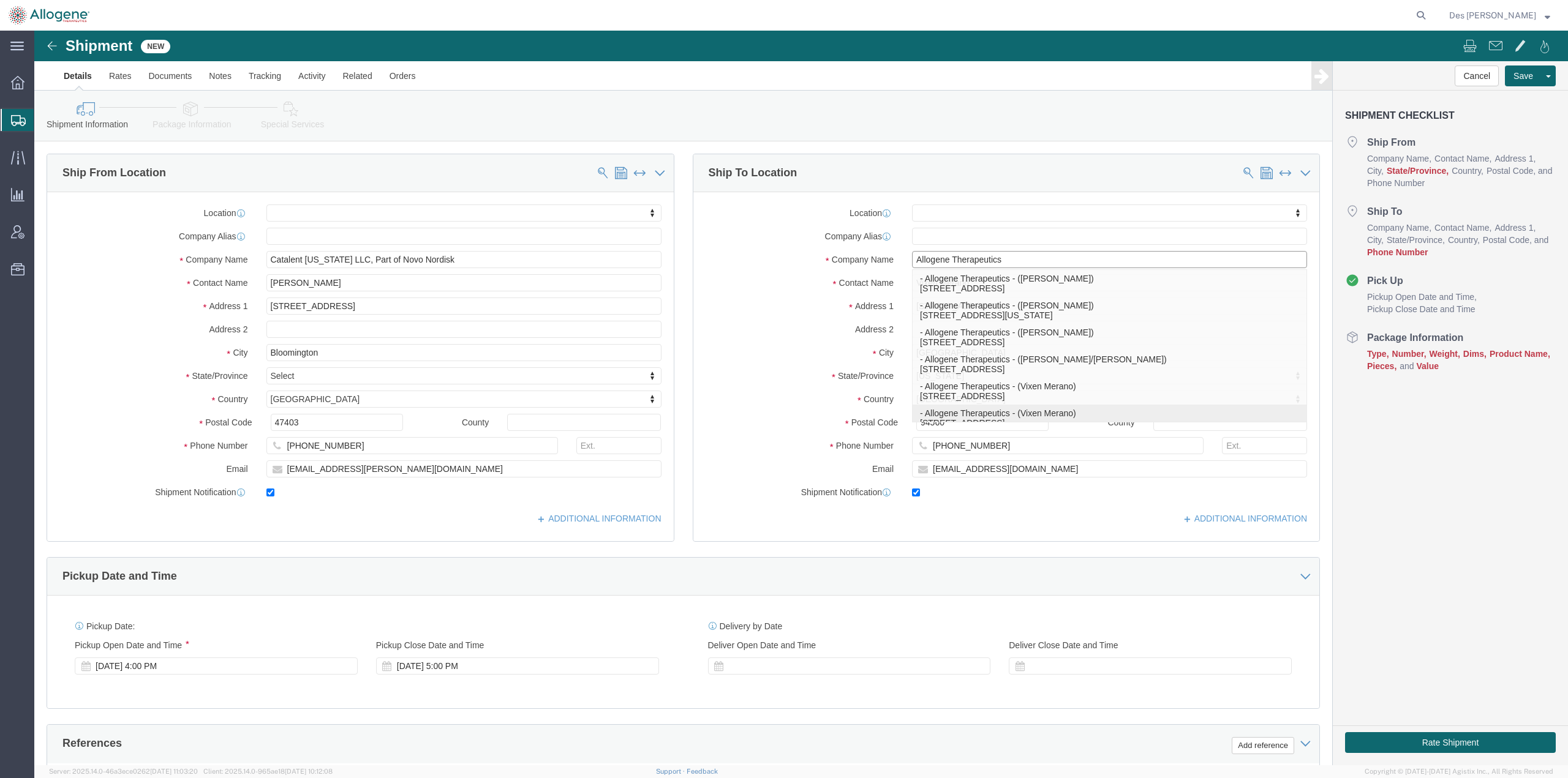 select on "CA" 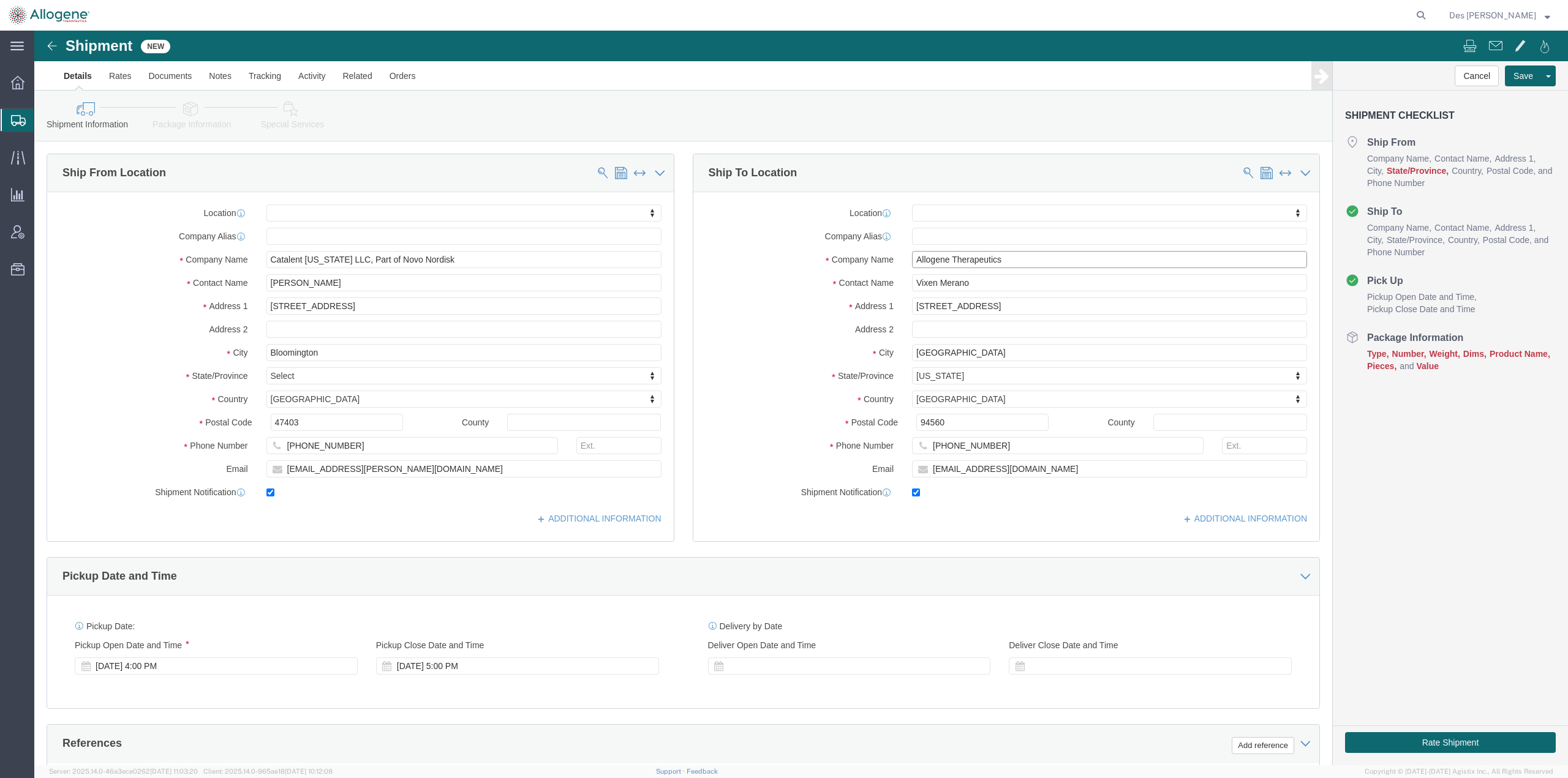 type on "Allogene Therapeutics" 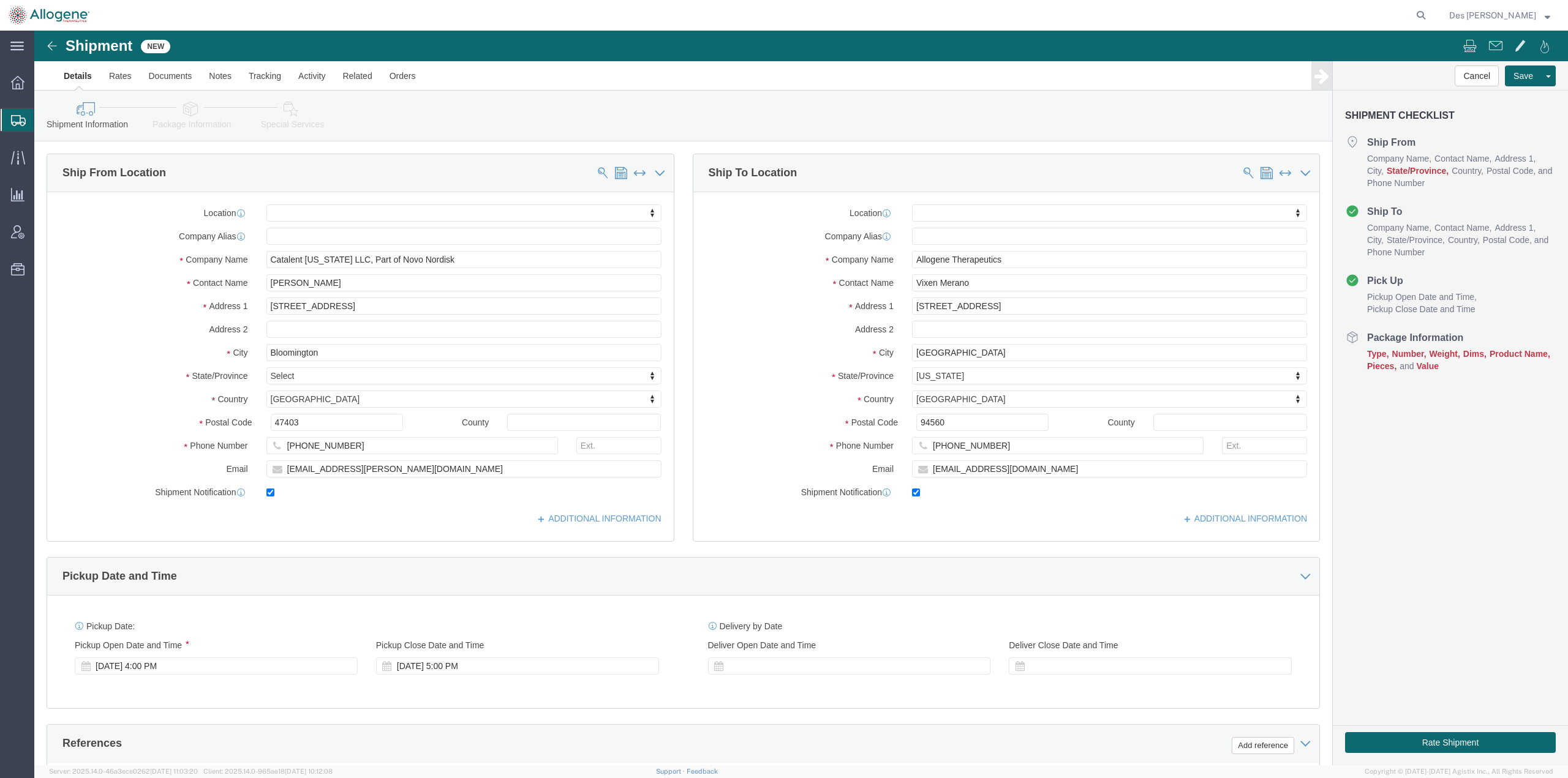 click on "ADDITIONAL INFORMATION" 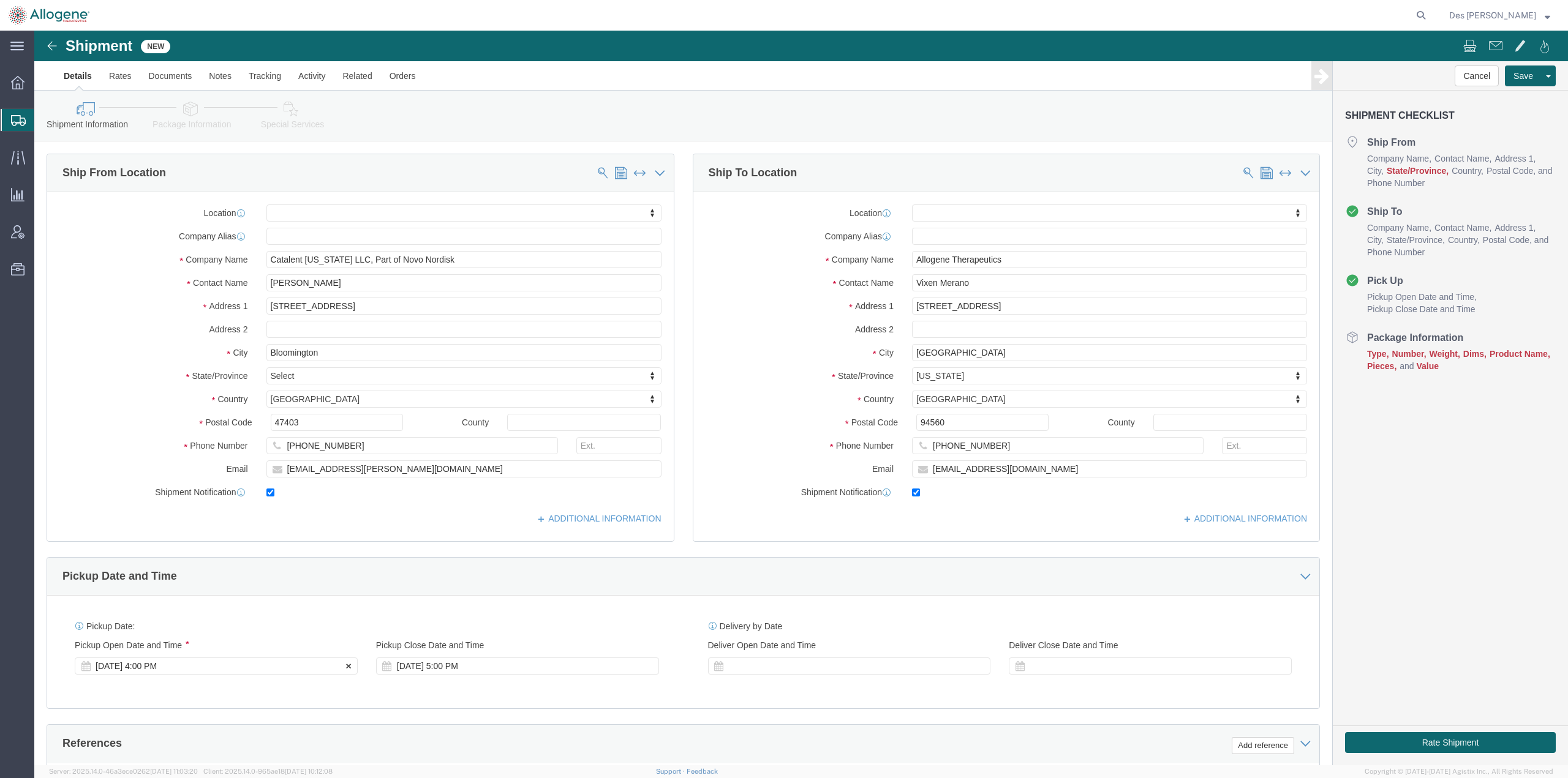 click on "[DATE] 4:00 PM" 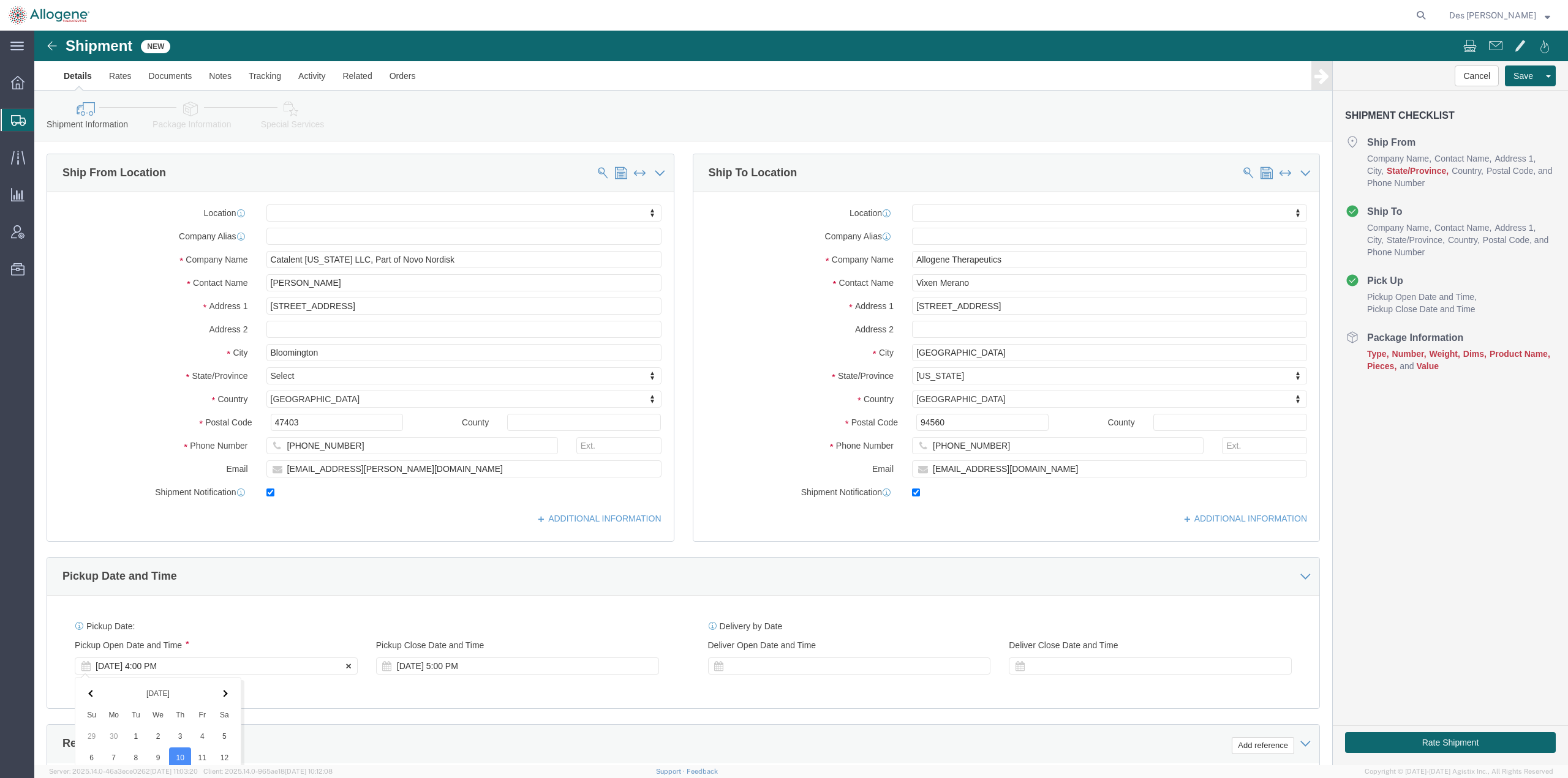scroll, scrollTop: 316, scrollLeft: 0, axis: vertical 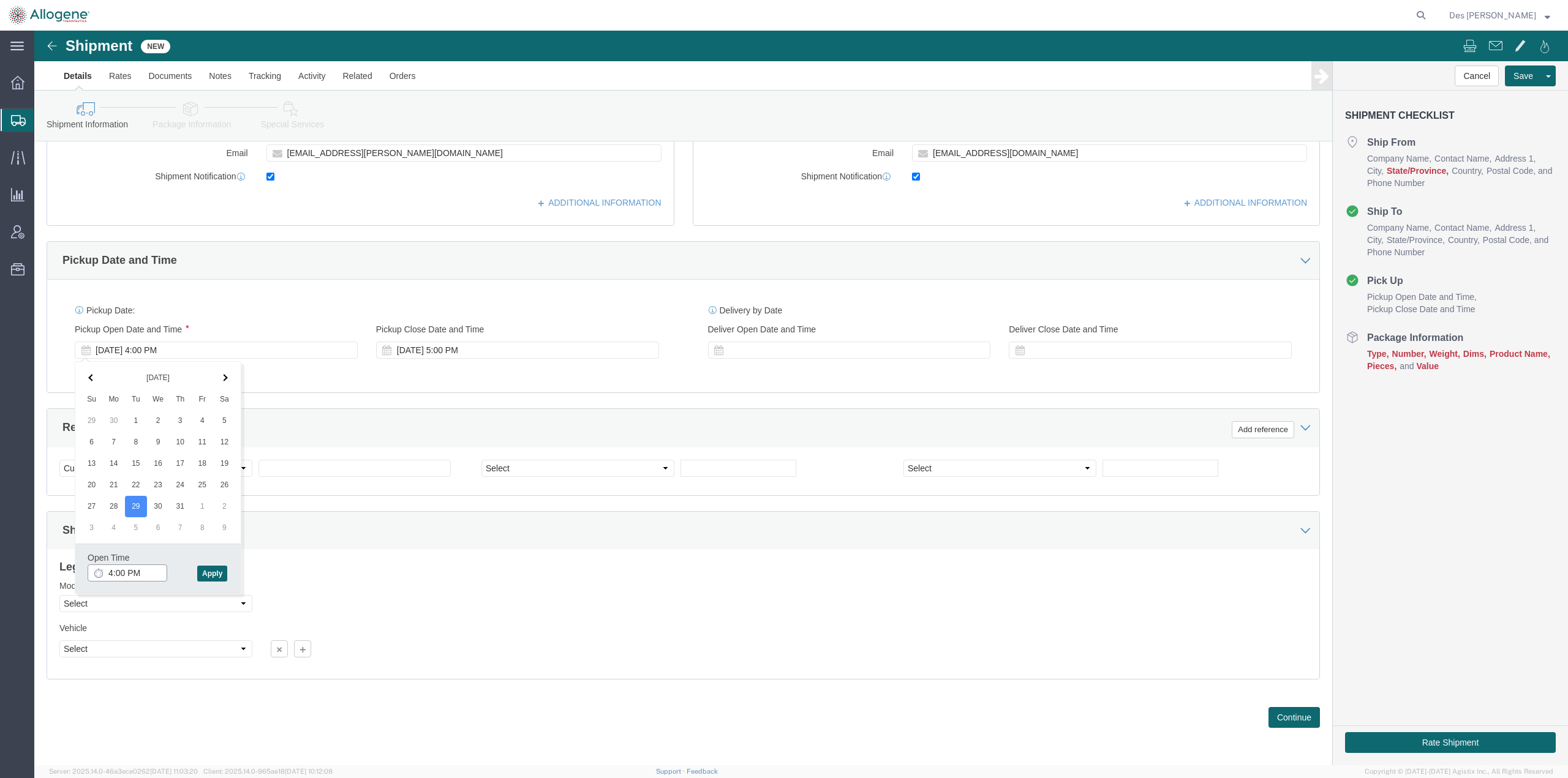 click on "4:00 PM" 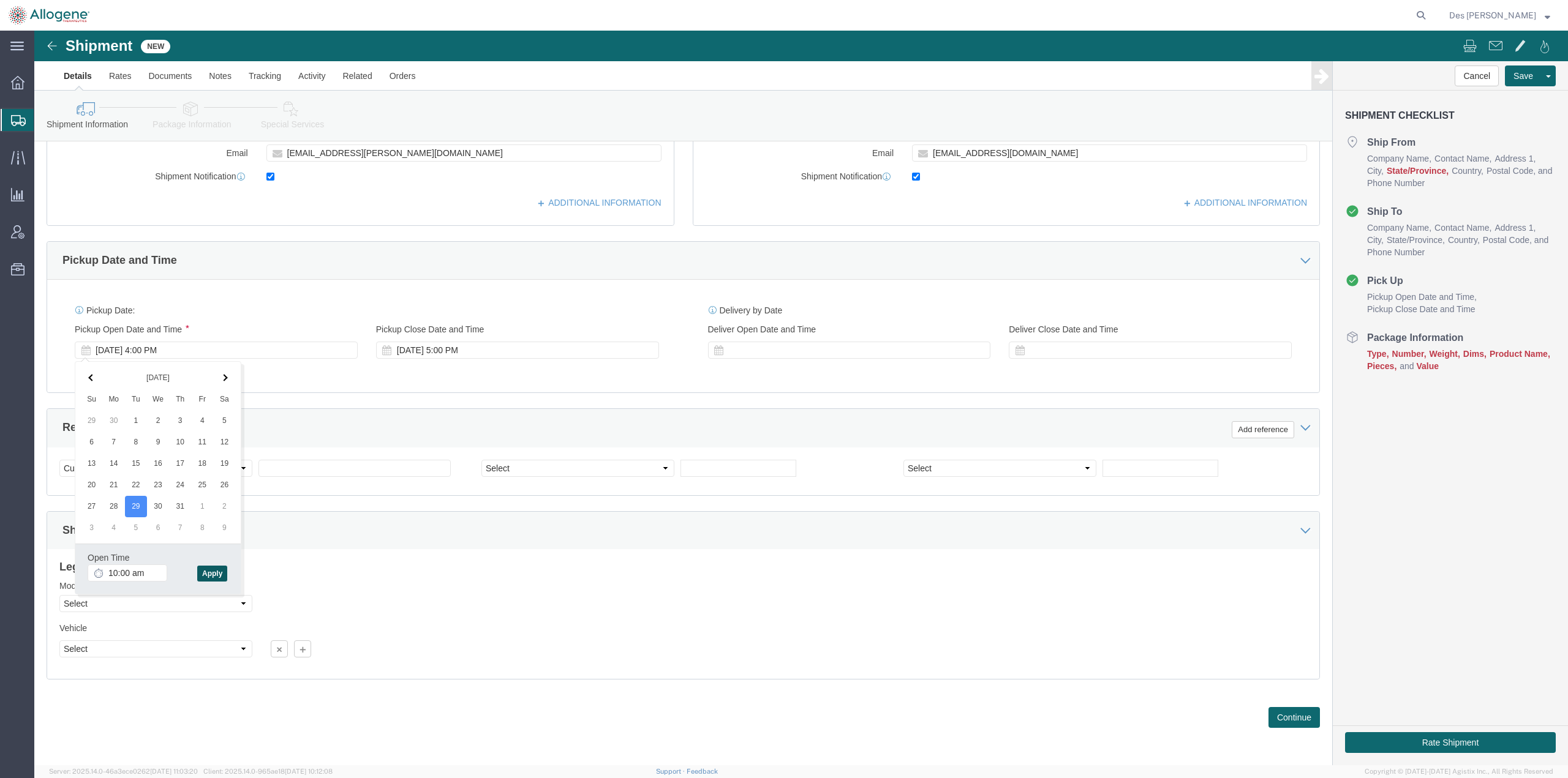 type on "10:00 AM" 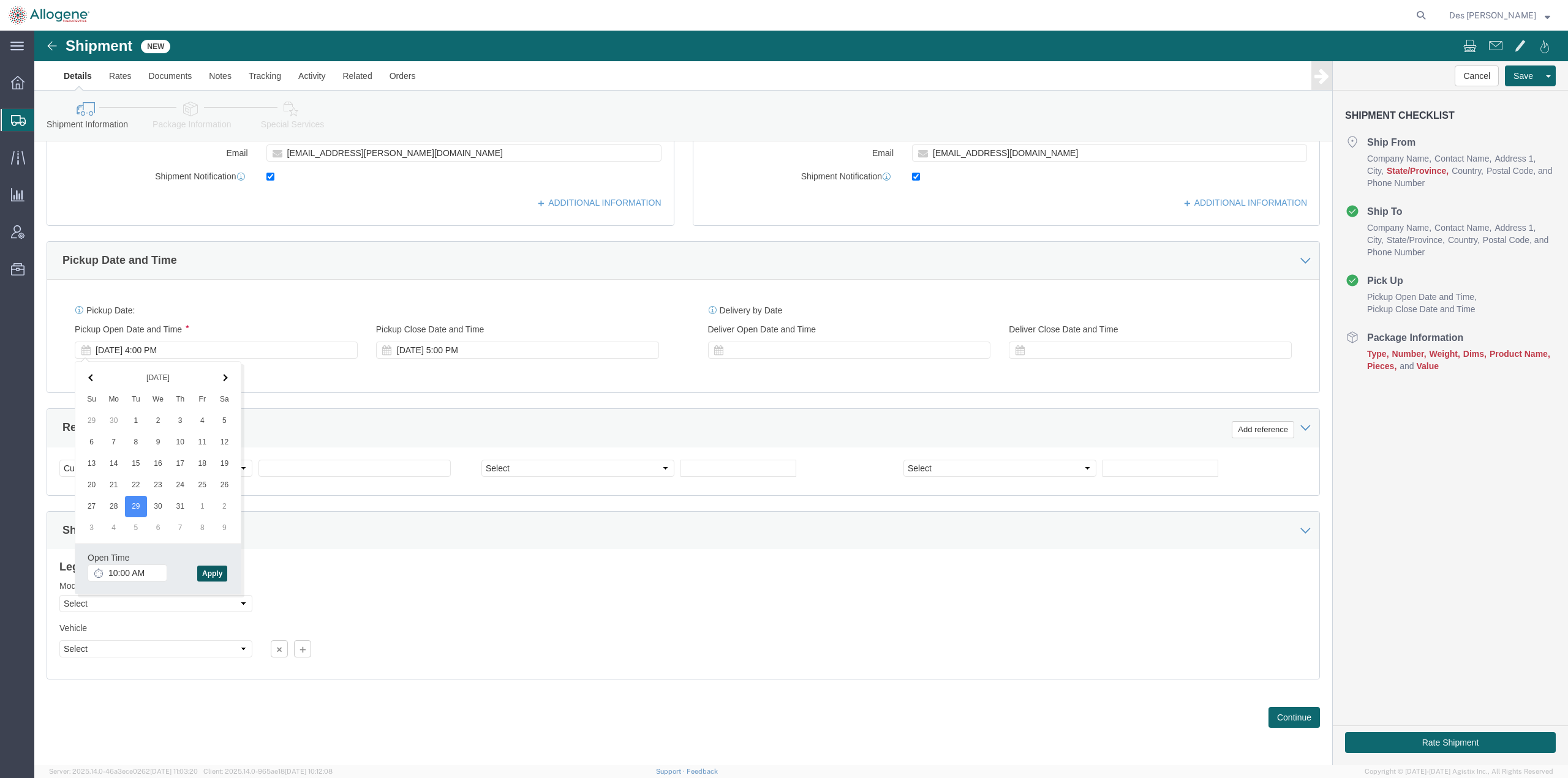 click on "Apply" 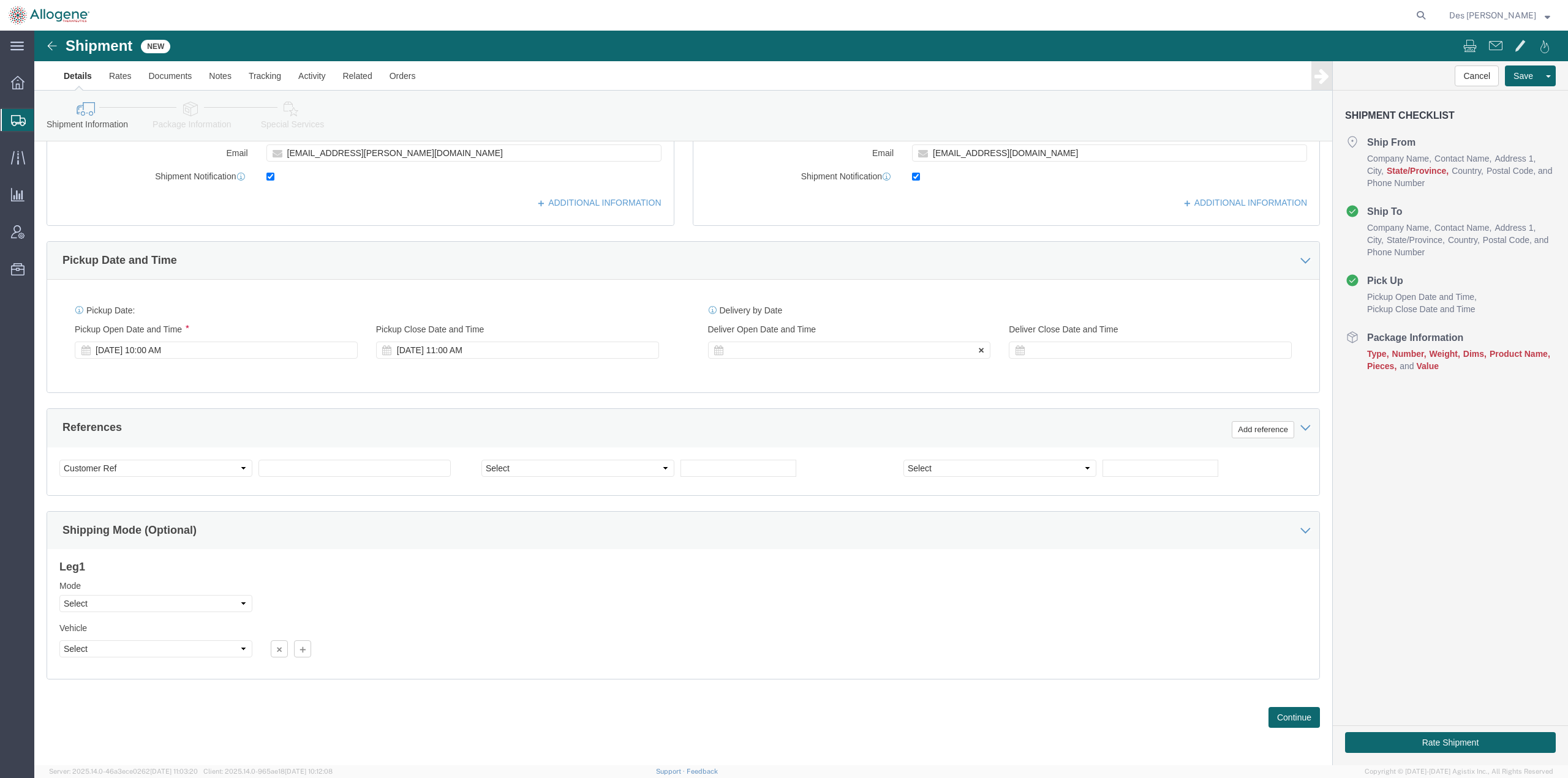 click 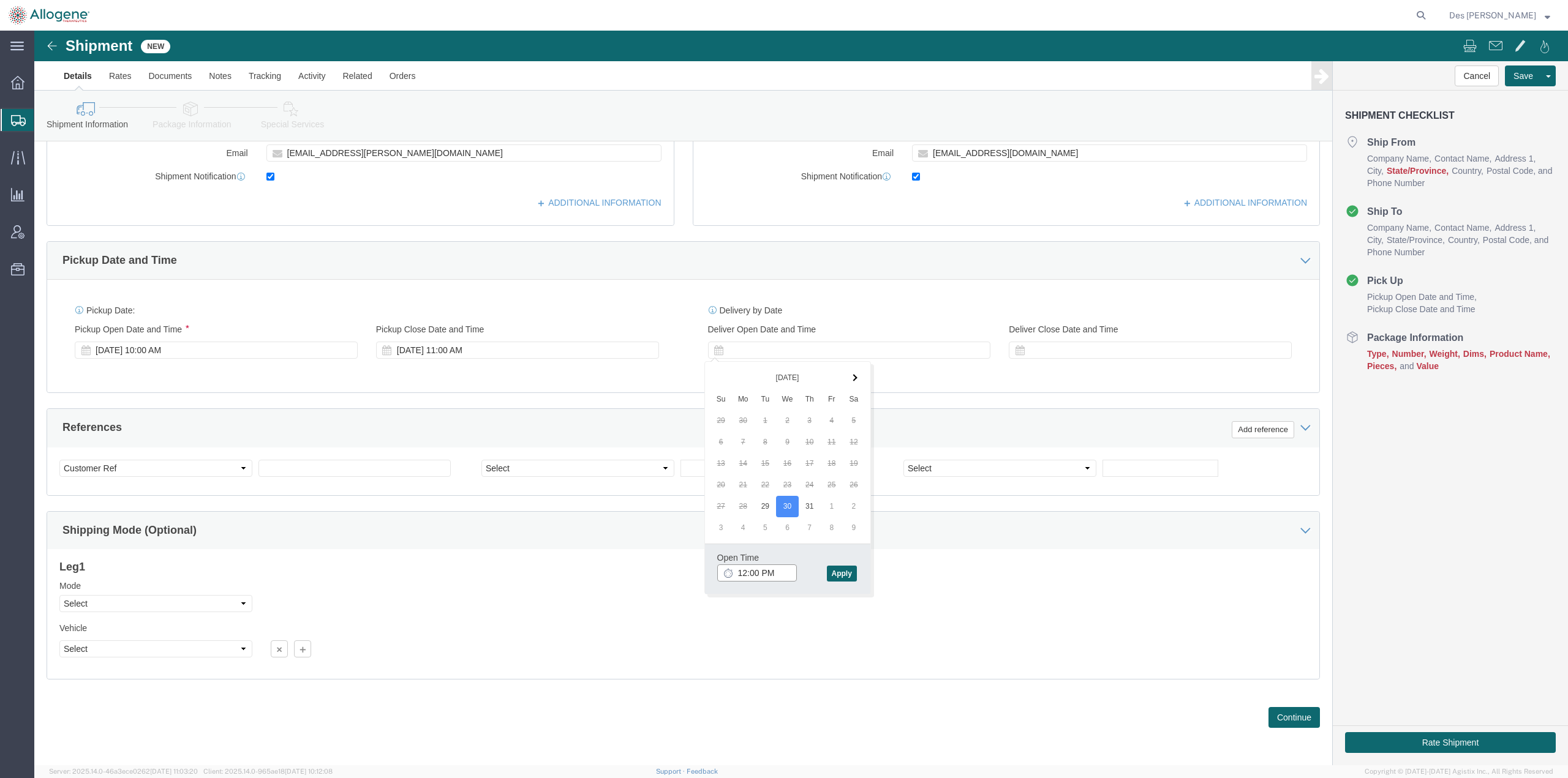 click on "12:00 PM" 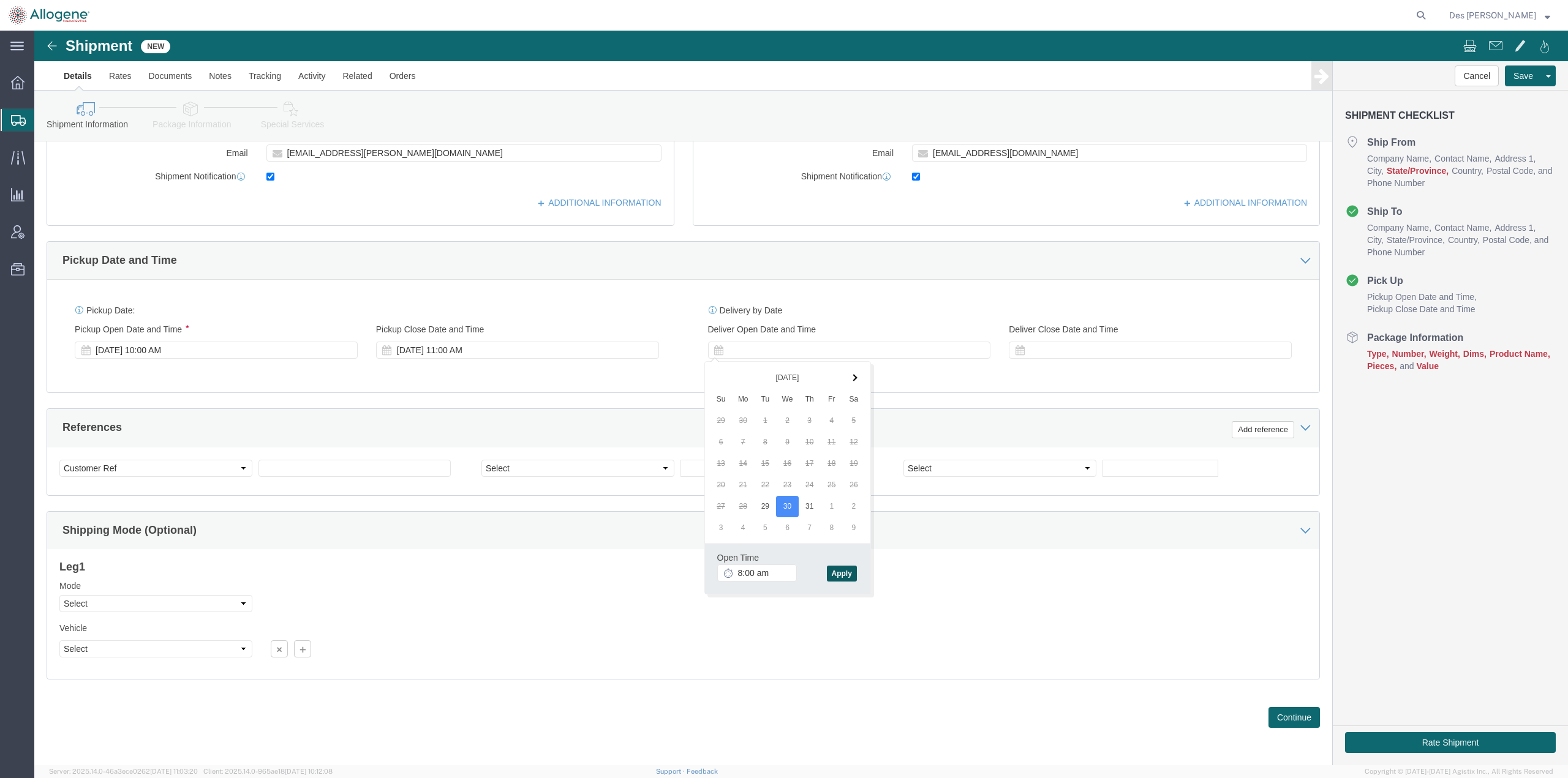 type on "8:00 AM" 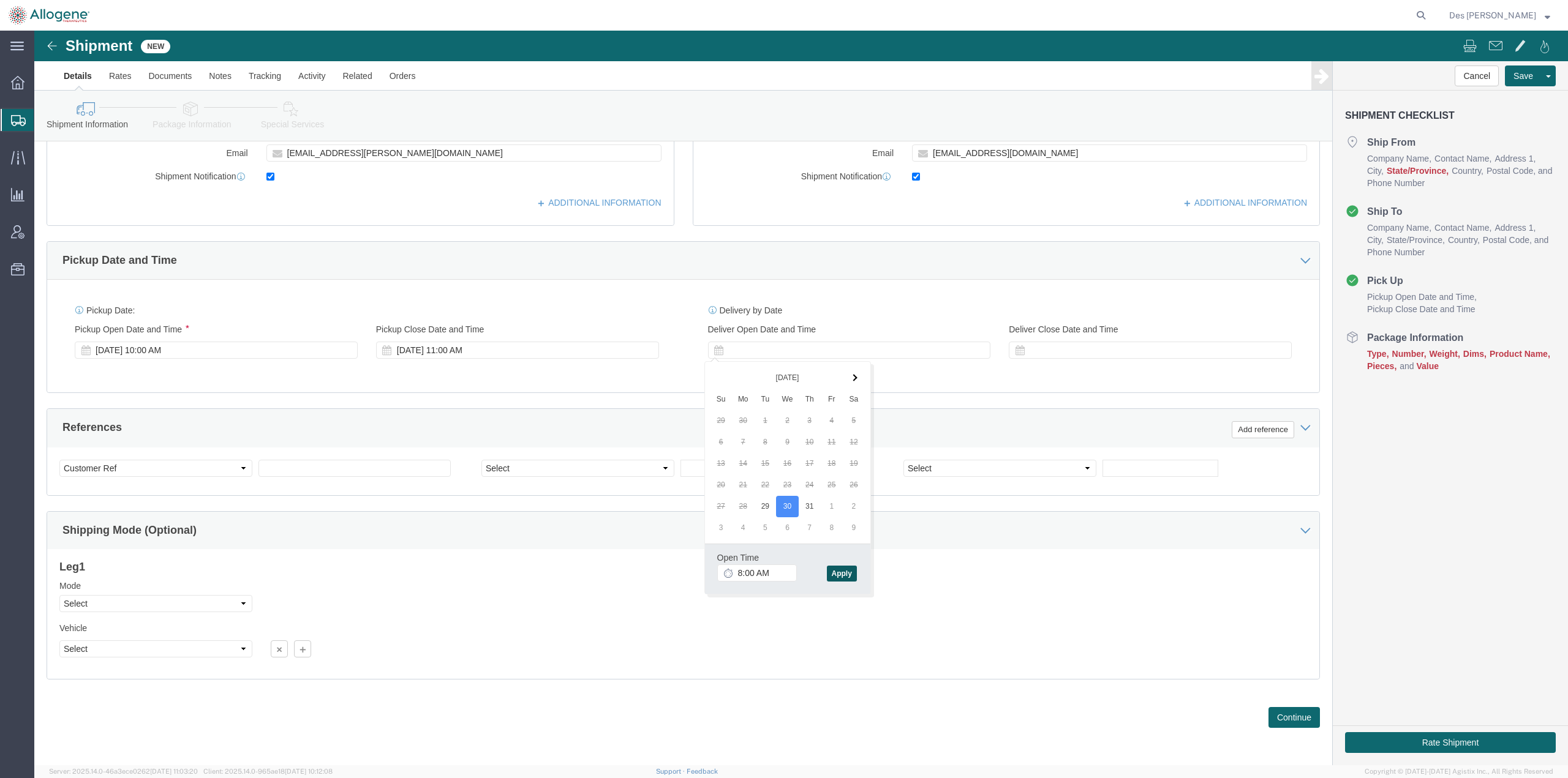 click on "Apply" 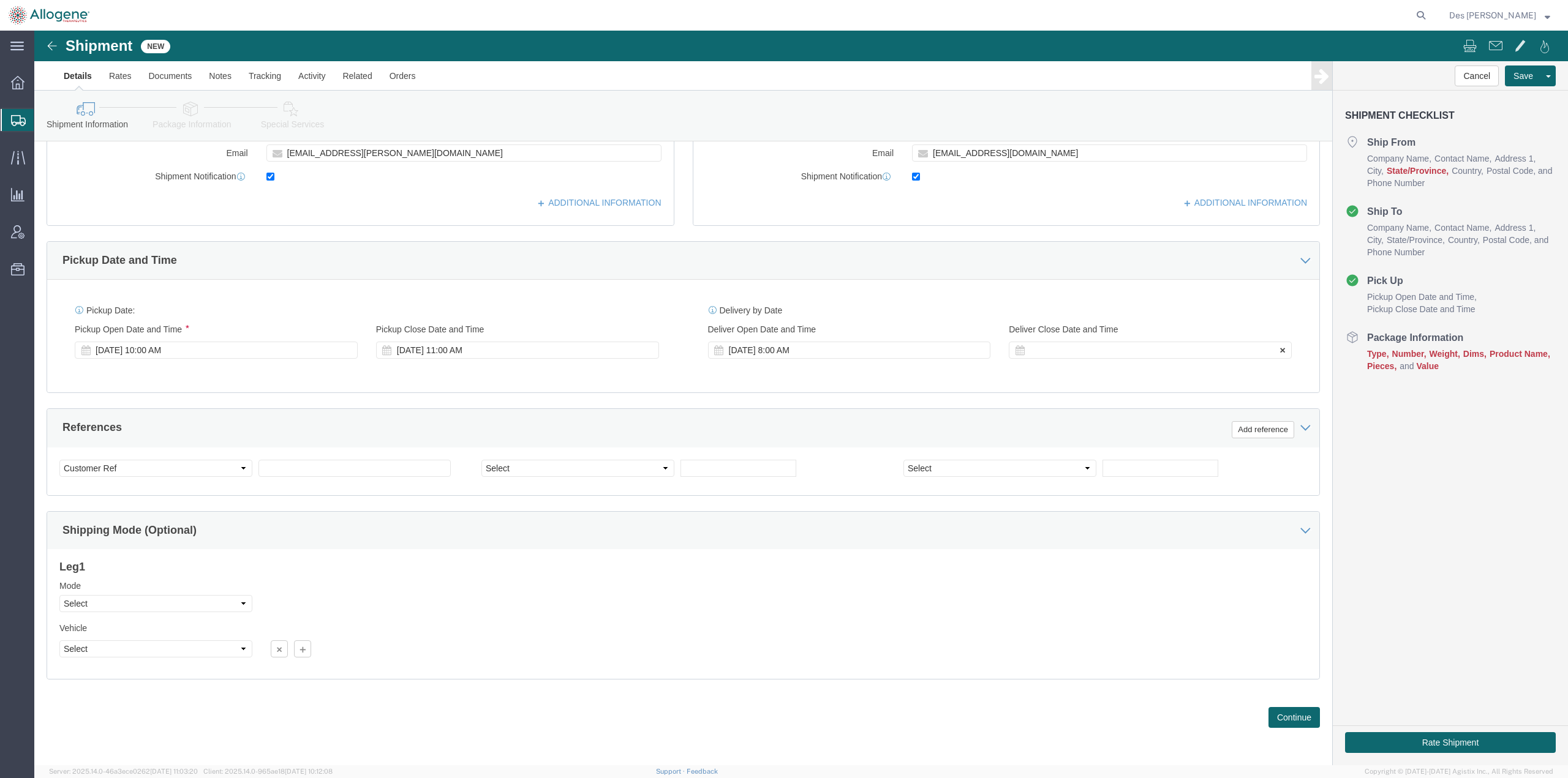 click 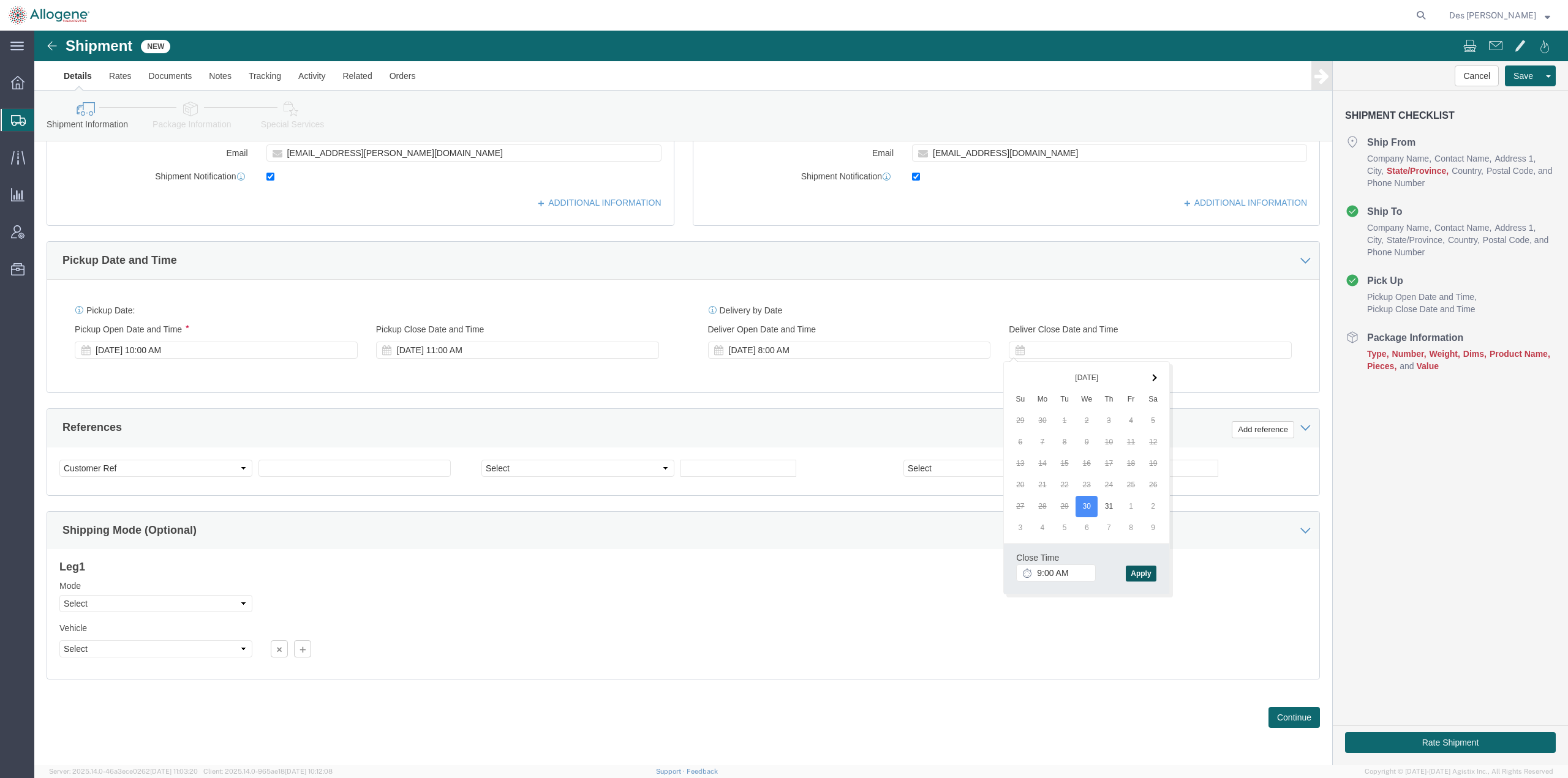 click on "Apply" 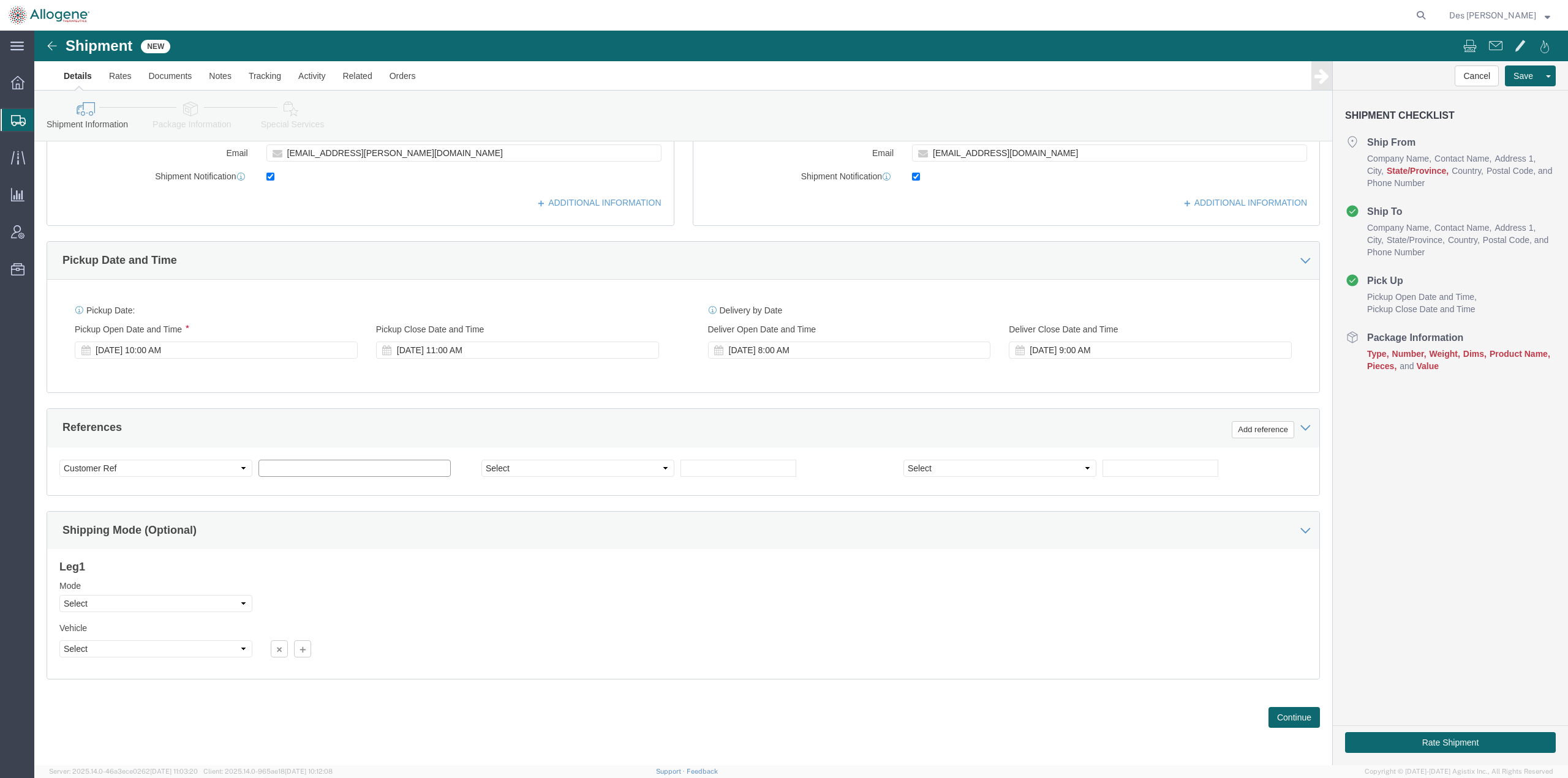 click 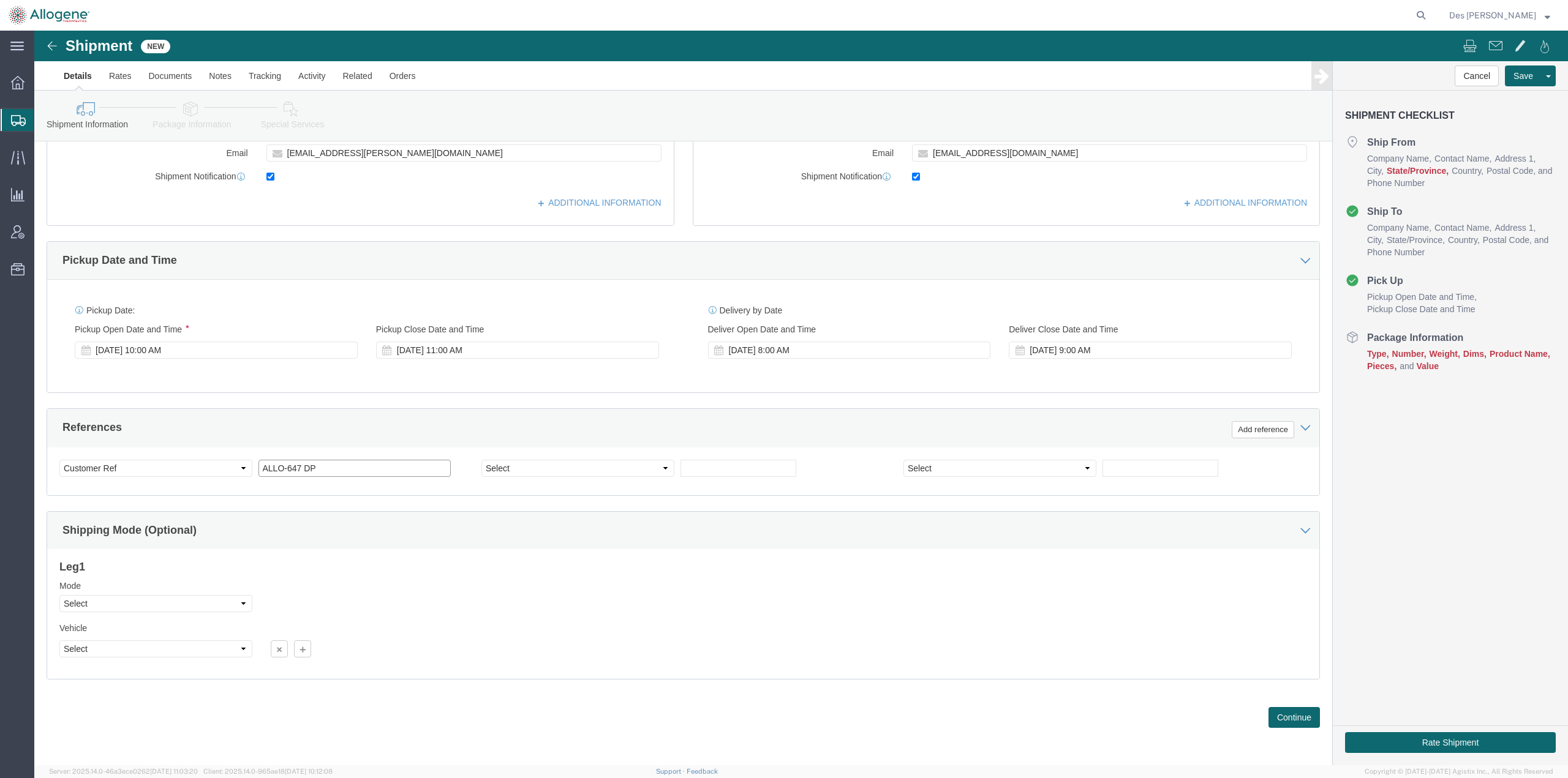type on "ALLO-647 DP" 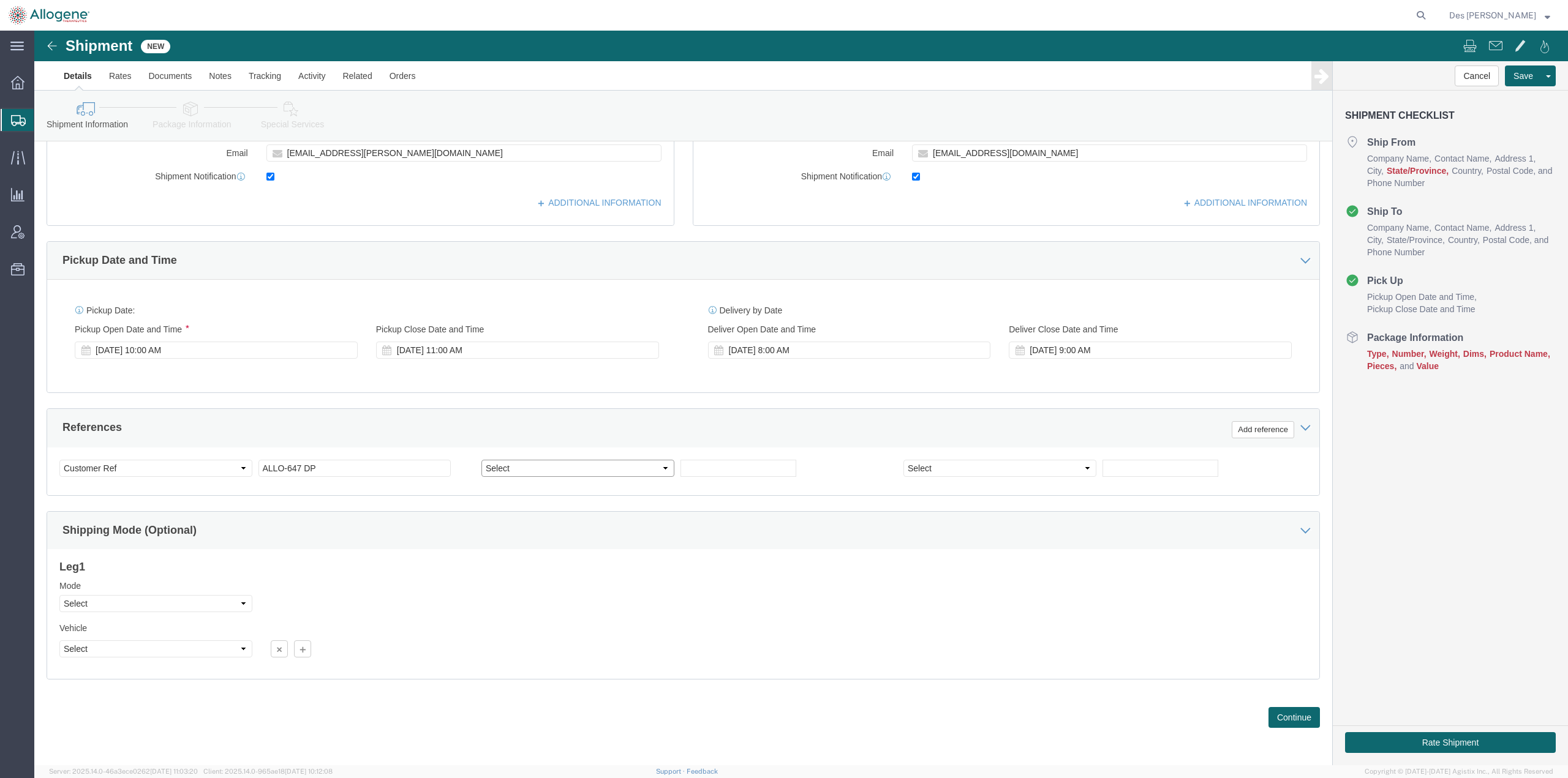 click on "Select Account Type Activity ID Airline Appointment Number ASN Batch Request # Bill Of Lading Bin Booking Number Booking Request ID Cancel Pickup Location CBP Entry No Claim Container Number Customer Ref Delivery Number Department Document No Expenditure Export Reference Flight Number General GL Code House Airway Bill Internal Requisition Invoice Number ITN No Job Number License Lloyd's Code Lot Number Master Airway Bill Master Tracking Number Material Requisition Order Number Organization Packing Slip Pickup Number Pickup Request PO Line Item No PRO # Problem File Number Project Project Number Protocol Number Purchase Order Quote Number R.M.A. Release Number Route Sales Order Seal Number Serial No Shipment Id Number Shipment Line No Study Number Task Tender ID VAT Number Vessel Name VIN Voyage Number Waybill Number Work Order" 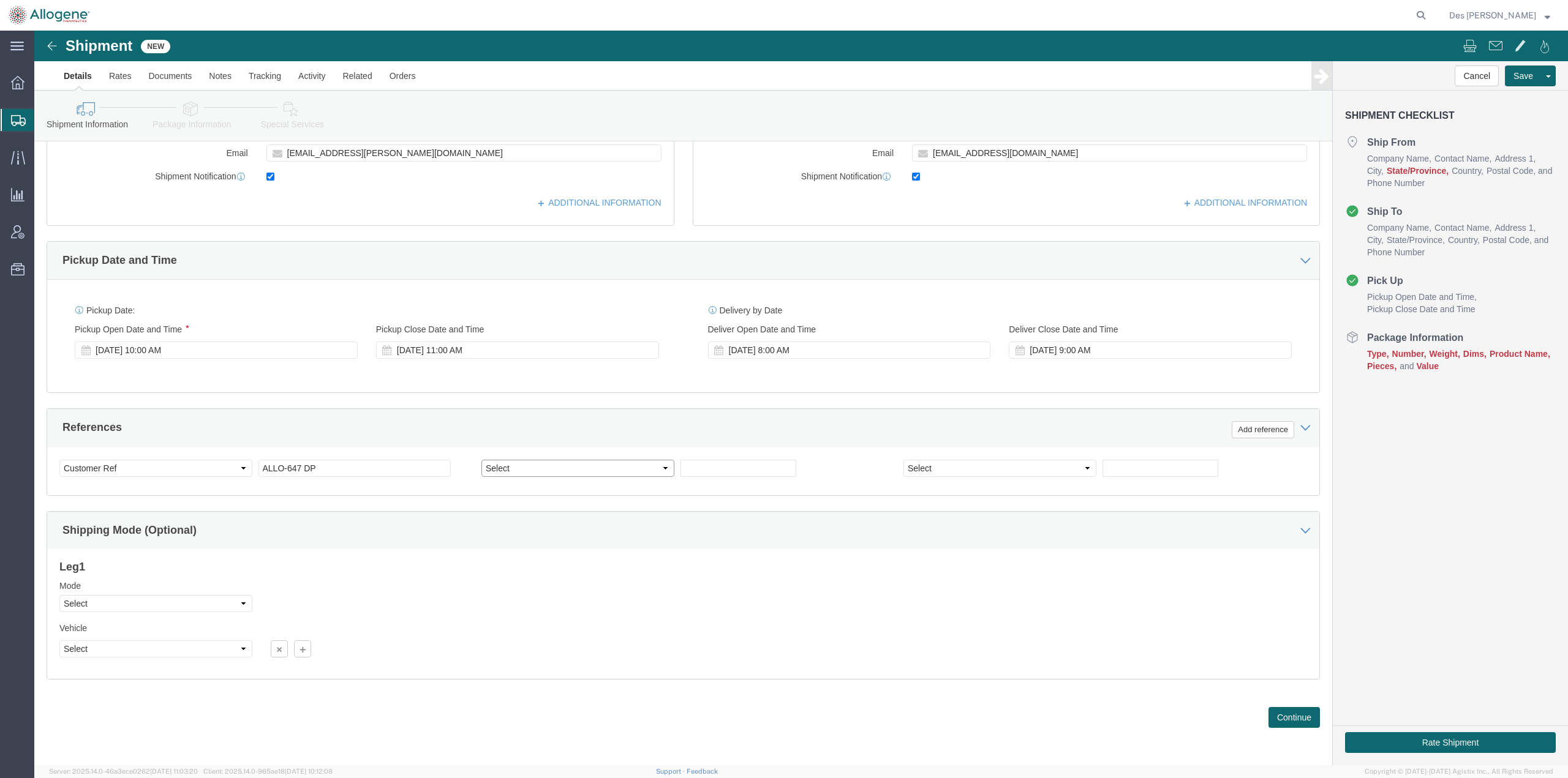 select on "PURCHORD" 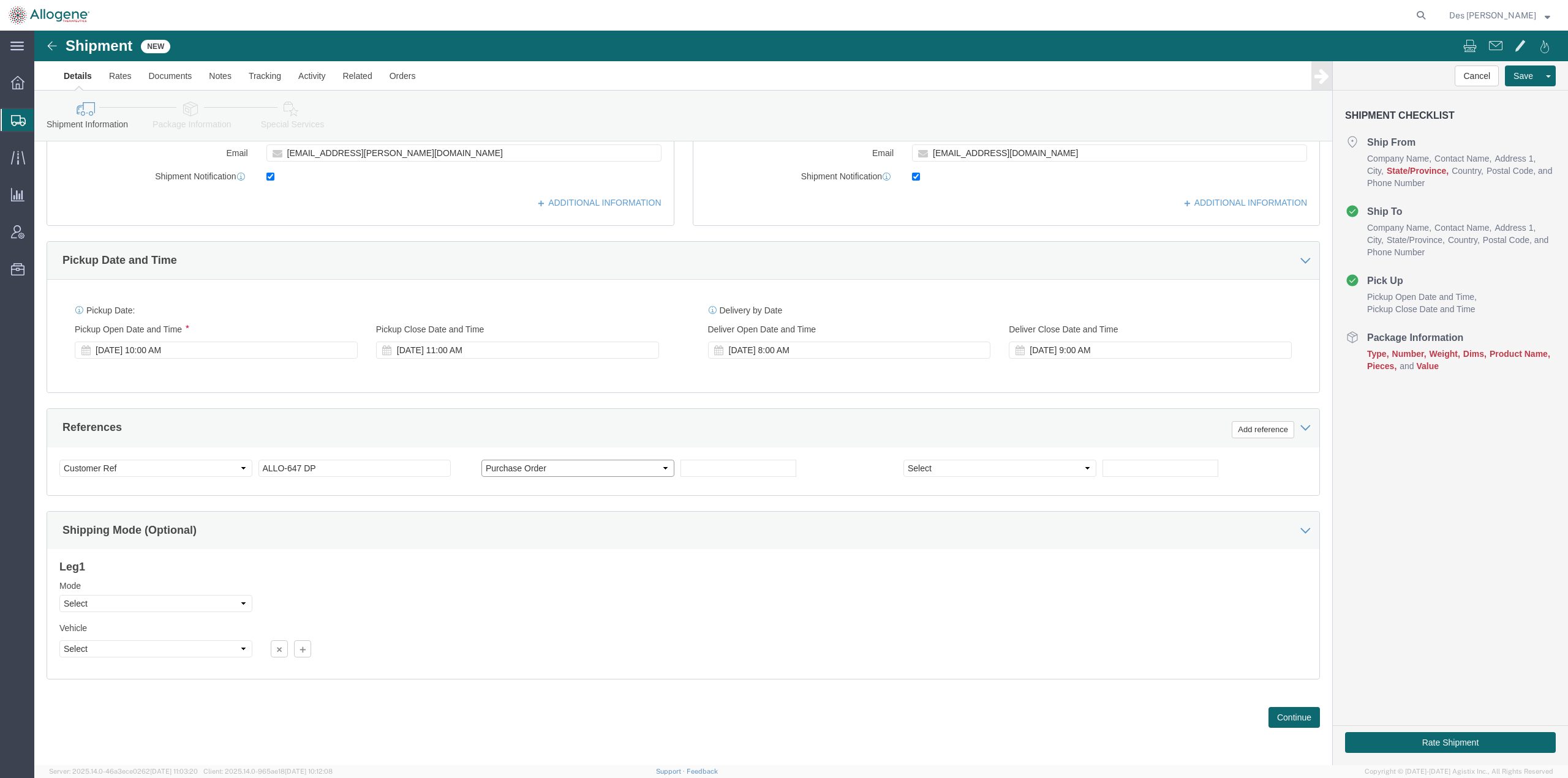 click on "Select Account Type Activity ID Airline Appointment Number ASN Batch Request # Bill Of Lading Bin Booking Number Booking Request ID Cancel Pickup Location CBP Entry No Claim Container Number Customer Ref Delivery Number Department Document No Expenditure Export Reference Flight Number General GL Code House Airway Bill Internal Requisition Invoice Number ITN No Job Number License Lloyd's Code Lot Number Master Airway Bill Master Tracking Number Material Requisition Order Number Organization Packing Slip Pickup Number Pickup Request PO Line Item No PRO # Problem File Number Project Project Number Protocol Number Purchase Order Quote Number R.M.A. Release Number Route Sales Order Seal Number Serial No Shipment Id Number Shipment Line No Study Number Task Tender ID VAT Number Vessel Name VIN Voyage Number Waybill Number Work Order" 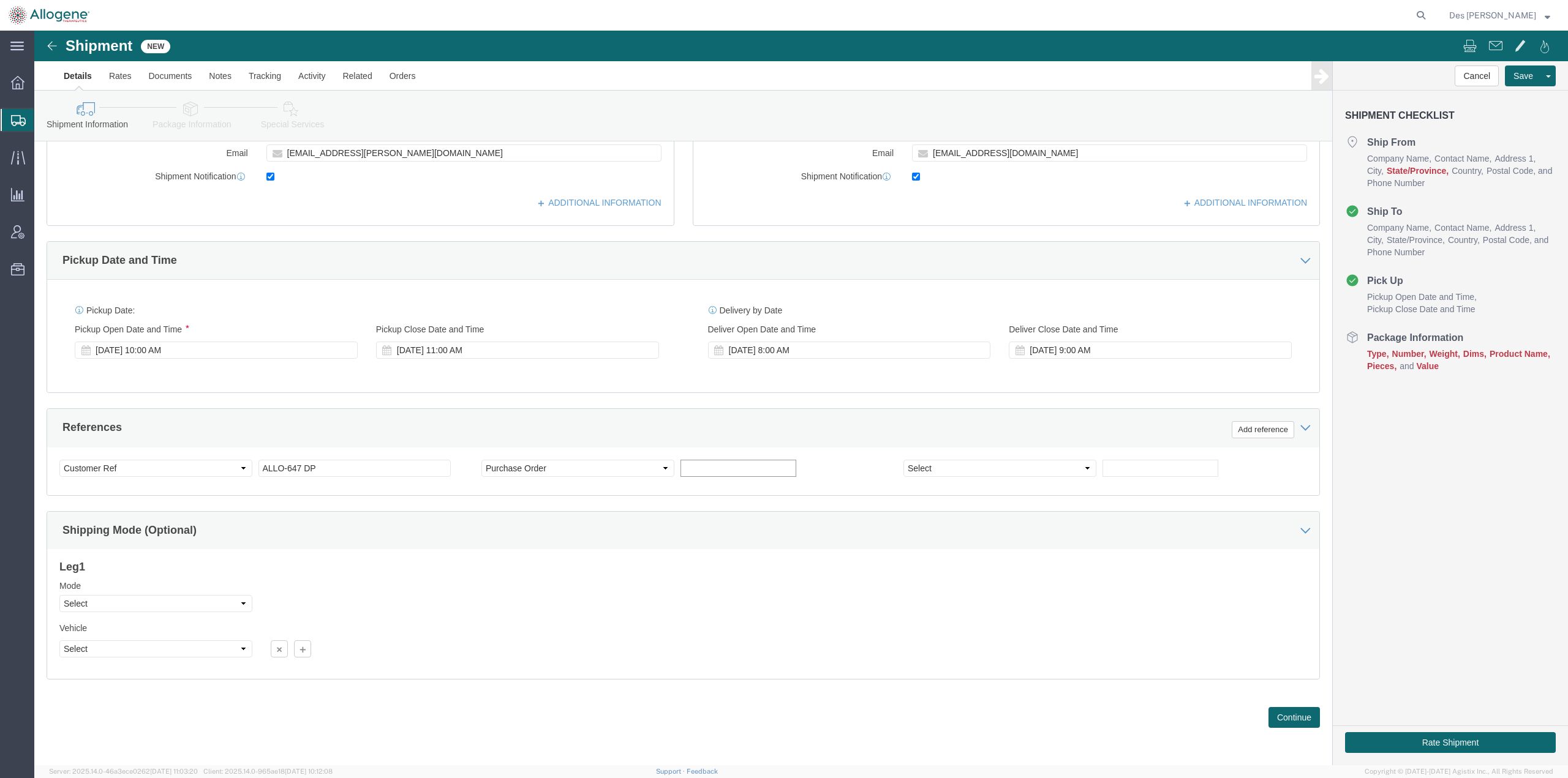click 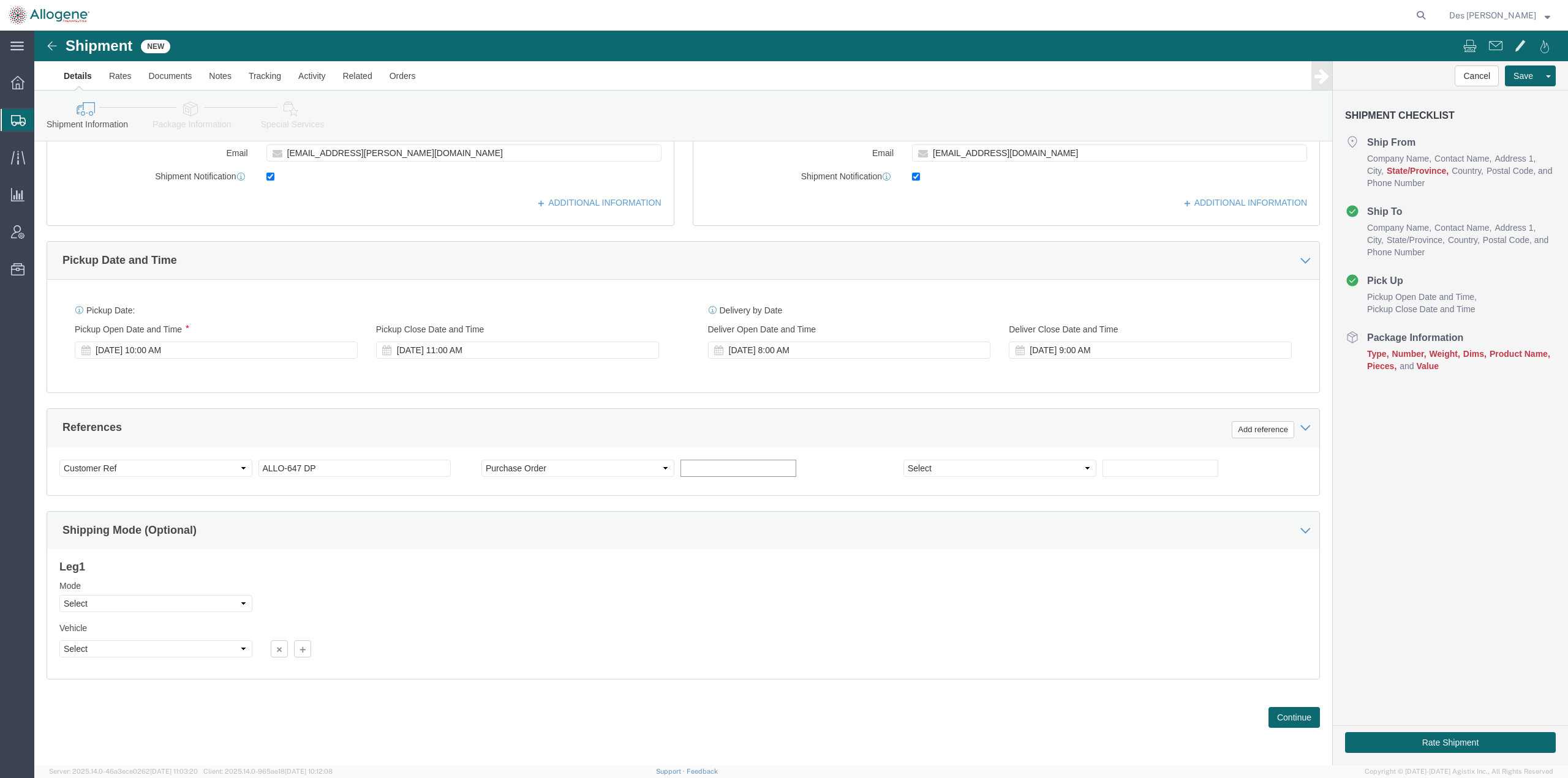 type on "2952" 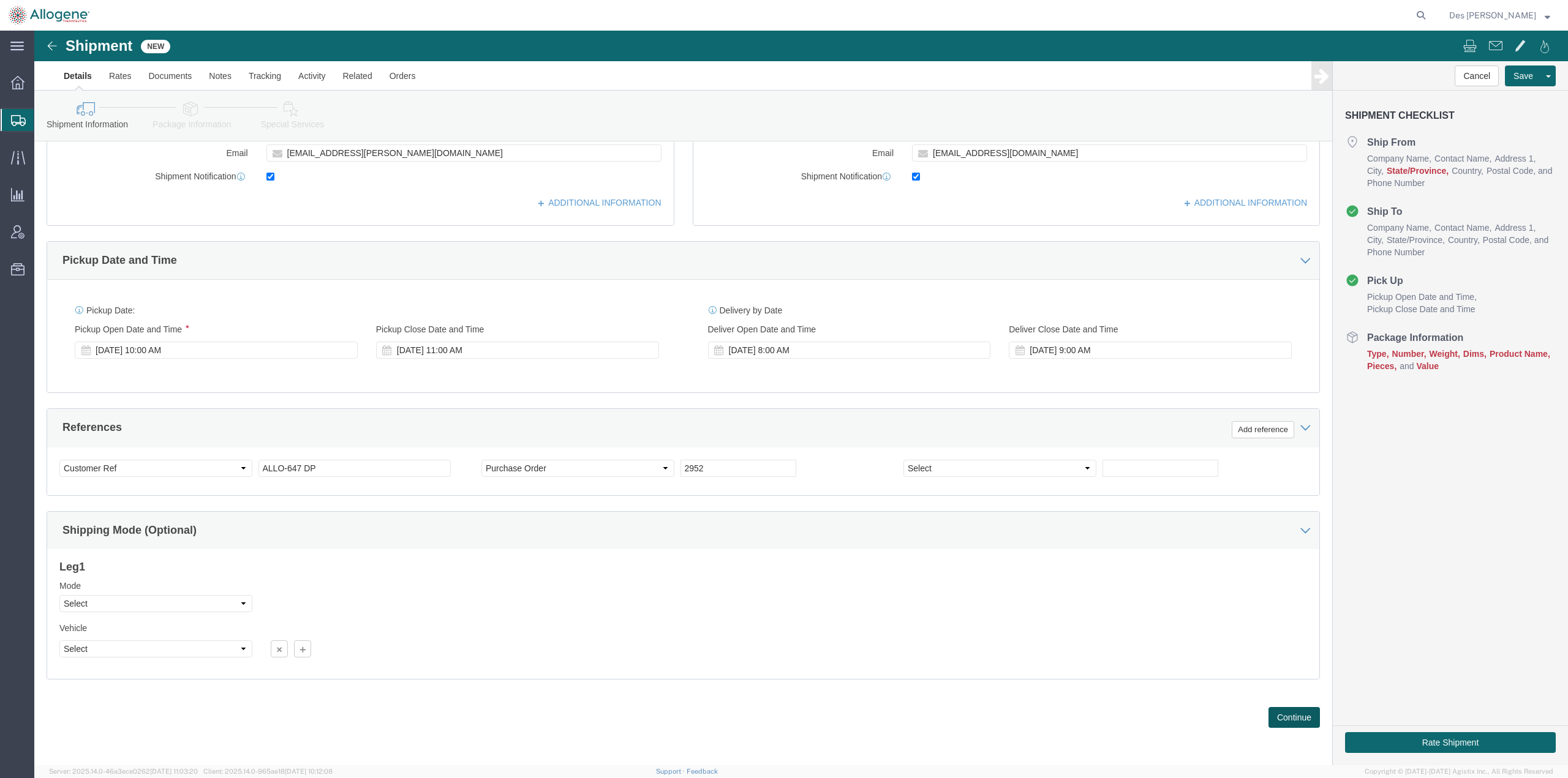 click on "Continue" 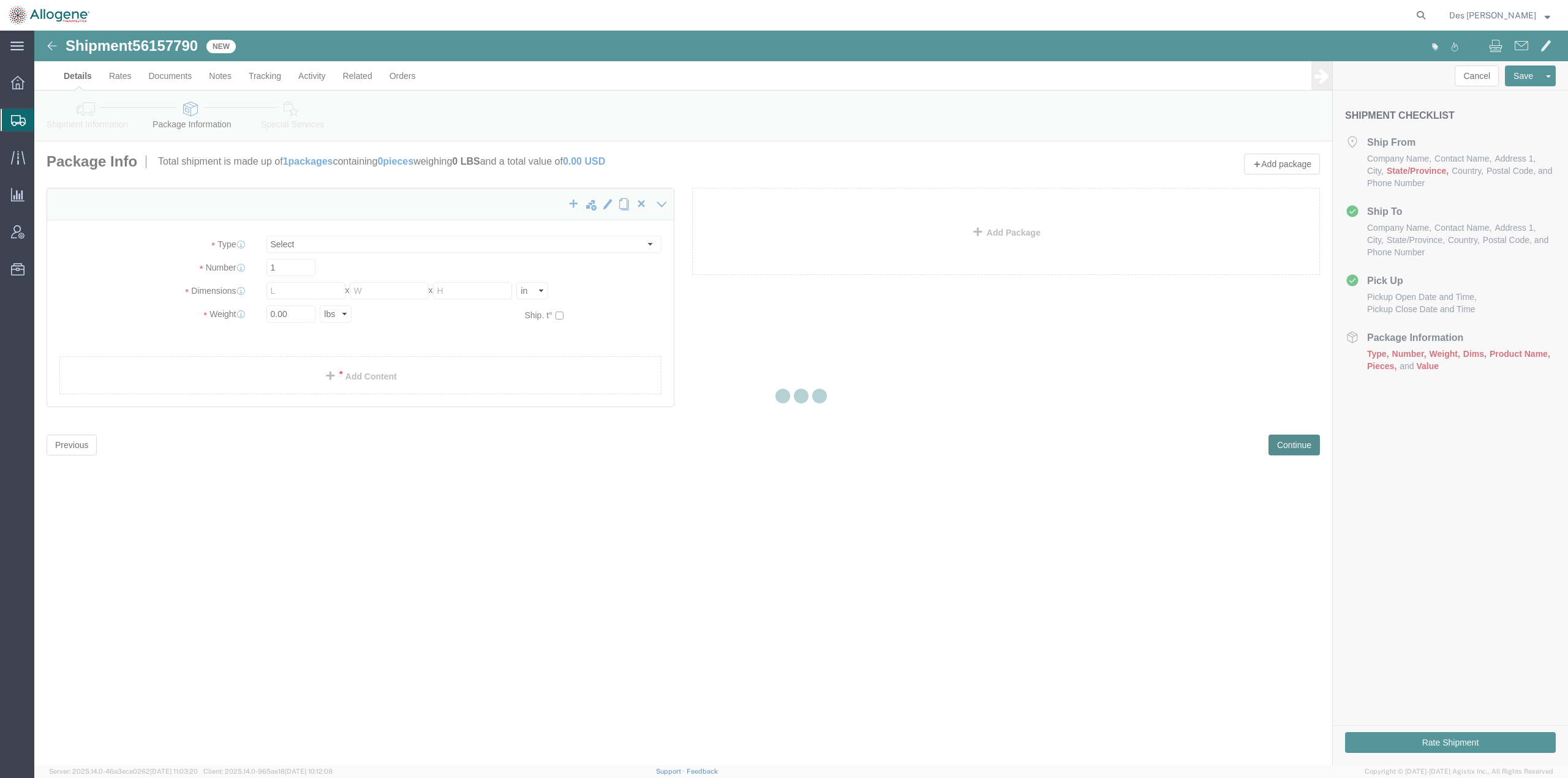 scroll, scrollTop: 0, scrollLeft: 0, axis: both 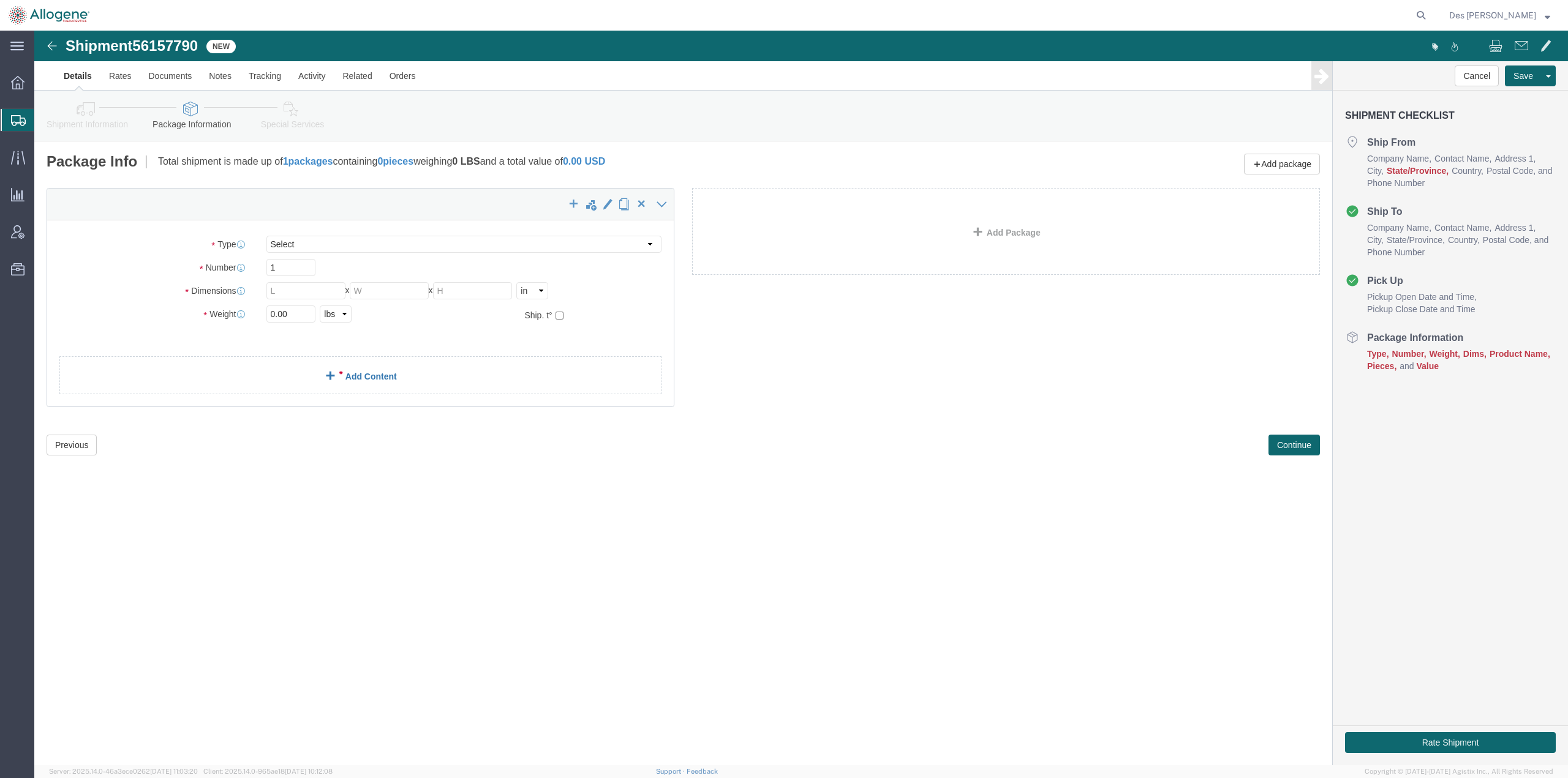 click on "Add Content" 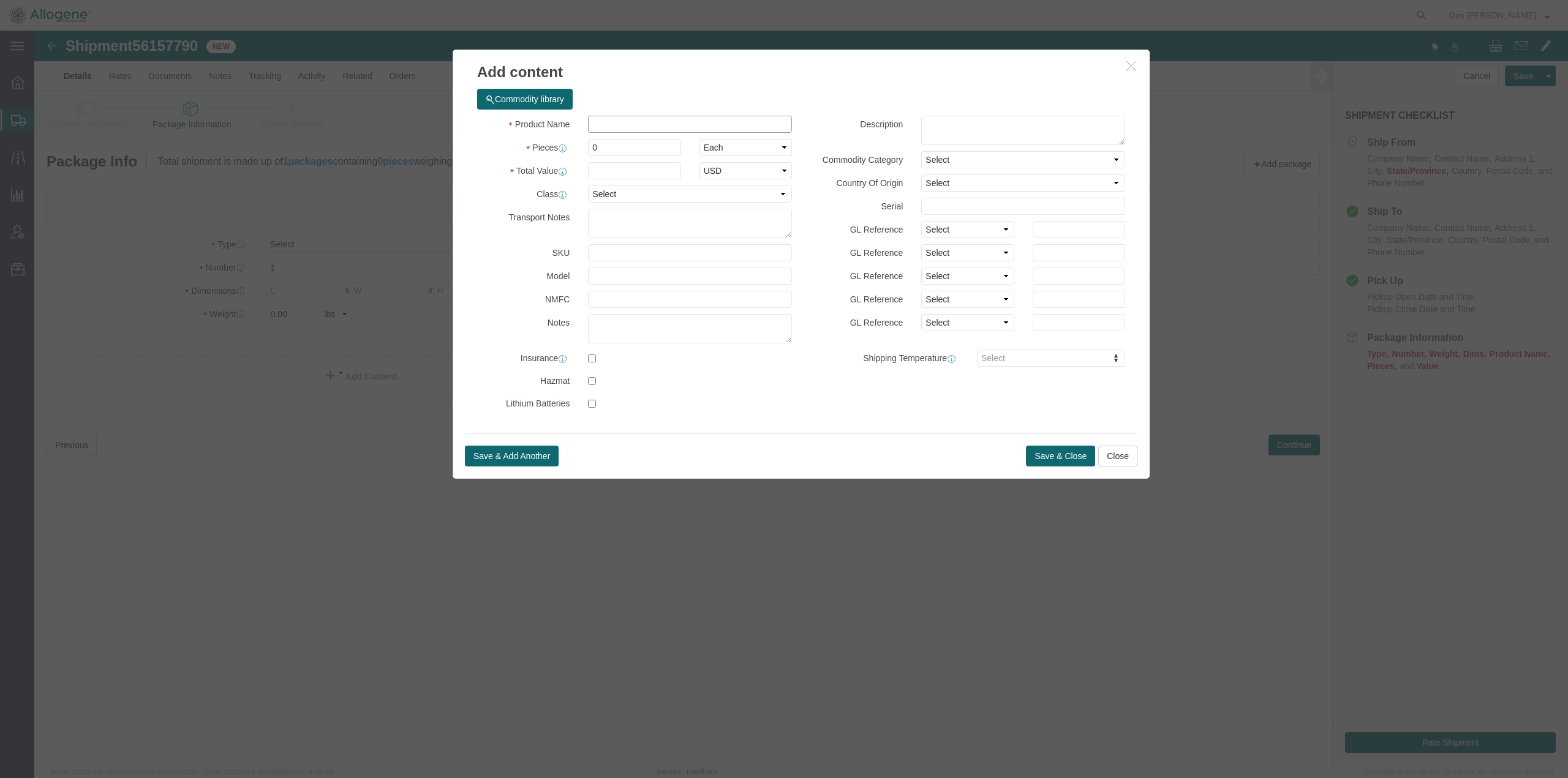 click 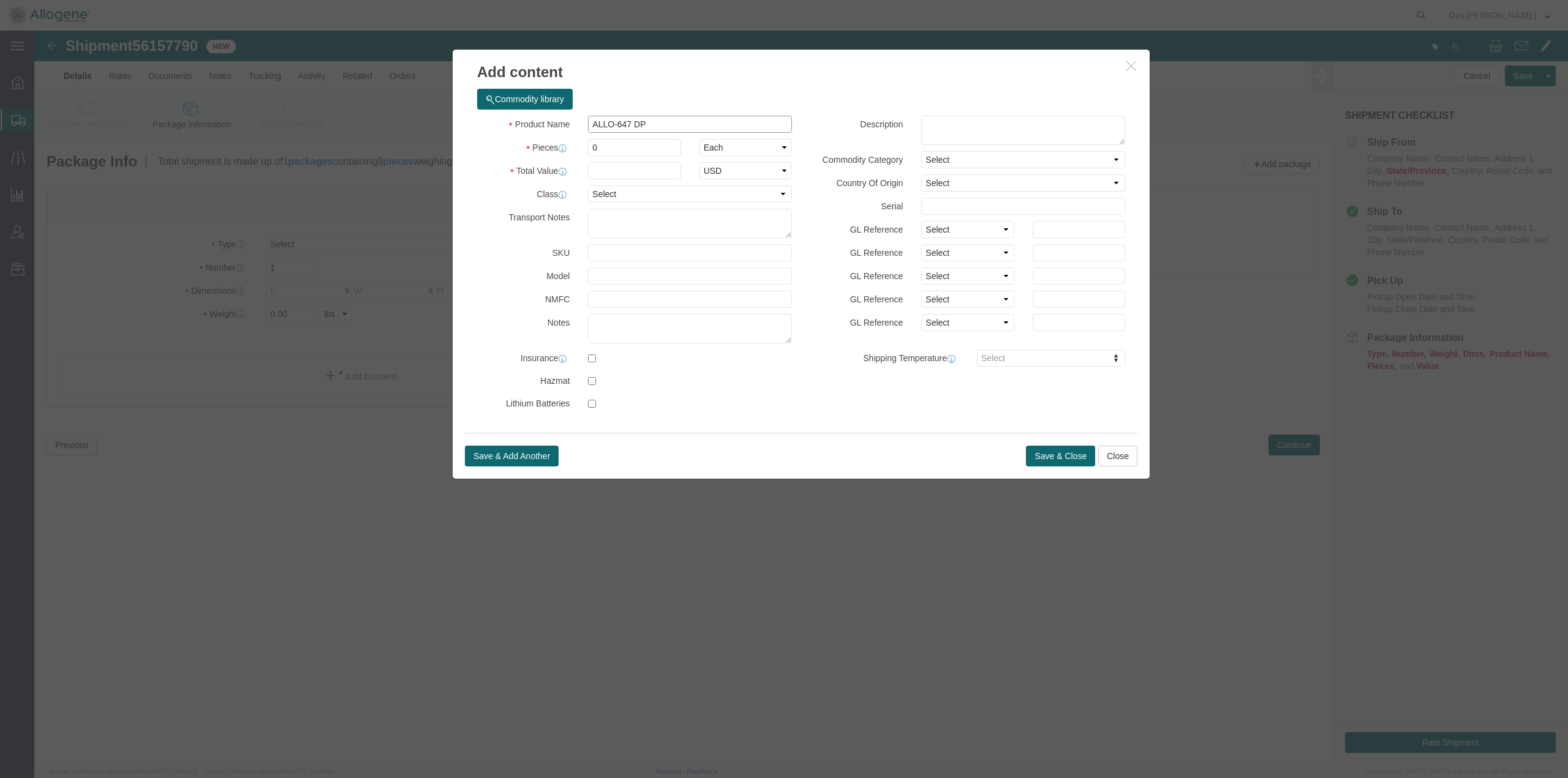 type on "ALLO-647 DP" 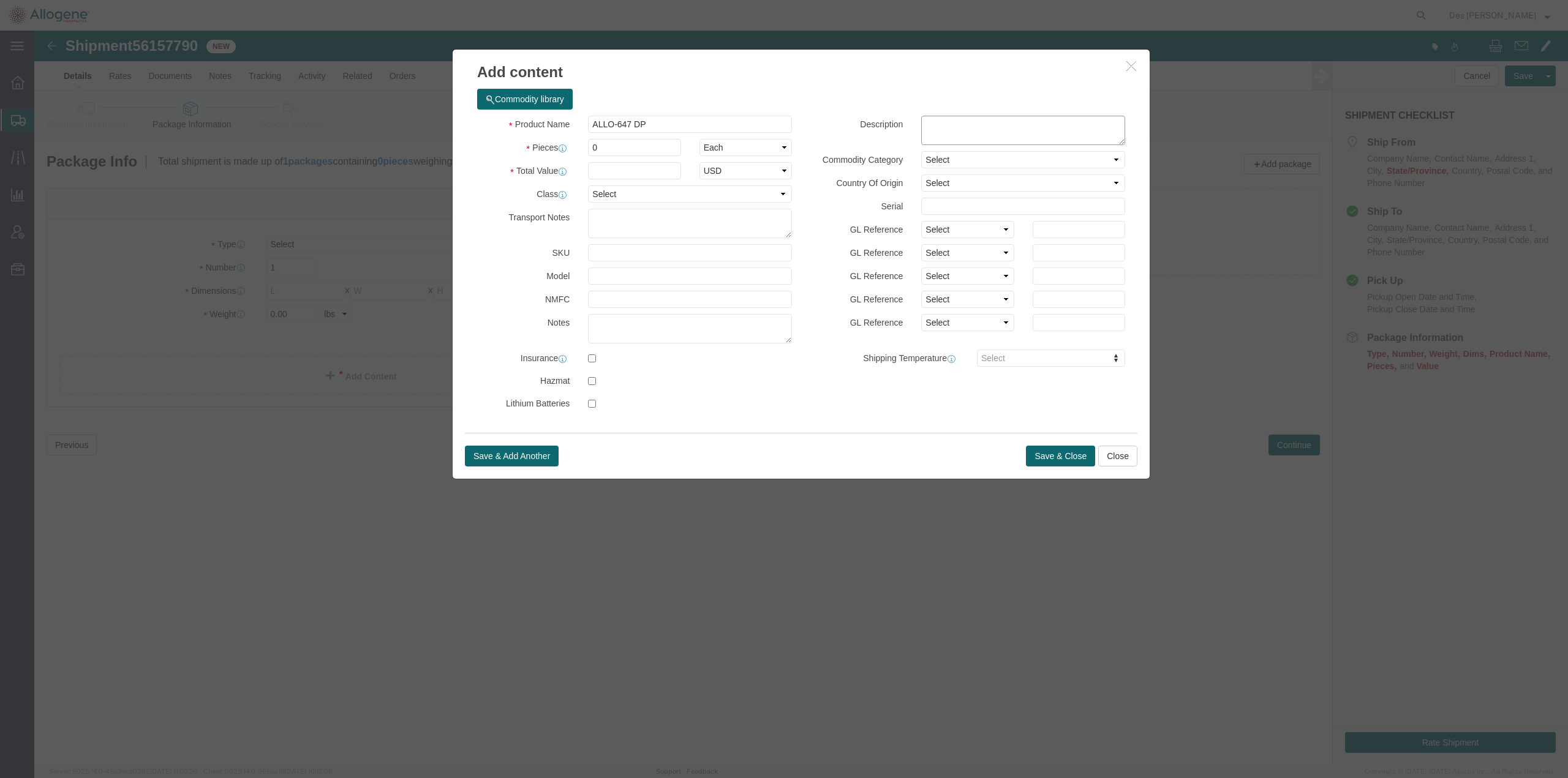click 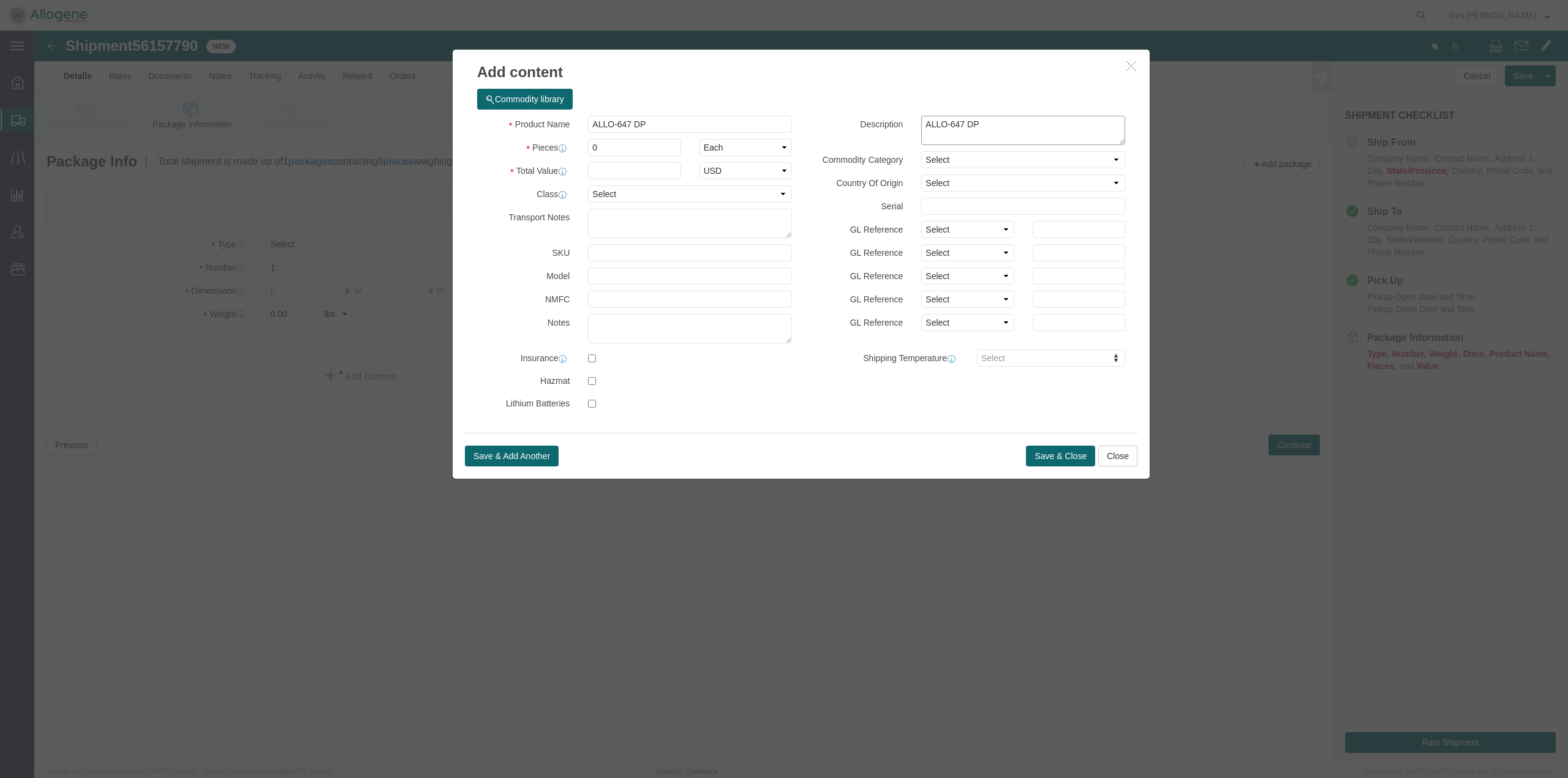 type on "ALLO-647 DP" 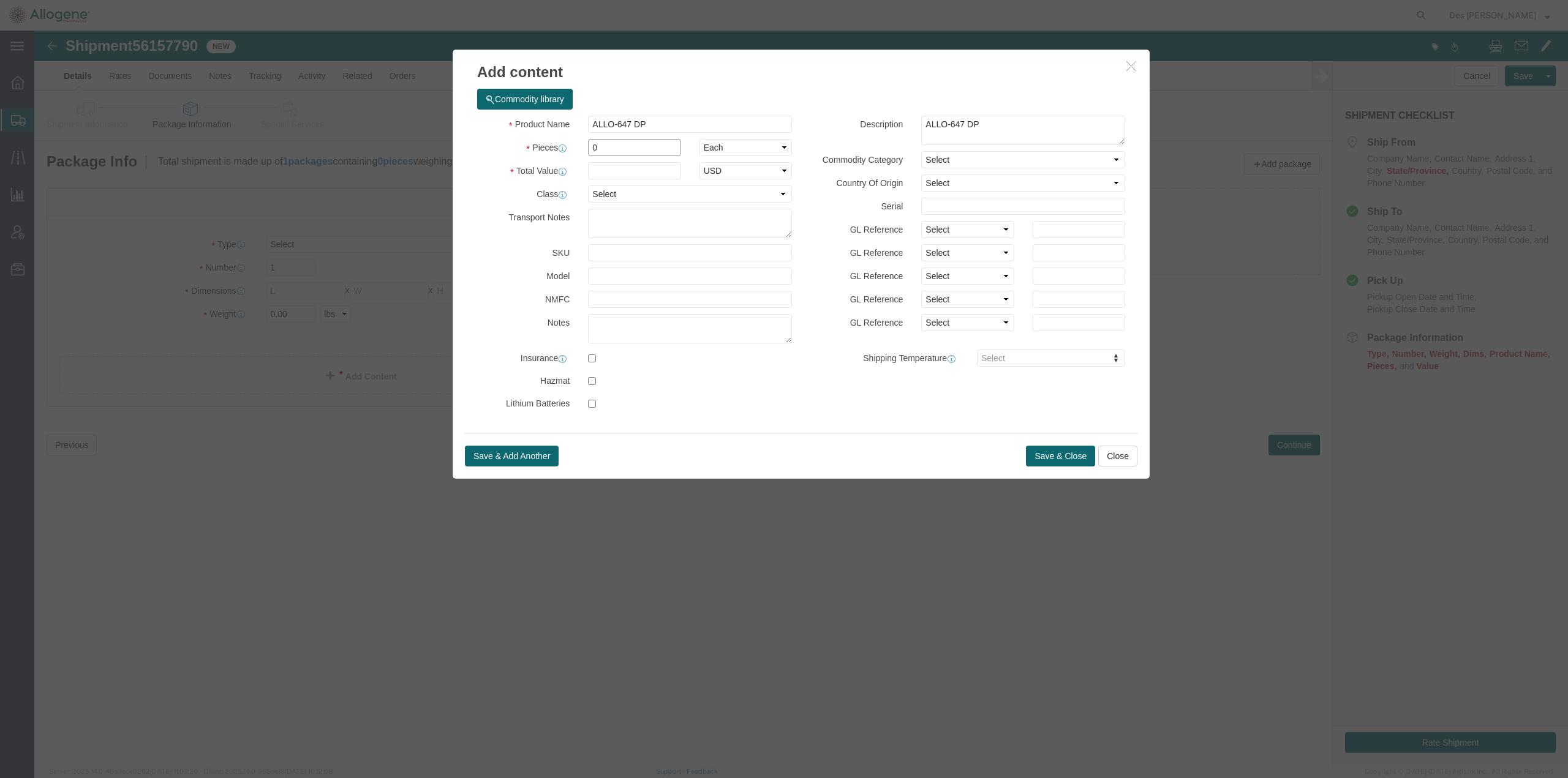 click on "0" 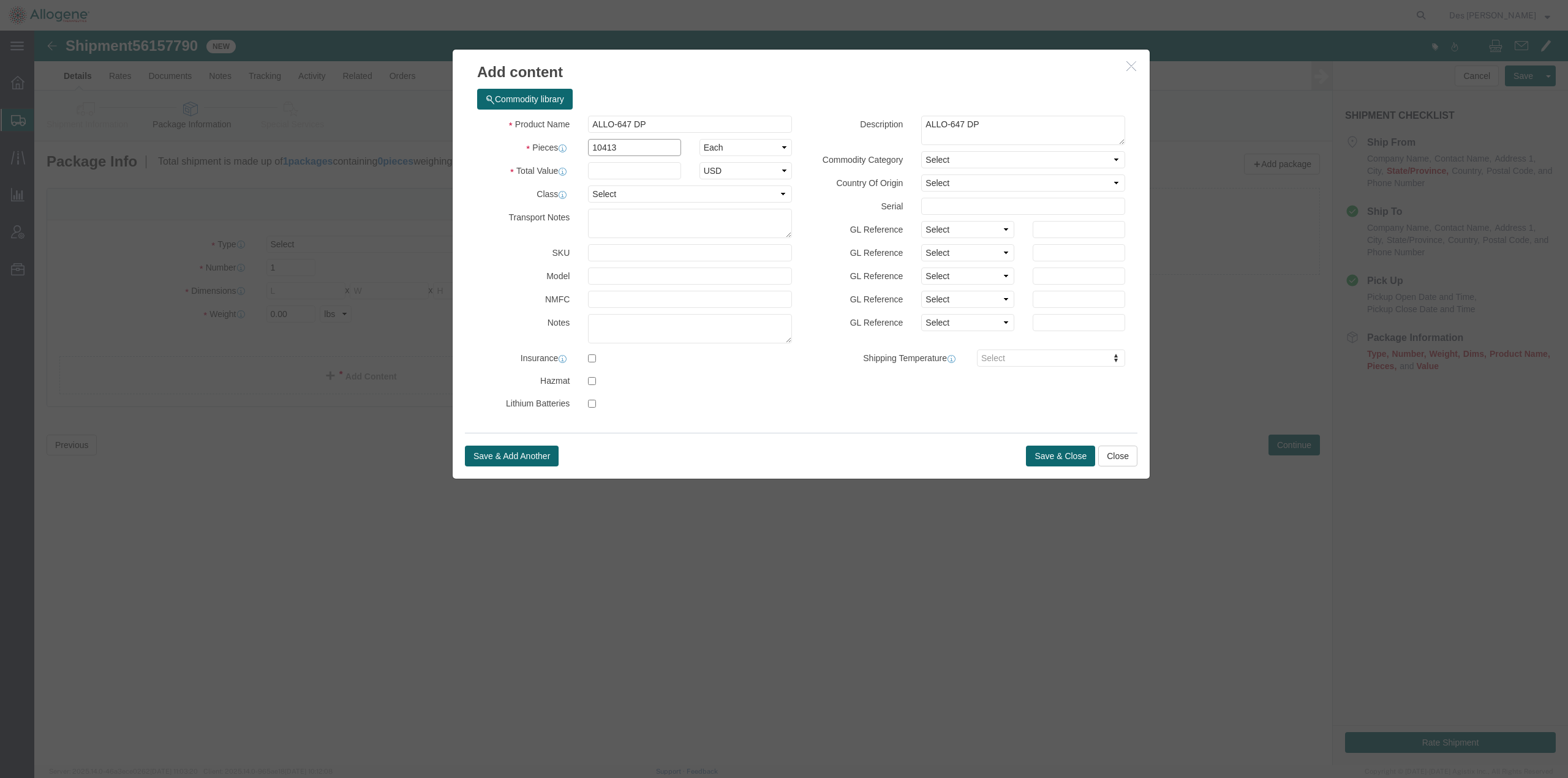 type on "10413" 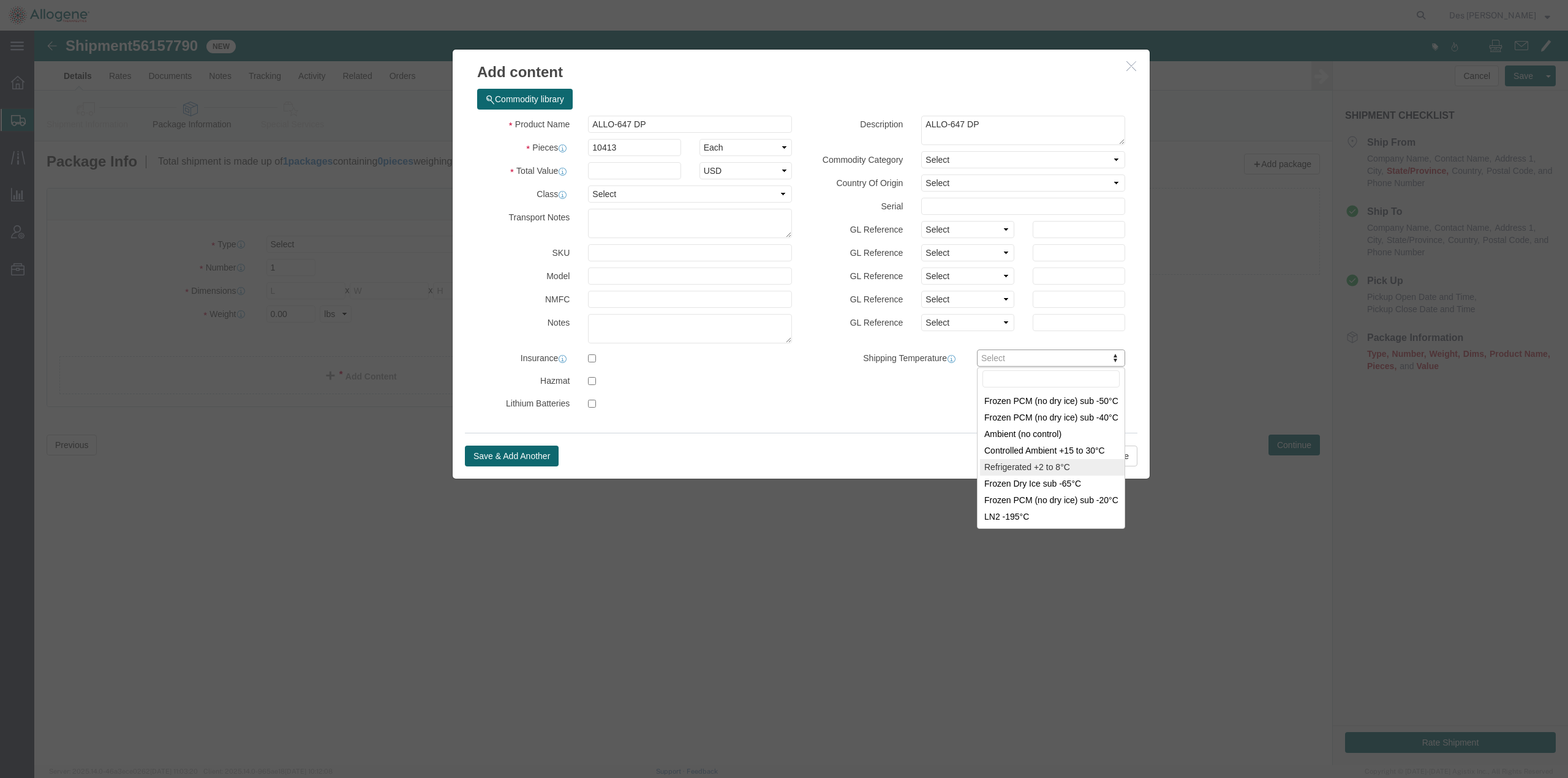 type on "FROM_2_TO_8" 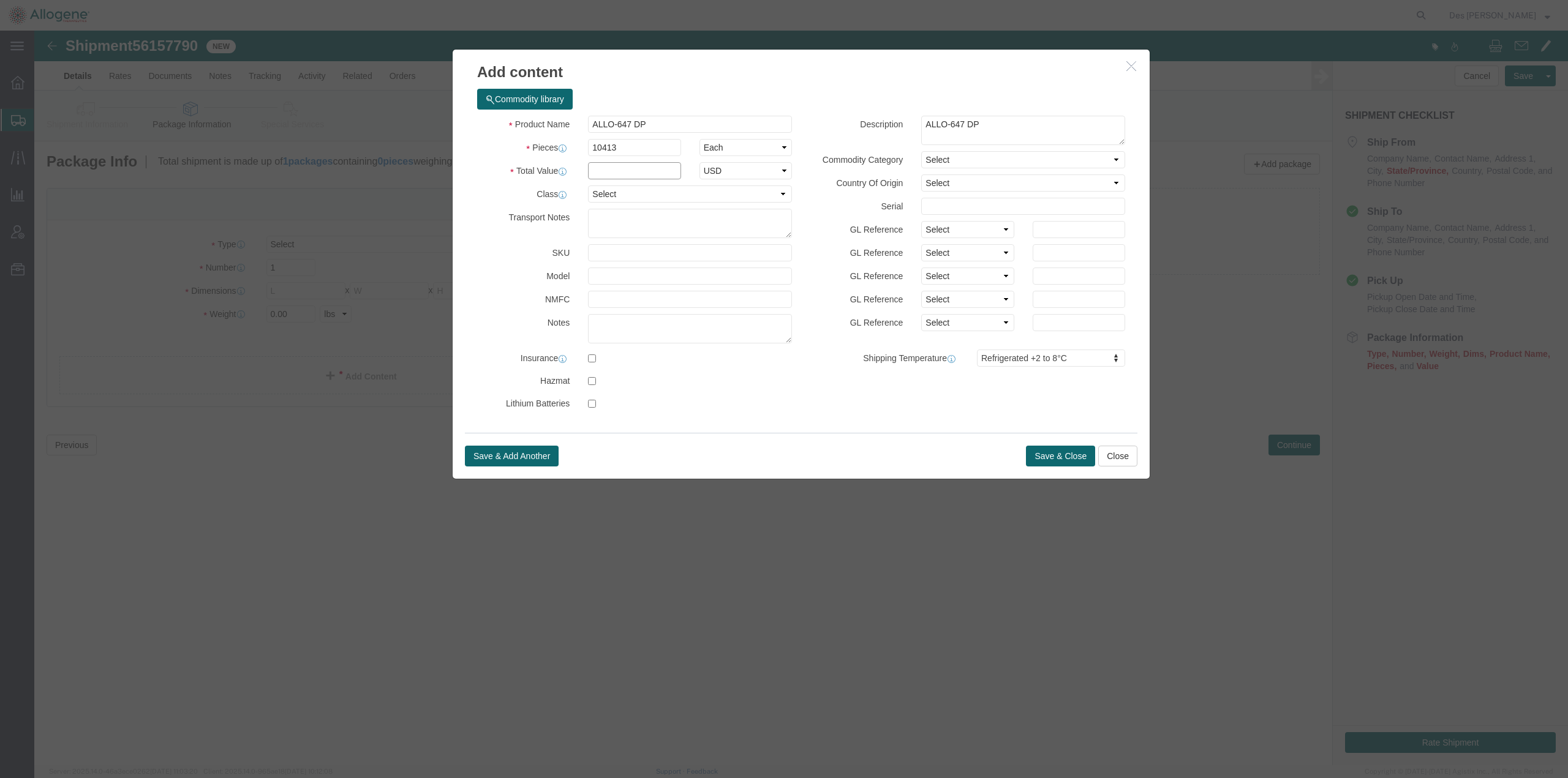 click 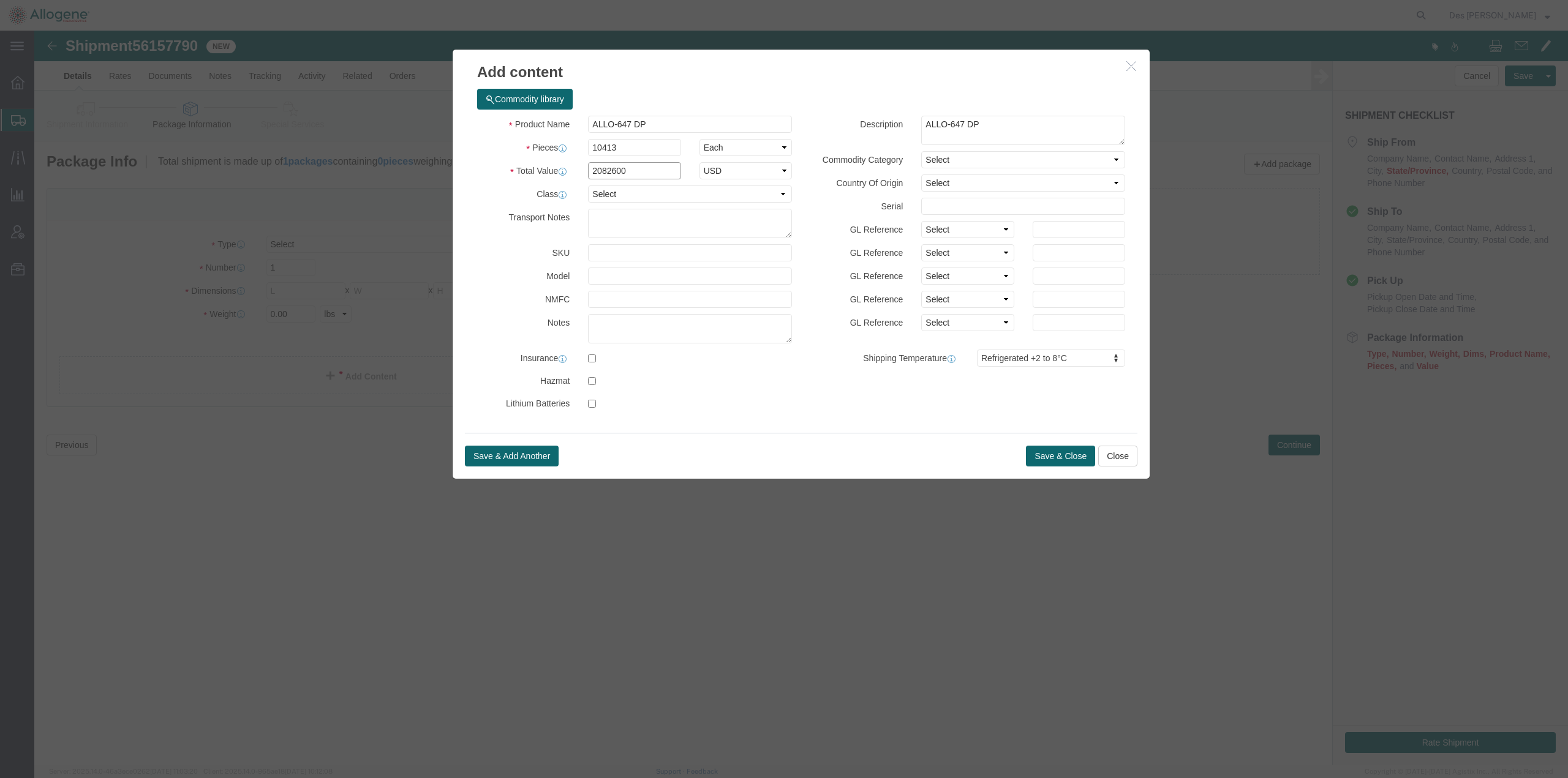 type on "2082600" 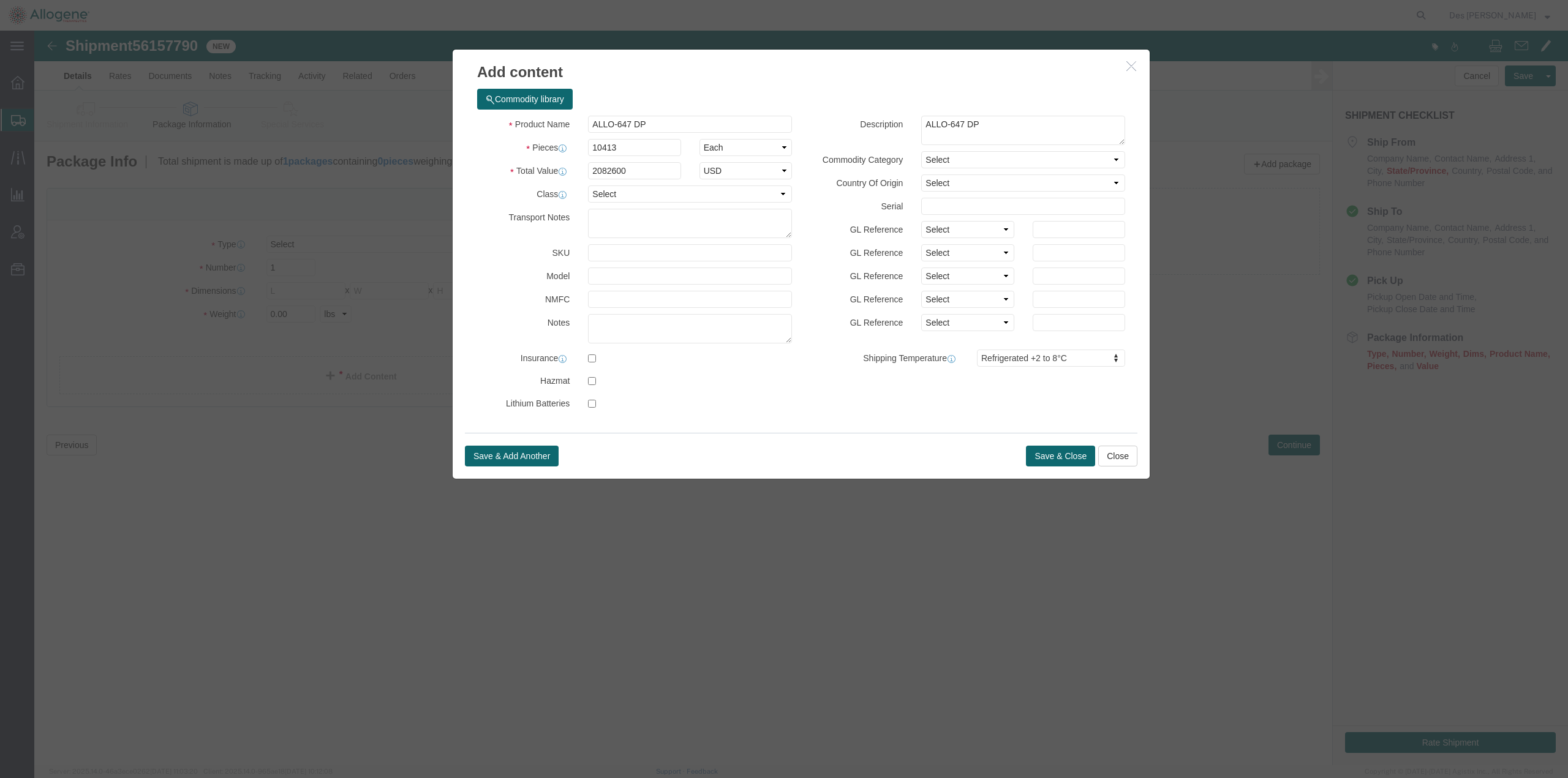 click on "Save & Add Another Save & Close Close" 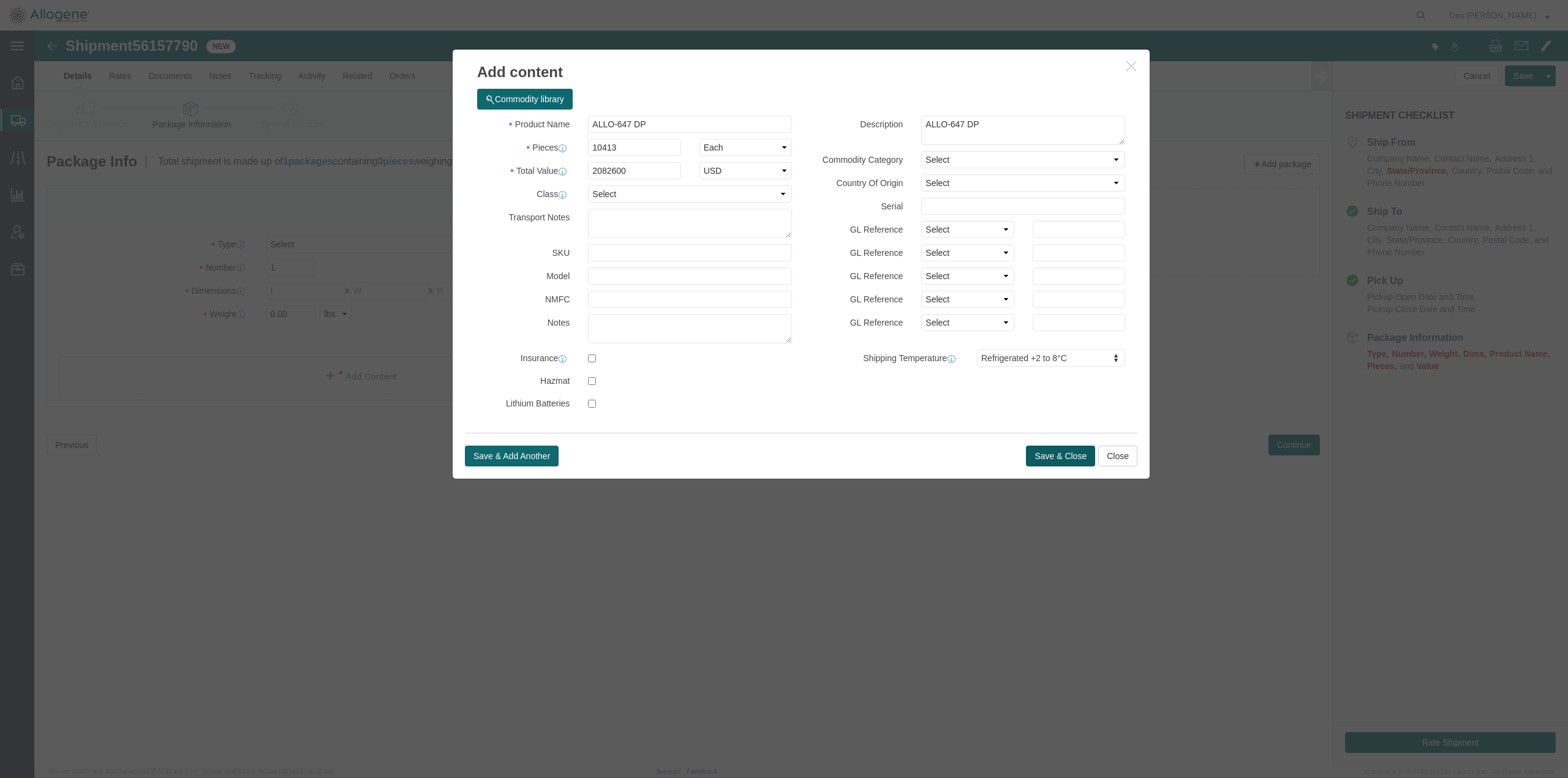 click on "Save & Close" 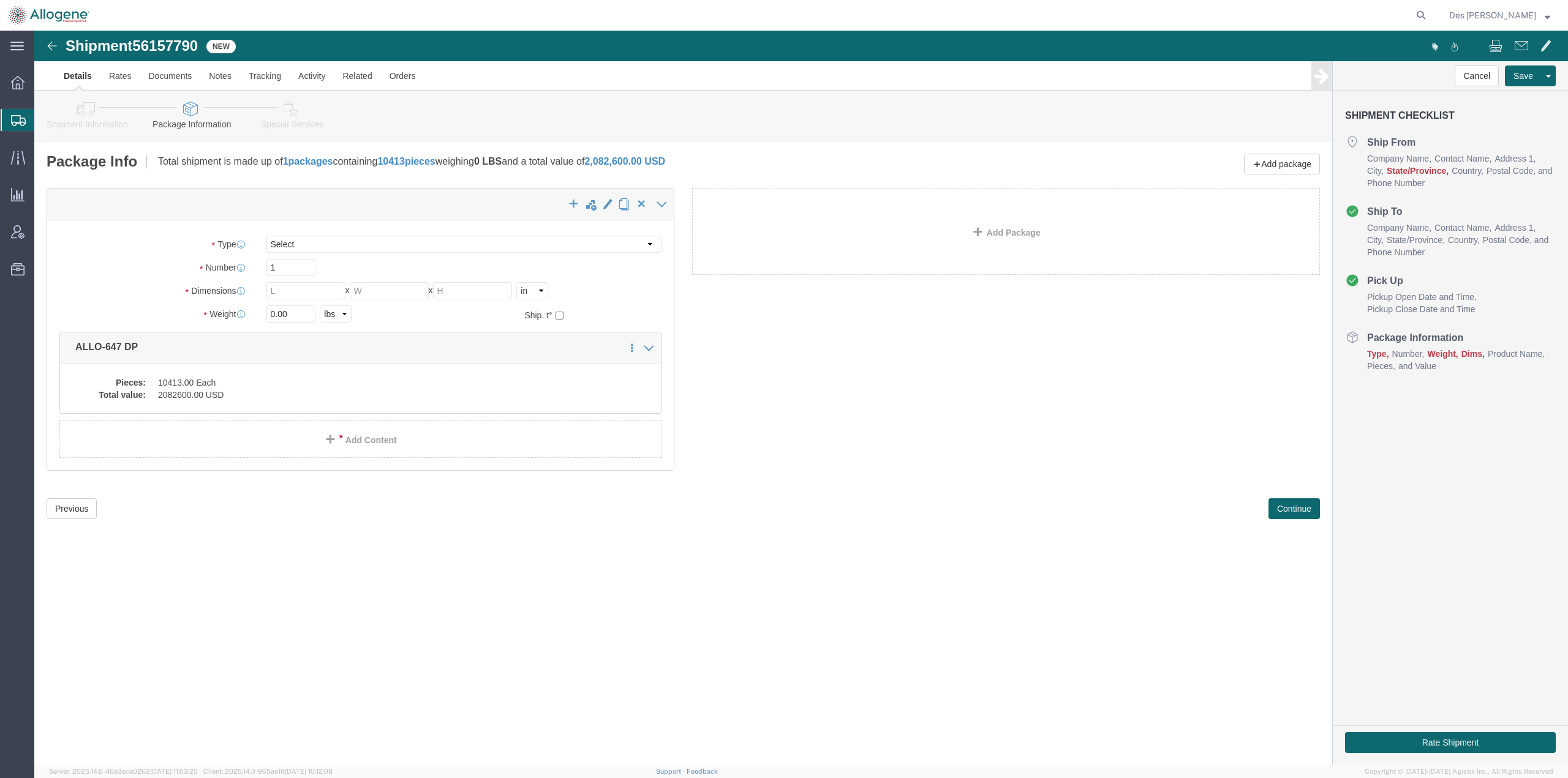 click on "Shipment  56157790   New
Details Rates Documents Notes Tracking Activity Related Orders Cancel Save Assign To Save As Template Shipment Checklist Ship From
Company Name
Contact Name
Address 1
City
State/Province
Country
Postal Code
and
Phone Number
Ship To
Company Name
Contact Name
Address 1
City
State/Province
Country
Postal Code
and
Phone Number
Pick Up
Pickup Open Date and Time
Pickup Close Date and Time
Package Information
Type
Number
Location" 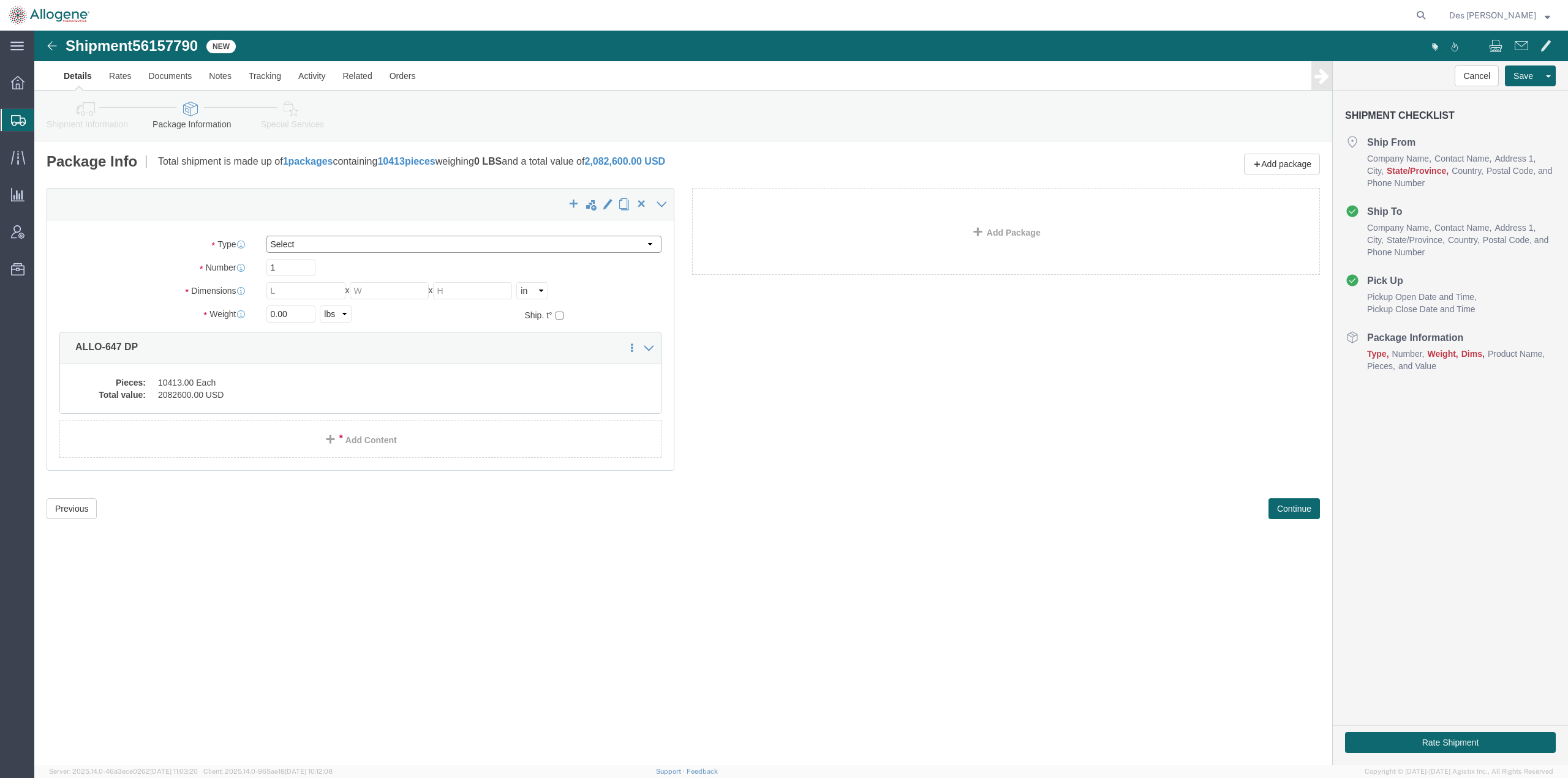 click on "Select [DATE] Ambient [DATE] Dry Ice BC30 BC30 Ambient BC42 BC42 Frozen BC61 (CL140-61) (China Box) Biocair DV10 Shipper Biocair High Volume Shipper Biocair Savsu - DV10 Shipper (10 Day International) Biocair Standard Shipper C3 Shipper Coolguard Advance Series 20M - 12L Coolguard Advance Series 20M - 28L Coolguard Advance Series 20M - 4L Coolguard Advance Series 20M - 56L Coolguard Advance Series 20M - 96L Coolguard Advance Series 22 - 12L Coolguard Advance Series 22 - 28L Coolguard Advance Series 22 - 4L Coolguard Advance Series 22 - 56L Coolguard Advance Series 22 - 96L Coolguard Advance Series 4 - 12L Coolguard Advance Series 4 - 28L Coolguard Advance Series 4 - 4L Coolguard Advance Series 4 - 56L Coolguard Advance Series 4 - 96L Credo 12L 96 Credo Serien 50M - 16L Credo Serien 50M - 28L Credo Serien 50M - 4L Credo Series 20M - 12L Complete Unit Credo Series 20M - 16L Complete Unit Credo Series 20M - 28L Complete Unit Credo Series 20M - 4L Complete Unit Credo Series 20M - 56L Complete Unit Envelope PAK Rack" 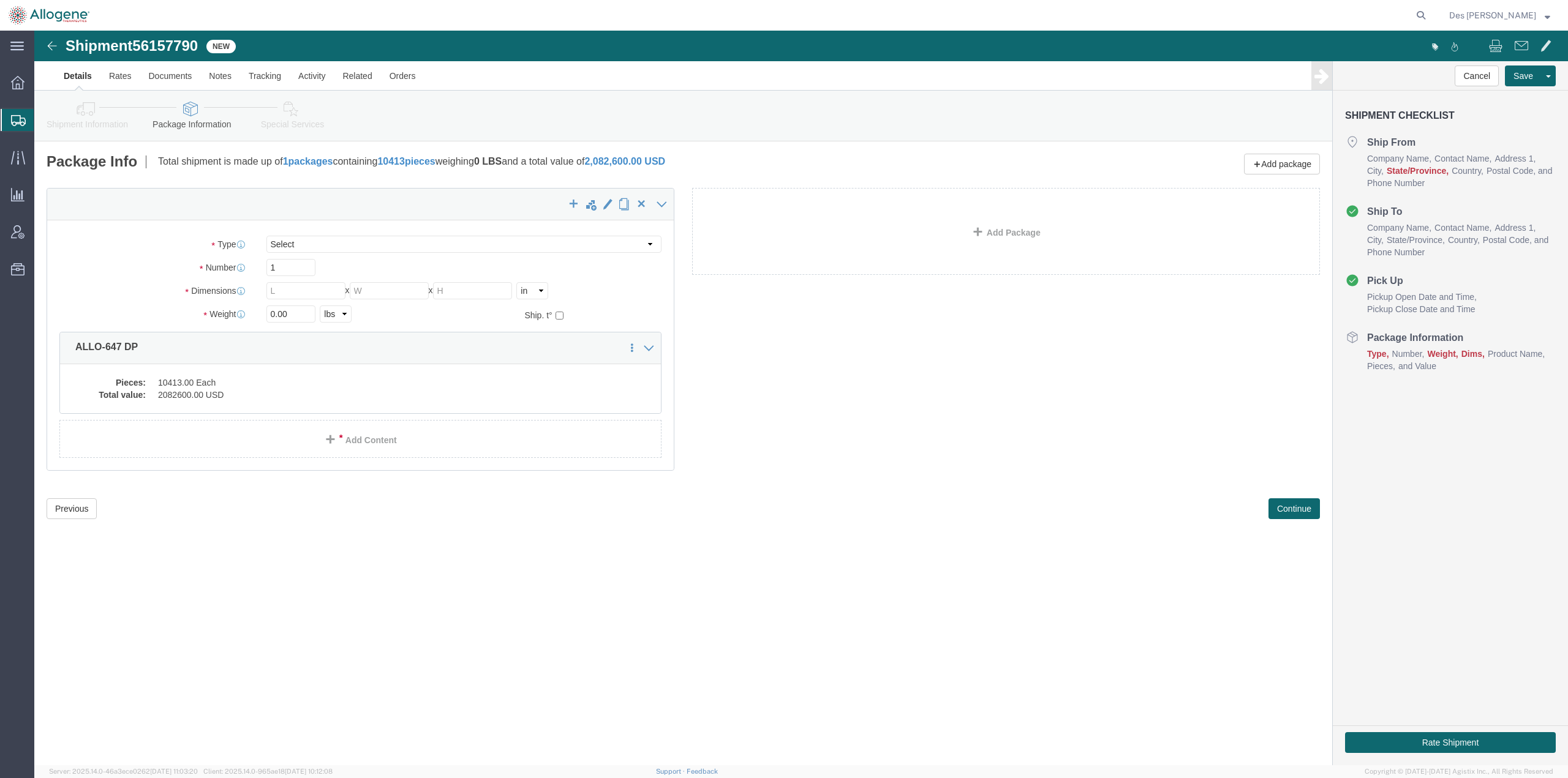 click on "x
Package  Type
Select [DATE] Ambient [DATE] Dry Ice BC30 BC30 Ambient BC42 BC42 Frozen BC61 (CL140-61) (China Box) Biocair DV10 Shipper Biocair High Volume Shipper Biocair Savsu - DV10 Shipper (10 Day International) Biocair Standard Shipper C3 Shipper Coolguard Advance Series 20M - 12L Coolguard Advance Series 20M - 28L Coolguard Advance Series 20M - 4L Coolguard Advance Series 20M - 56L Coolguard Advance Series 20M - 96L Coolguard Advance Series 22 - 12L Coolguard Advance Series 22 - 28L Coolguard Advance Series 22 - 4L Coolguard Advance Series 22 - 56L Coolguard Advance Series 22 - 96L Coolguard Advance Series 4 - 12L Coolguard Advance Series 4 - 28L Coolguard Advance Series 4 - 4L Coolguard Advance Series 4 - 56L Coolguard Advance Series 4 - 96L Credo 12L 96 Credo Serien 50M - 16L Credo Serien 50M - 28L Credo Serien 50M - 4L Credo Series 20M - 12L Complete Unit Credo Series 20M - 16L Complete Unit Credo Series 22 - 4L Complete Unit" 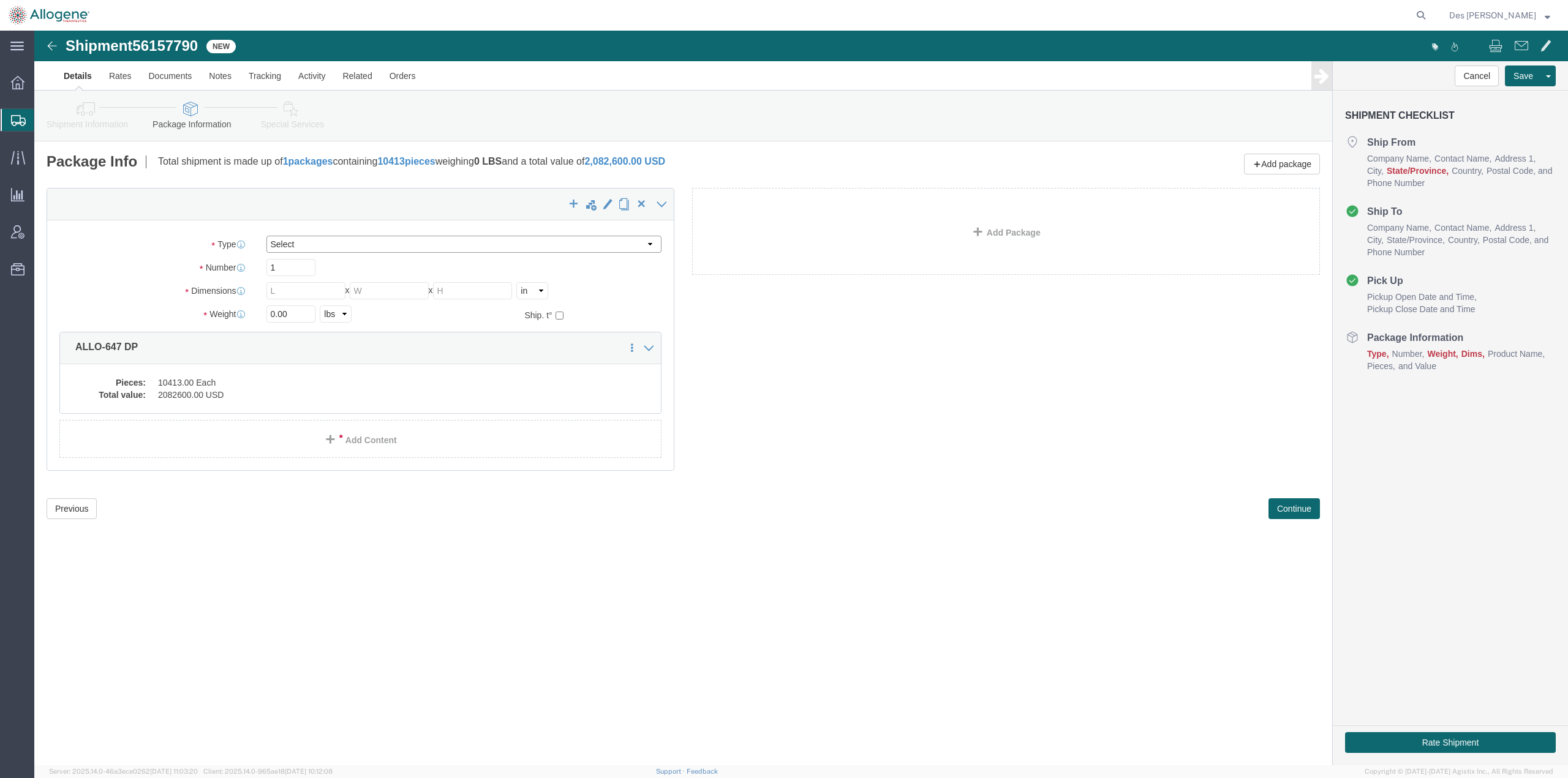 click on "Select [DATE] Ambient [DATE] Dry Ice BC30 BC30 Ambient BC42 BC42 Frozen BC61 (CL140-61) (China Box) Biocair DV10 Shipper Biocair High Volume Shipper Biocair Savsu - DV10 Shipper (10 Day International) Biocair Standard Shipper C3 Shipper Coolguard Advance Series 20M - 12L Coolguard Advance Series 20M - 28L Coolguard Advance Series 20M - 4L Coolguard Advance Series 20M - 56L Coolguard Advance Series 20M - 96L Coolguard Advance Series 22 - 12L Coolguard Advance Series 22 - 28L Coolguard Advance Series 22 - 4L Coolguard Advance Series 22 - 56L Coolguard Advance Series 22 - 96L Coolguard Advance Series 4 - 12L Coolguard Advance Series 4 - 28L Coolguard Advance Series 4 - 4L Coolguard Advance Series 4 - 56L Coolguard Advance Series 4 - 96L Credo 12L 96 Credo Serien 50M - 16L Credo Serien 50M - 28L Credo Serien 50M - 4L Credo Series 20M - 12L Complete Unit Credo Series 20M - 16L Complete Unit Credo Series 20M - 28L Complete Unit Credo Series 20M - 4L Complete Unit Credo Series 20M - 56L Complete Unit Envelope PAK Rack" 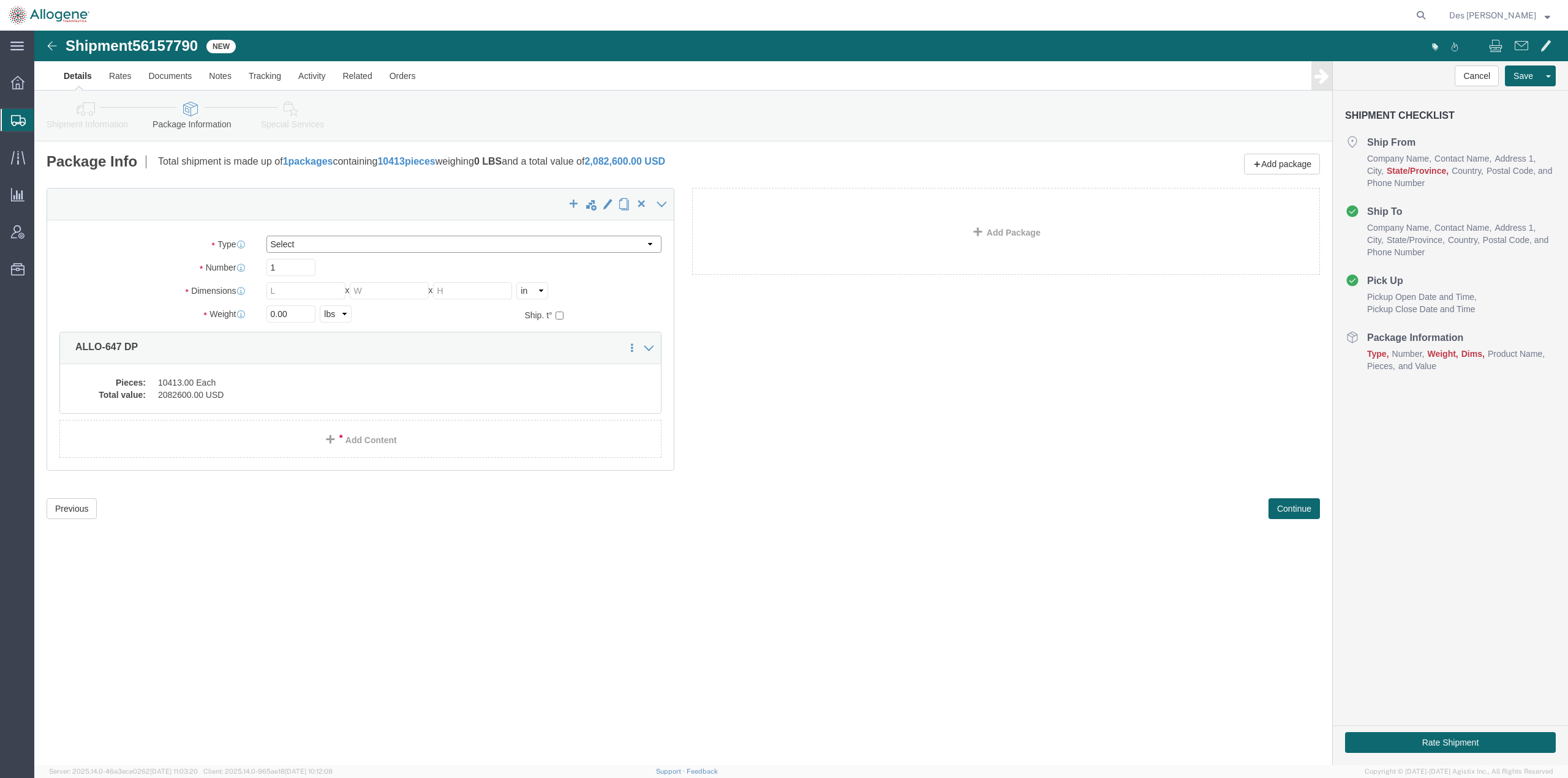 select on "CFS4" 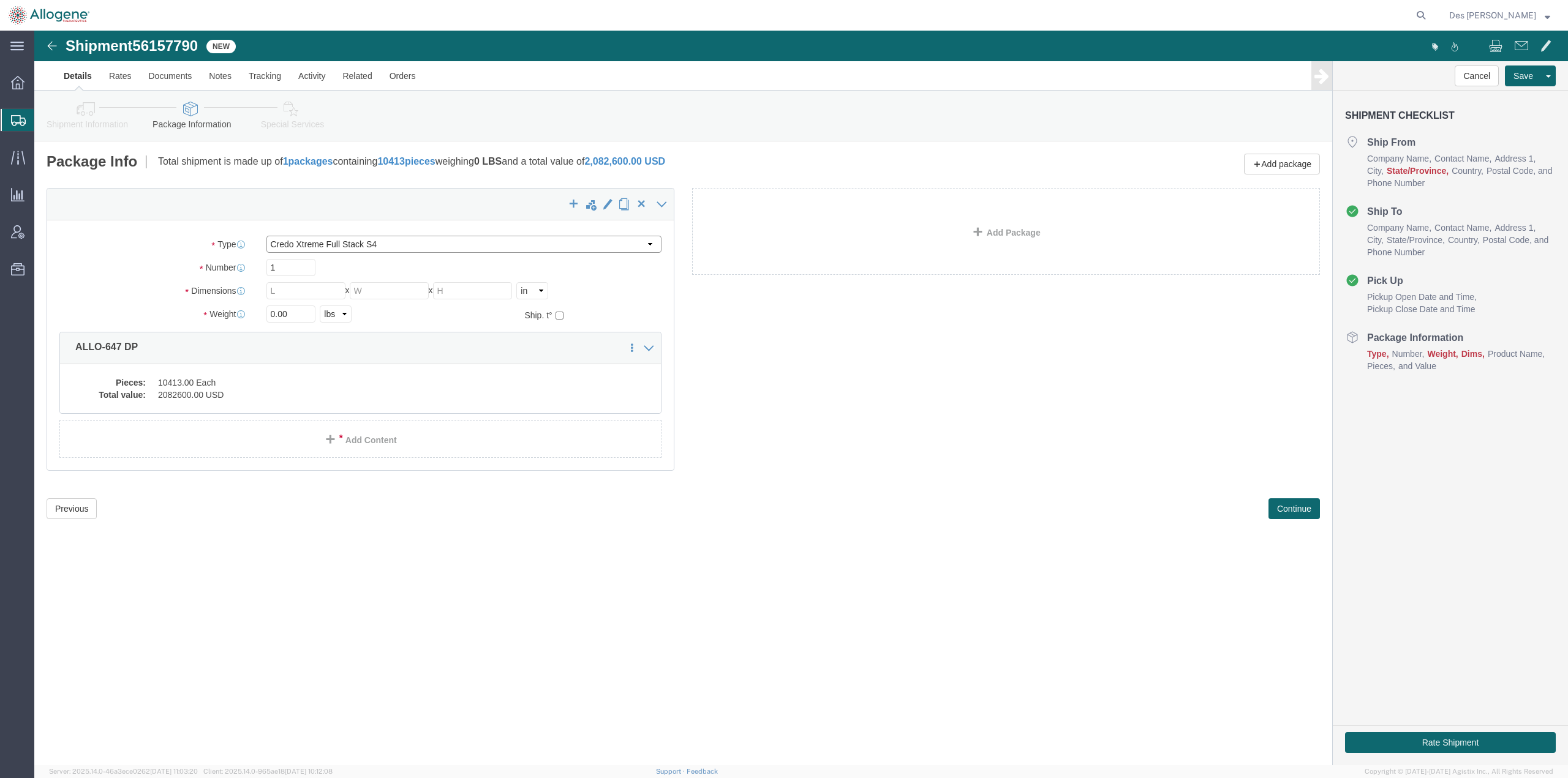 click on "Select [DATE] Ambient [DATE] Dry Ice BC30 BC30 Ambient BC42 BC42 Frozen BC61 (CL140-61) (China Box) Biocair DV10 Shipper Biocair High Volume Shipper Biocair Savsu - DV10 Shipper (10 Day International) Biocair Standard Shipper C3 Shipper Coolguard Advance Series 20M - 12L Coolguard Advance Series 20M - 28L Coolguard Advance Series 20M - 4L Coolguard Advance Series 20M - 56L Coolguard Advance Series 20M - 96L Coolguard Advance Series 22 - 12L Coolguard Advance Series 22 - 28L Coolguard Advance Series 22 - 4L Coolguard Advance Series 22 - 56L Coolguard Advance Series 22 - 96L Coolguard Advance Series 4 - 12L Coolguard Advance Series 4 - 28L Coolguard Advance Series 4 - 4L Coolguard Advance Series 4 - 56L Coolguard Advance Series 4 - 96L Credo 12L 96 Credo Serien 50M - 16L Credo Serien 50M - 28L Credo Serien 50M - 4L Credo Series 20M - 12L Complete Unit Credo Series 20M - 16L Complete Unit Credo Series 20M - 28L Complete Unit Credo Series 20M - 4L Complete Unit Credo Series 20M - 56L Complete Unit Envelope PAK Rack" 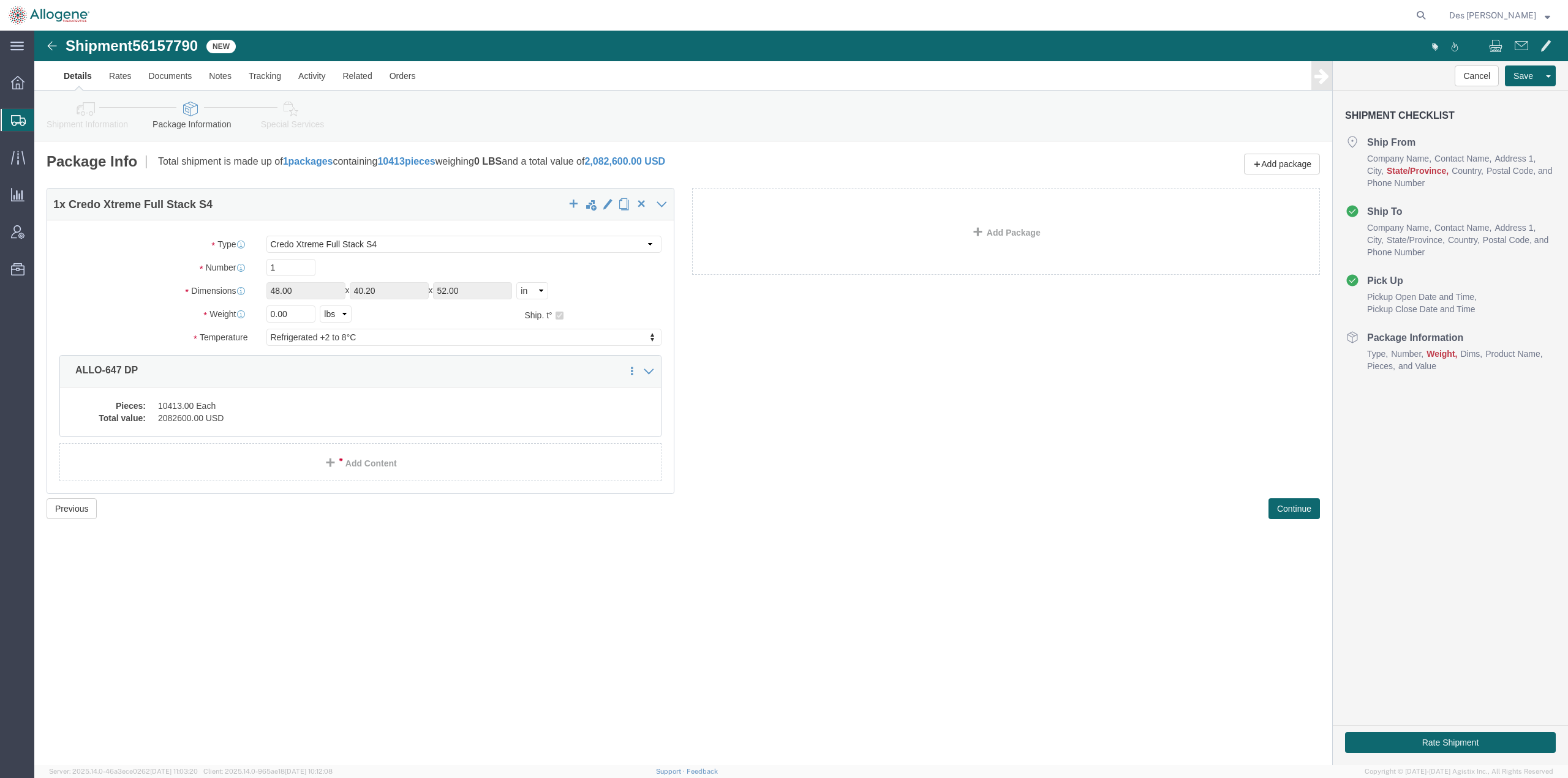 click on "Shipment  56157790   New
Details Rates Documents Notes Tracking Activity Related Orders Cancel Save Assign To Save As Template Shipment Checklist Ship From
Company Name
Contact Name
Address 1
City
State/Province
Country
Postal Code
and
Phone Number
Ship To
Company Name
Contact Name
Address 1
City
State/Province
Country
Postal Code
and
Phone Number
Pick Up
Pickup Open Date and Time
Pickup Close Date and Time
Package Information
Type
Number
Location" 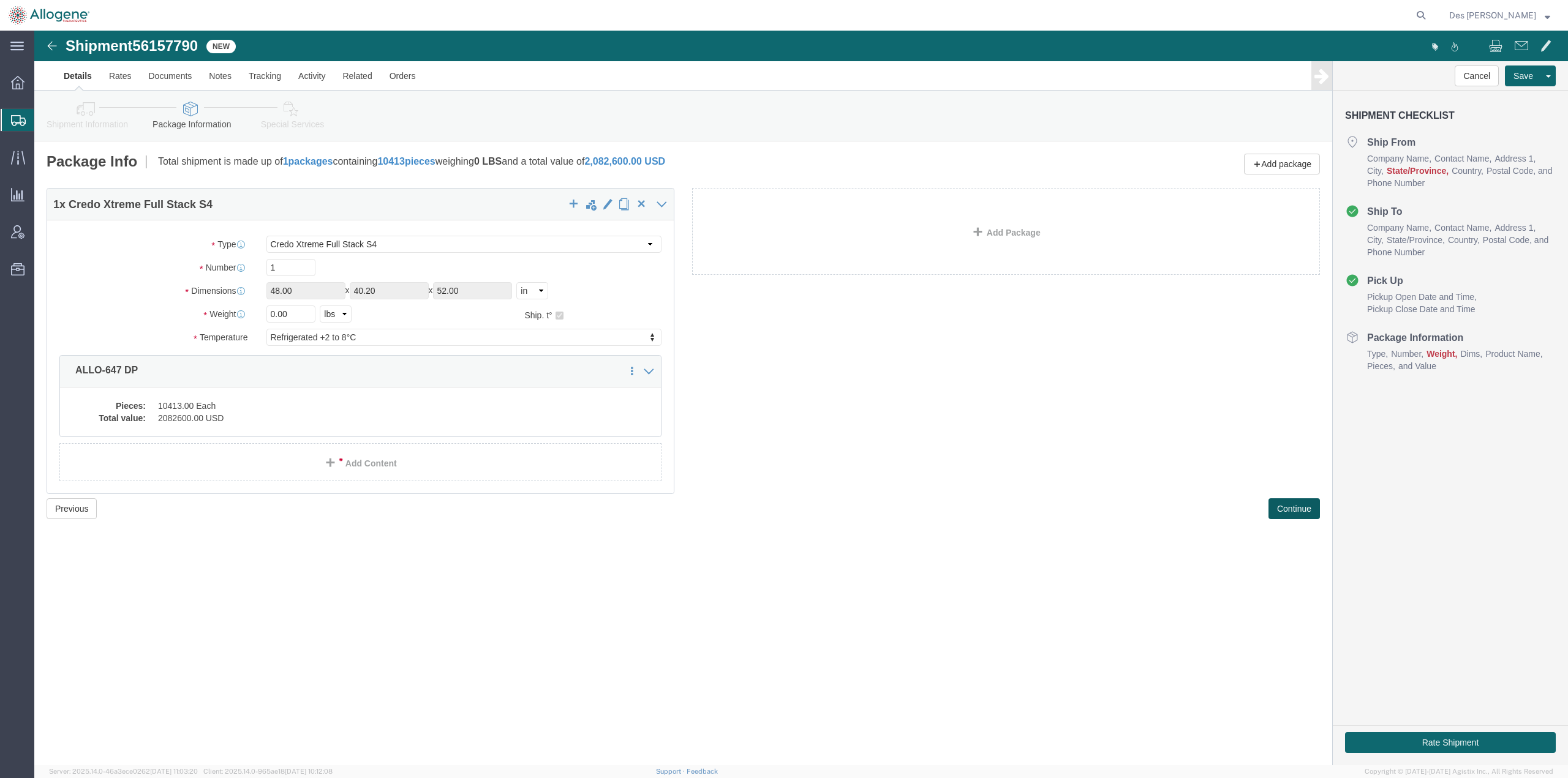 click on "Continue" 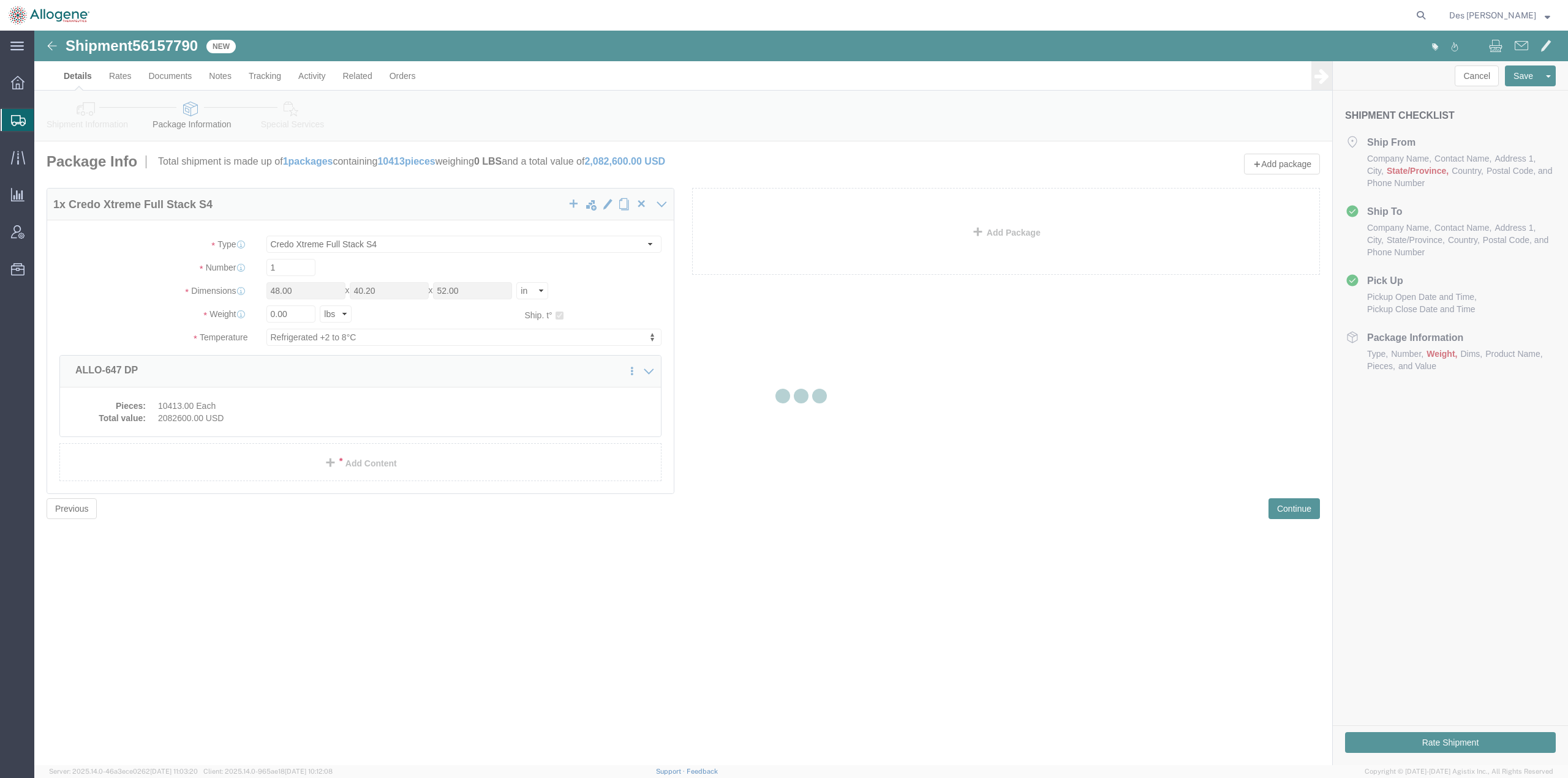 select 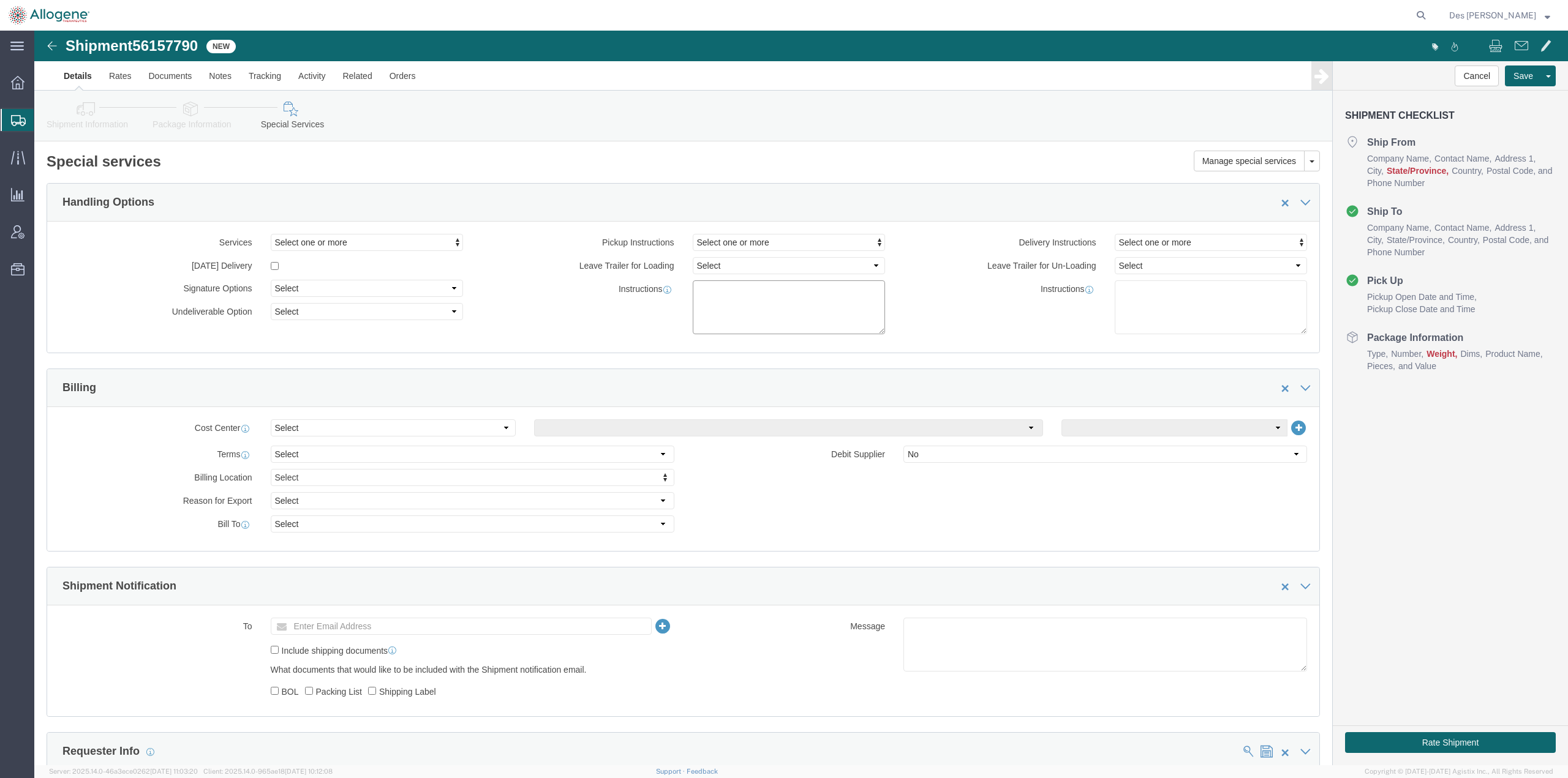 click 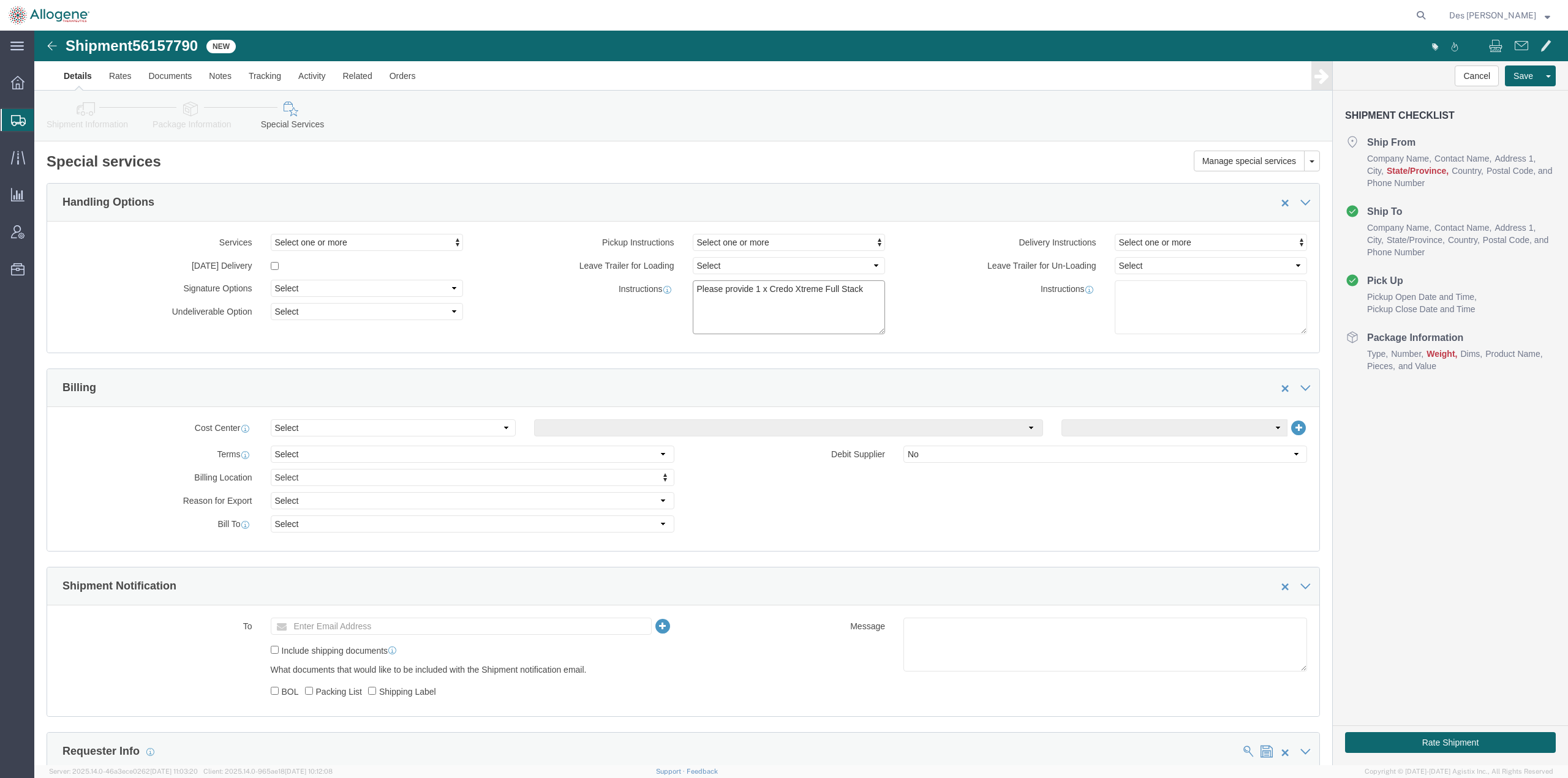drag, startPoint x: 731, startPoint y: 255, endPoint x: 753, endPoint y: 269, distance: 26.07681 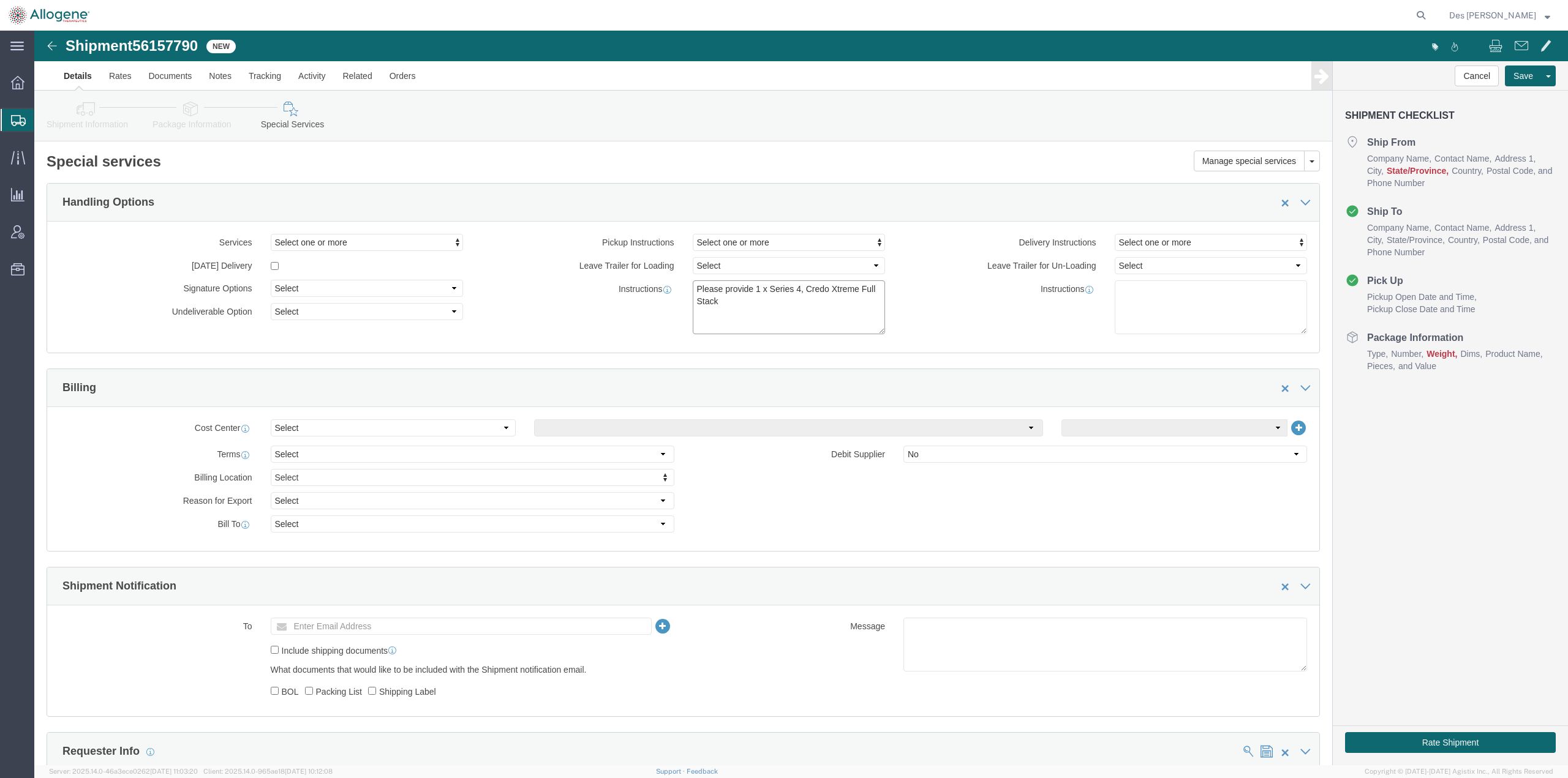 click on "Please provide 1 x Series 4, Credo Xtreme Full Stack" 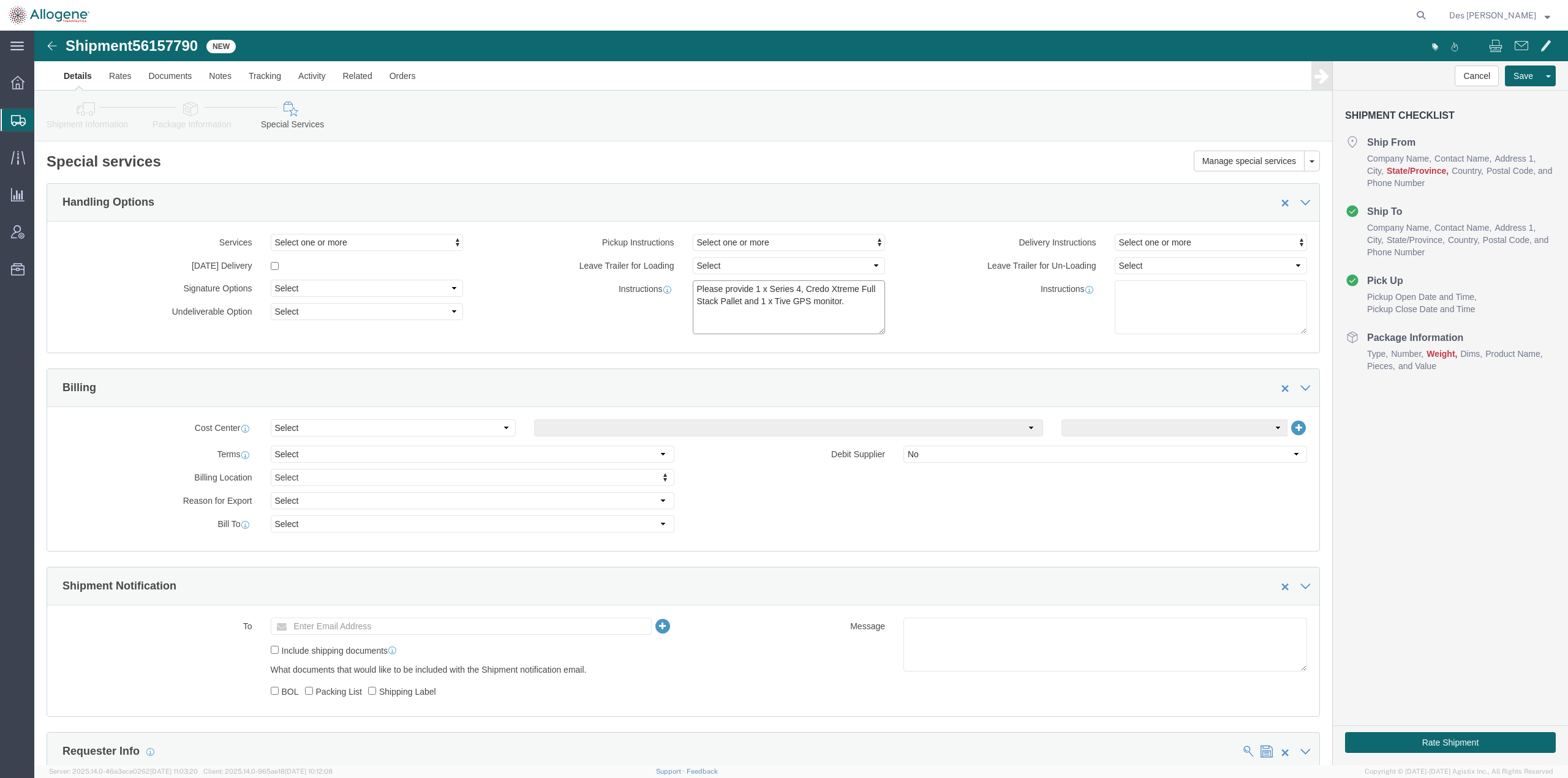 type on "Please provide 1 x Series 4, Credo Xtreme Full Stack Pallet and 1 x Tive GPS monitor." 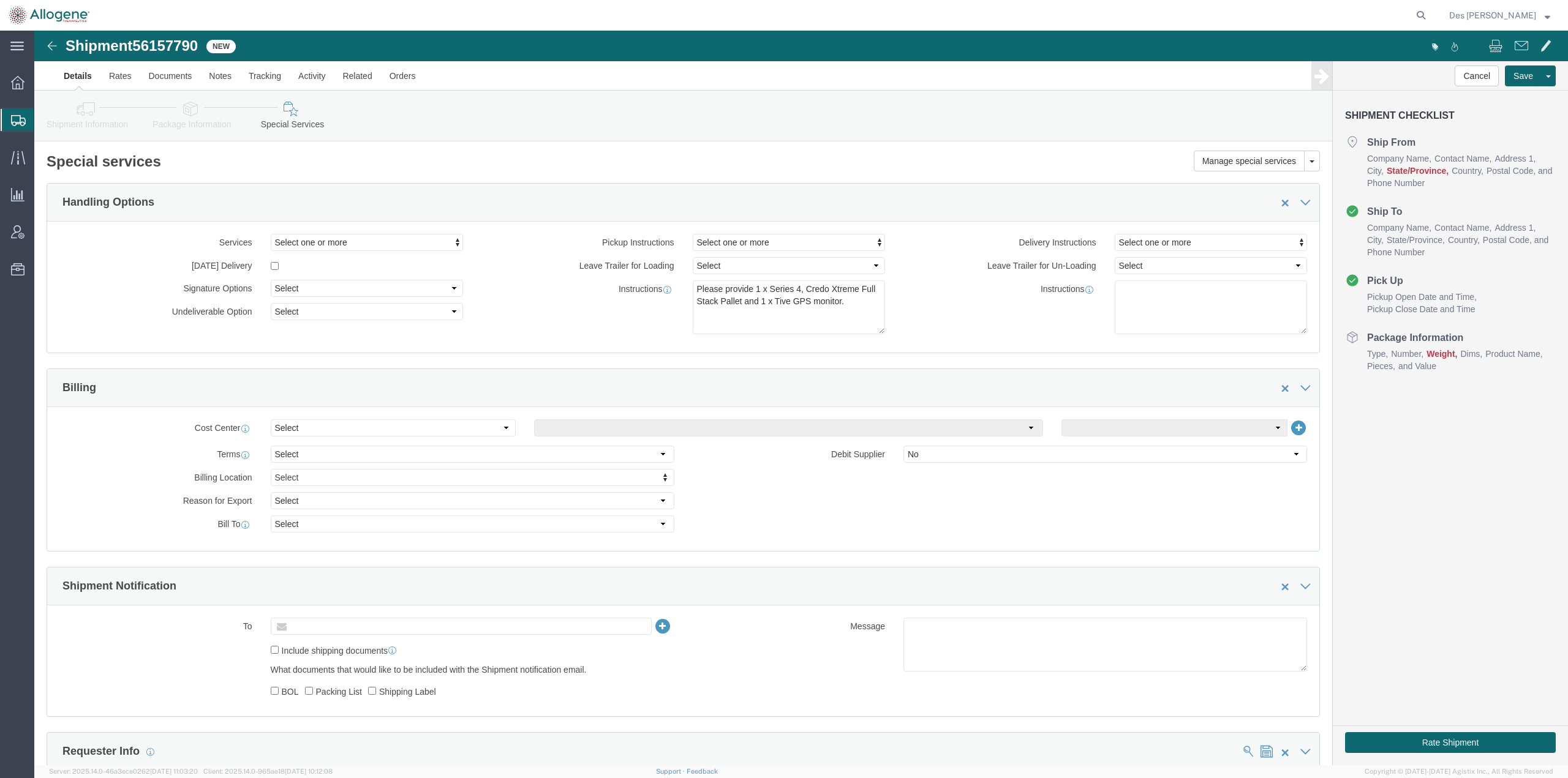 click 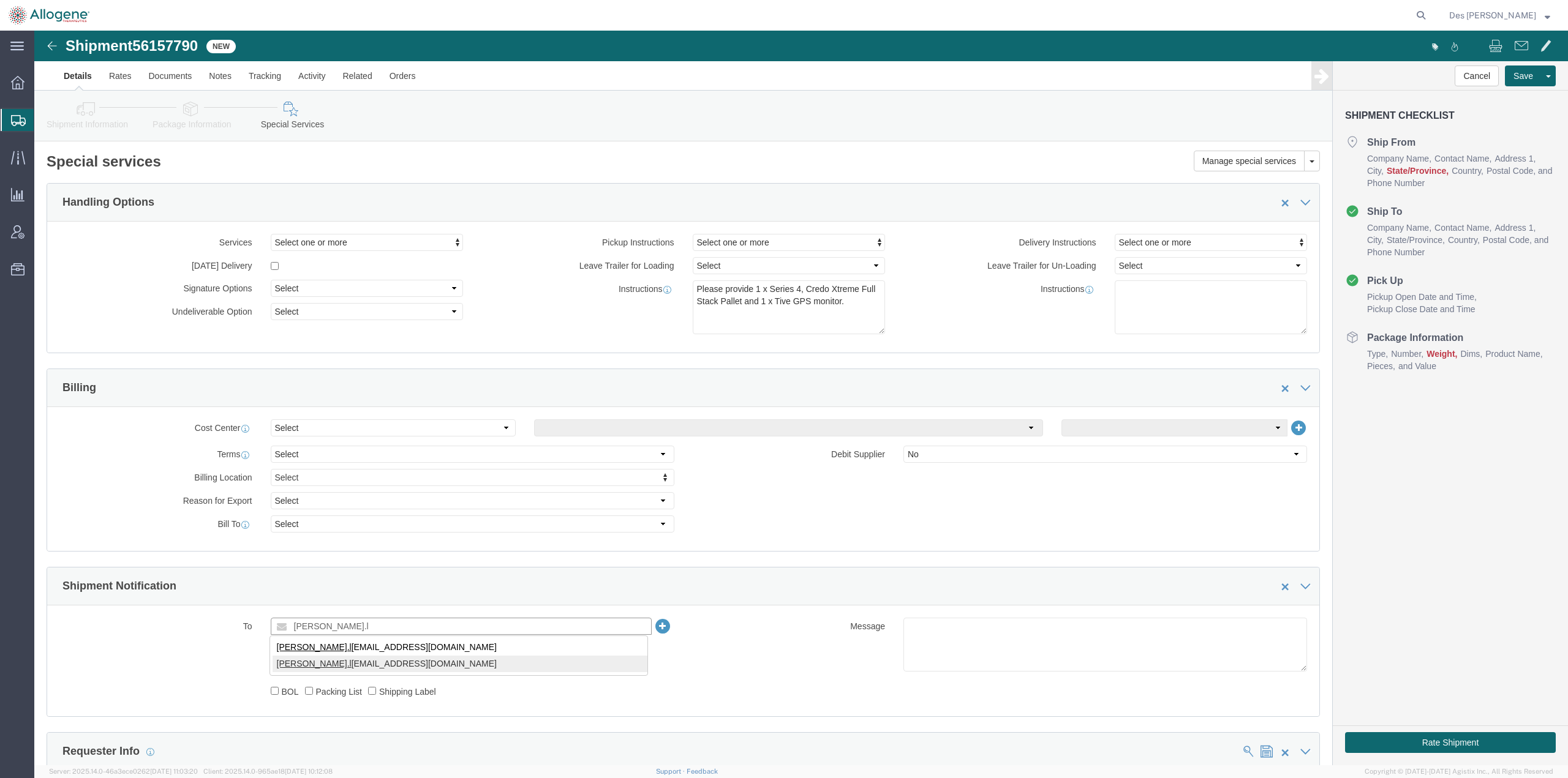 type on "[PERSON_NAME].l" 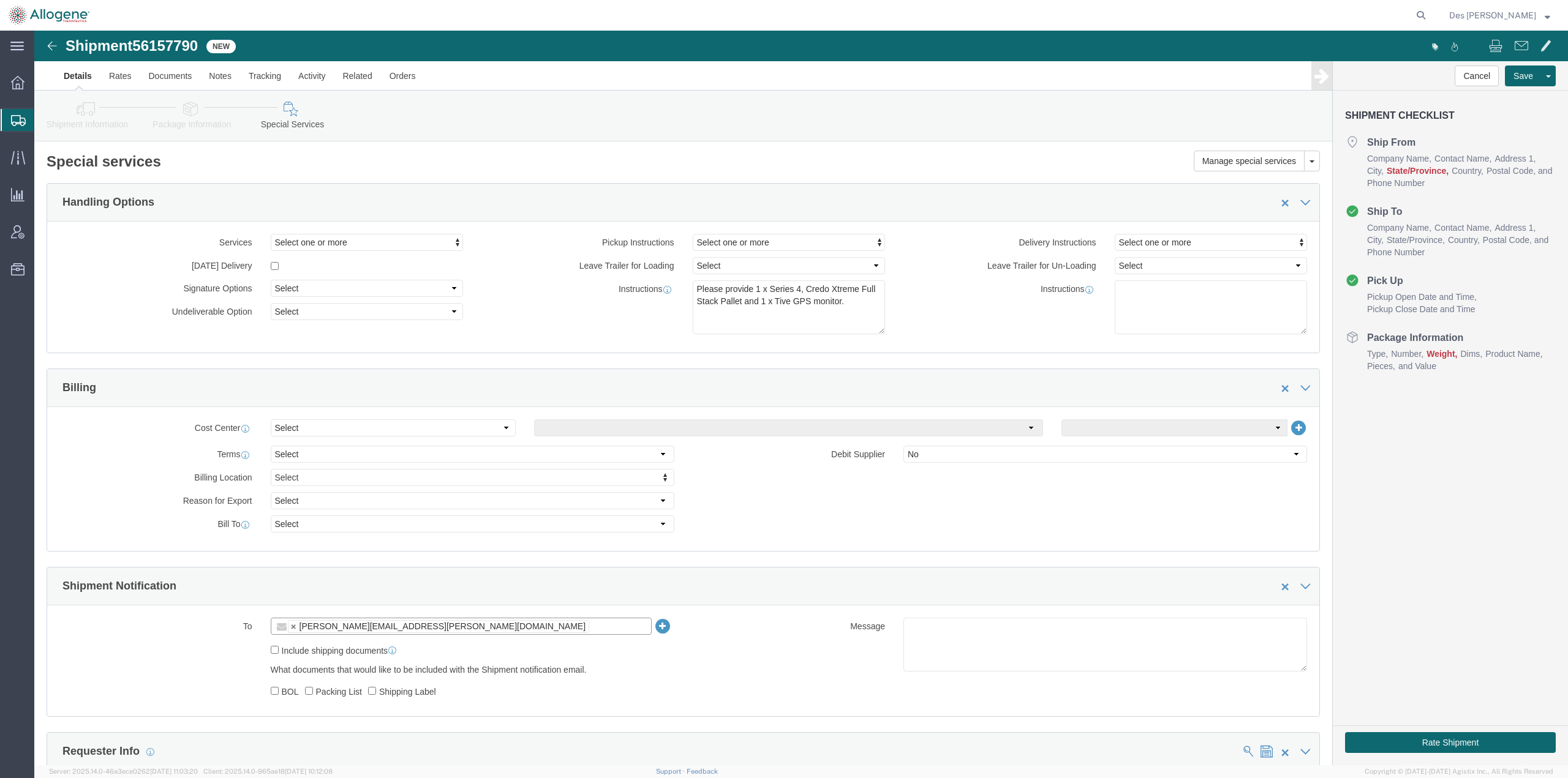 click on "To
[PERSON_NAME][EMAIL_ADDRESS][PERSON_NAME][DOMAIN_NAME]                   [PERSON_NAME][EMAIL_ADDRESS][PERSON_NAME][DOMAIN_NAME]
Include shipping documents
What documents that would like to be included with the Shipment notification email.
BOL
Packing List
Shipping Label
Message" 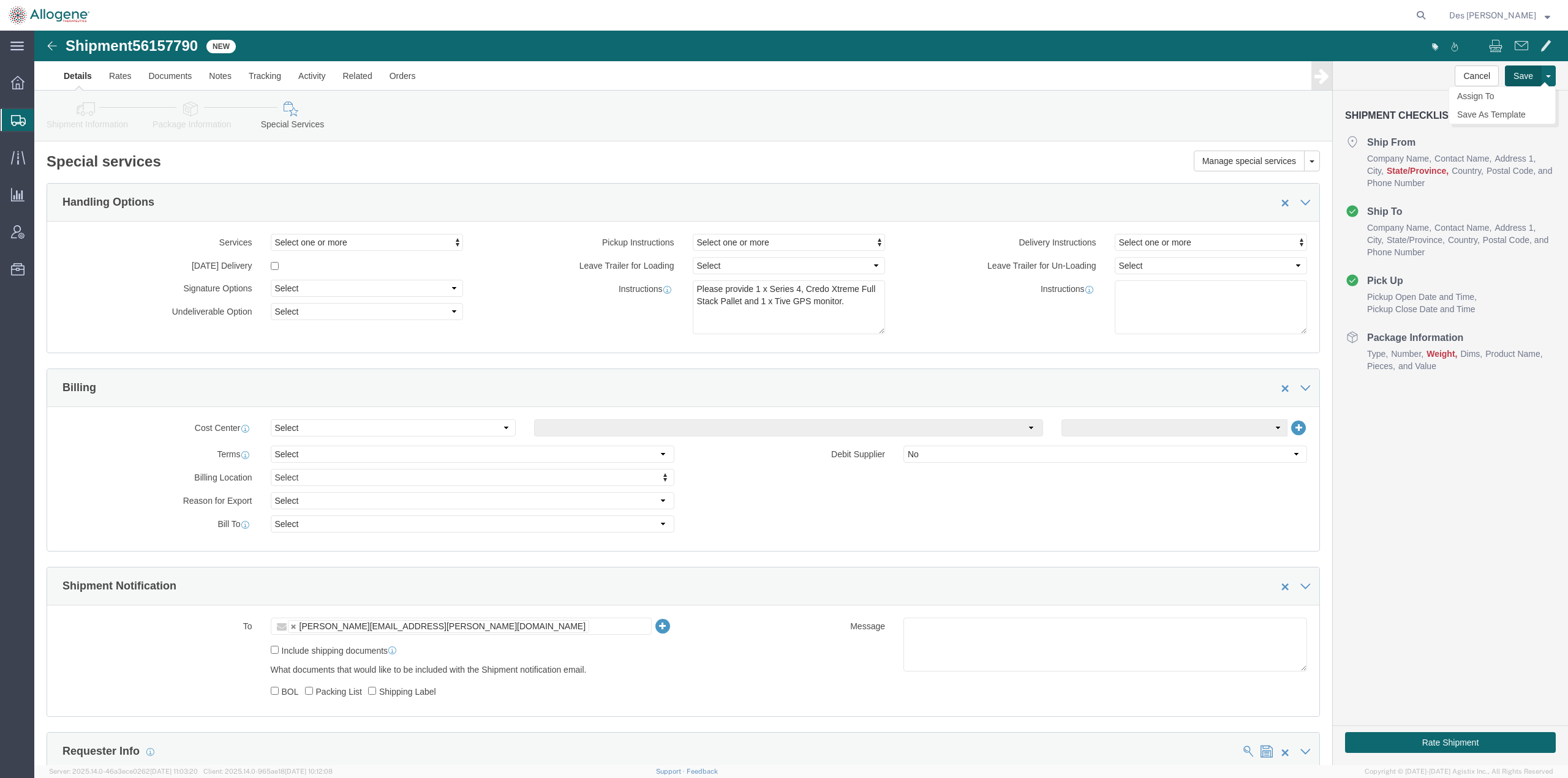click on "Save" 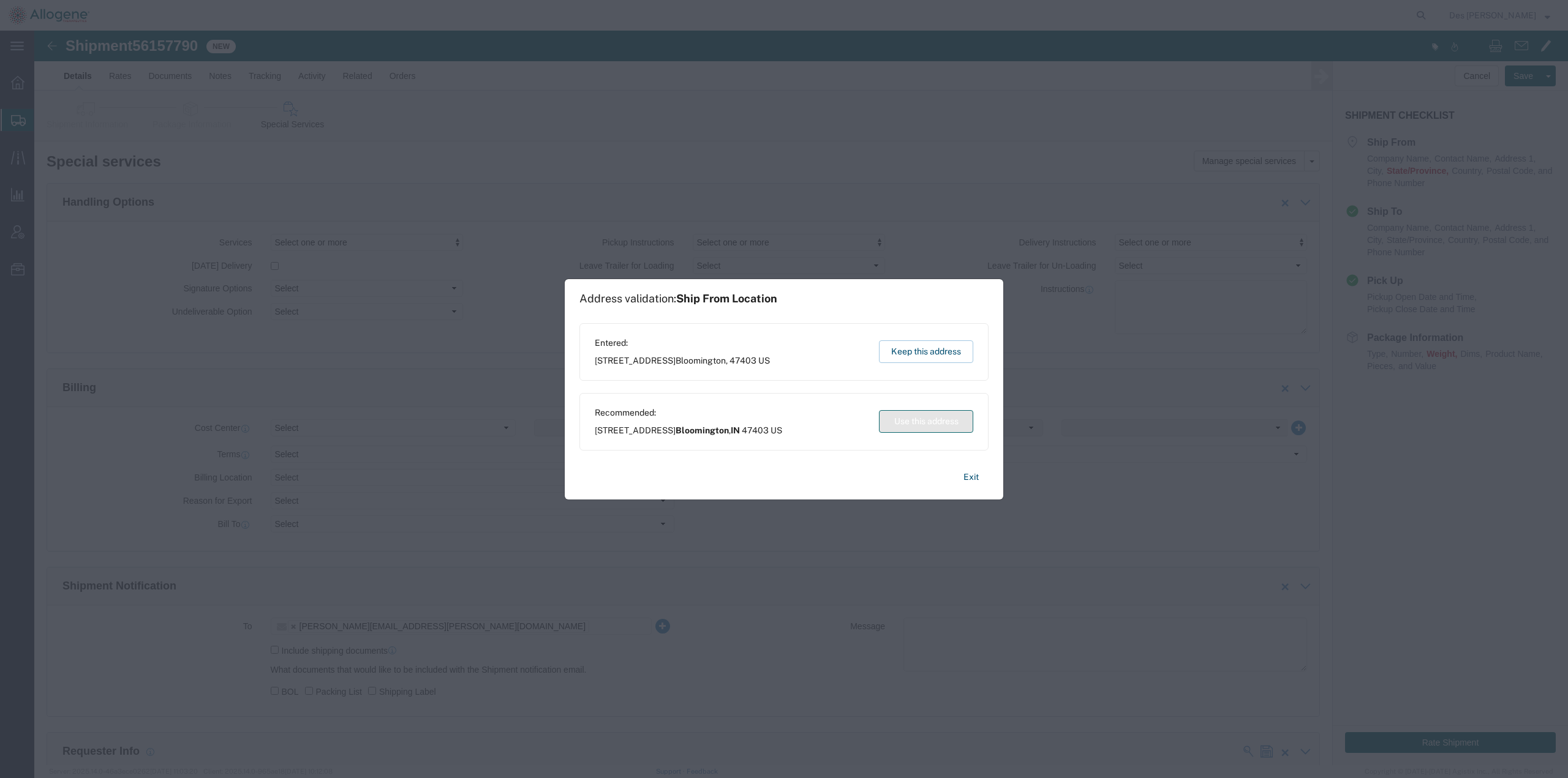 click on "Use this address" 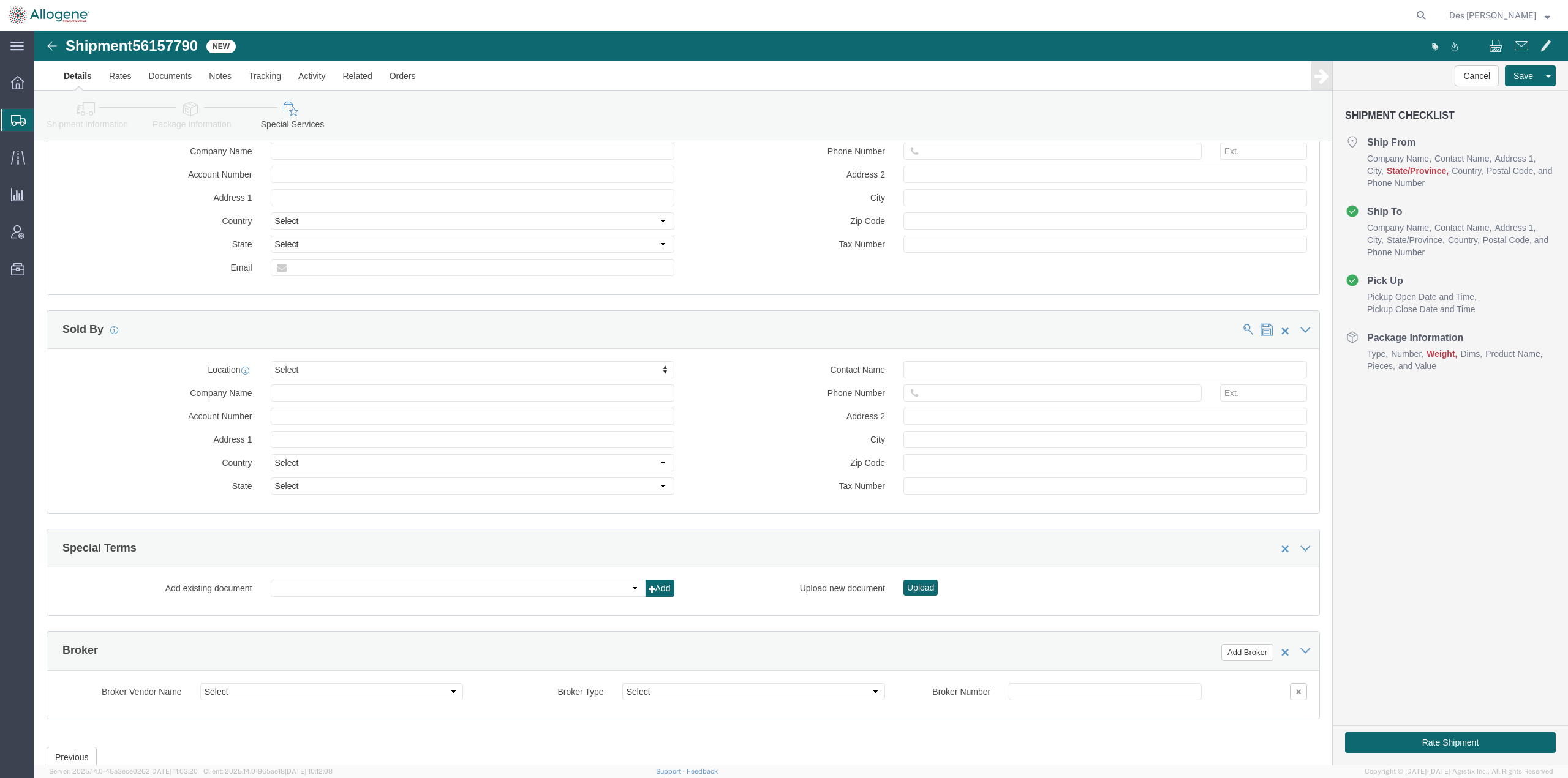 scroll, scrollTop: 703, scrollLeft: 0, axis: vertical 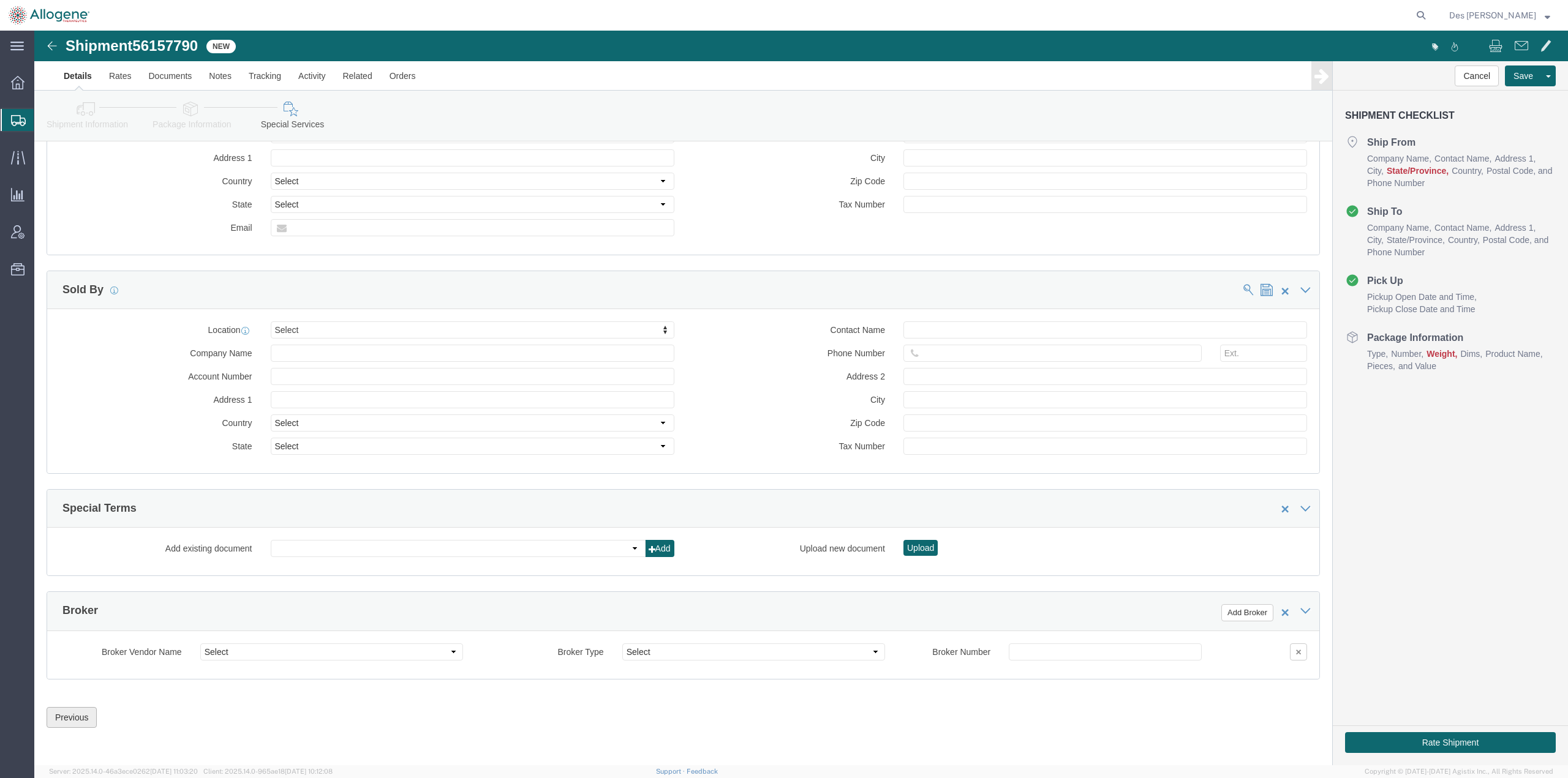 click on "Previous" 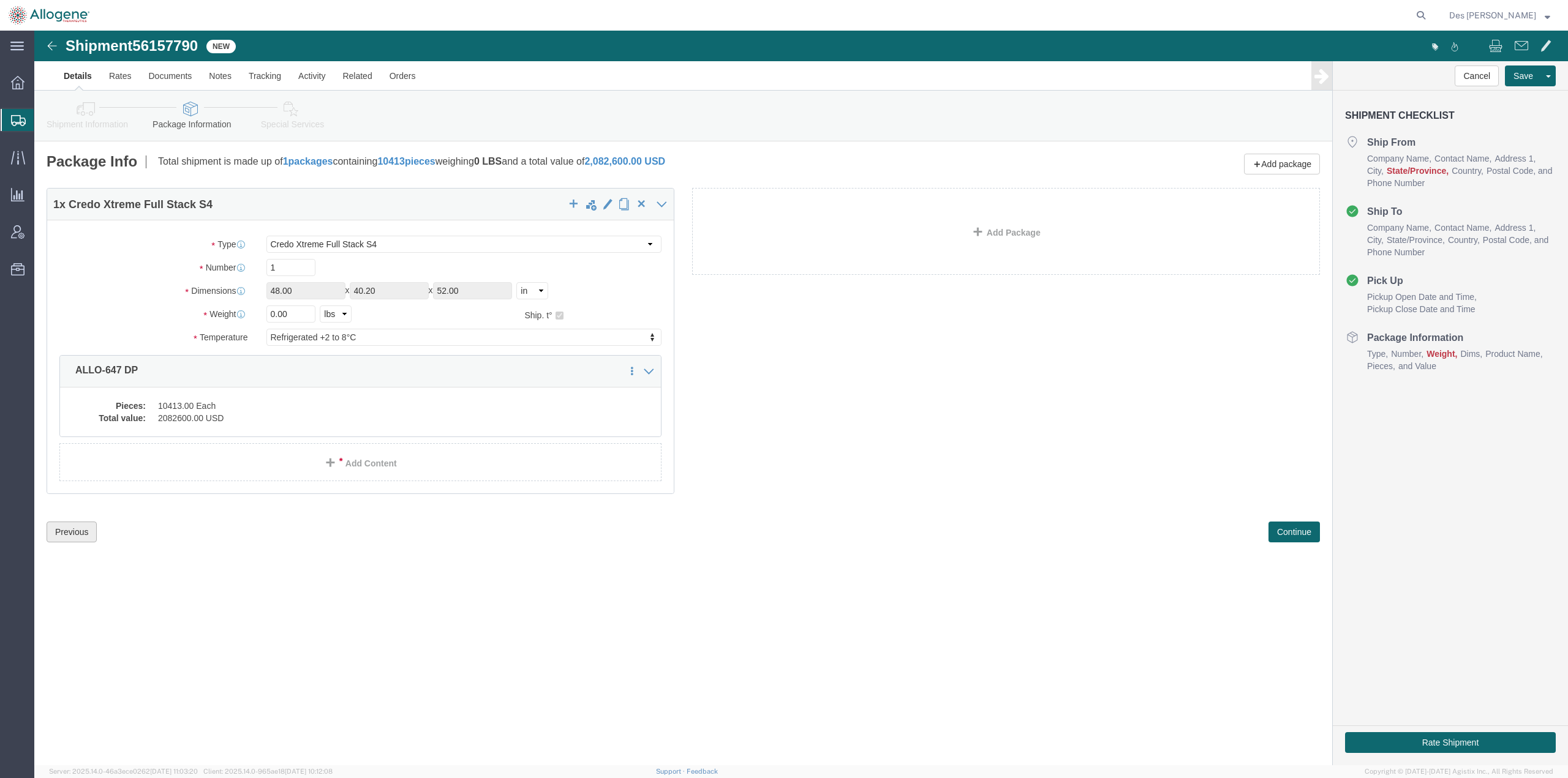 scroll, scrollTop: 0, scrollLeft: 0, axis: both 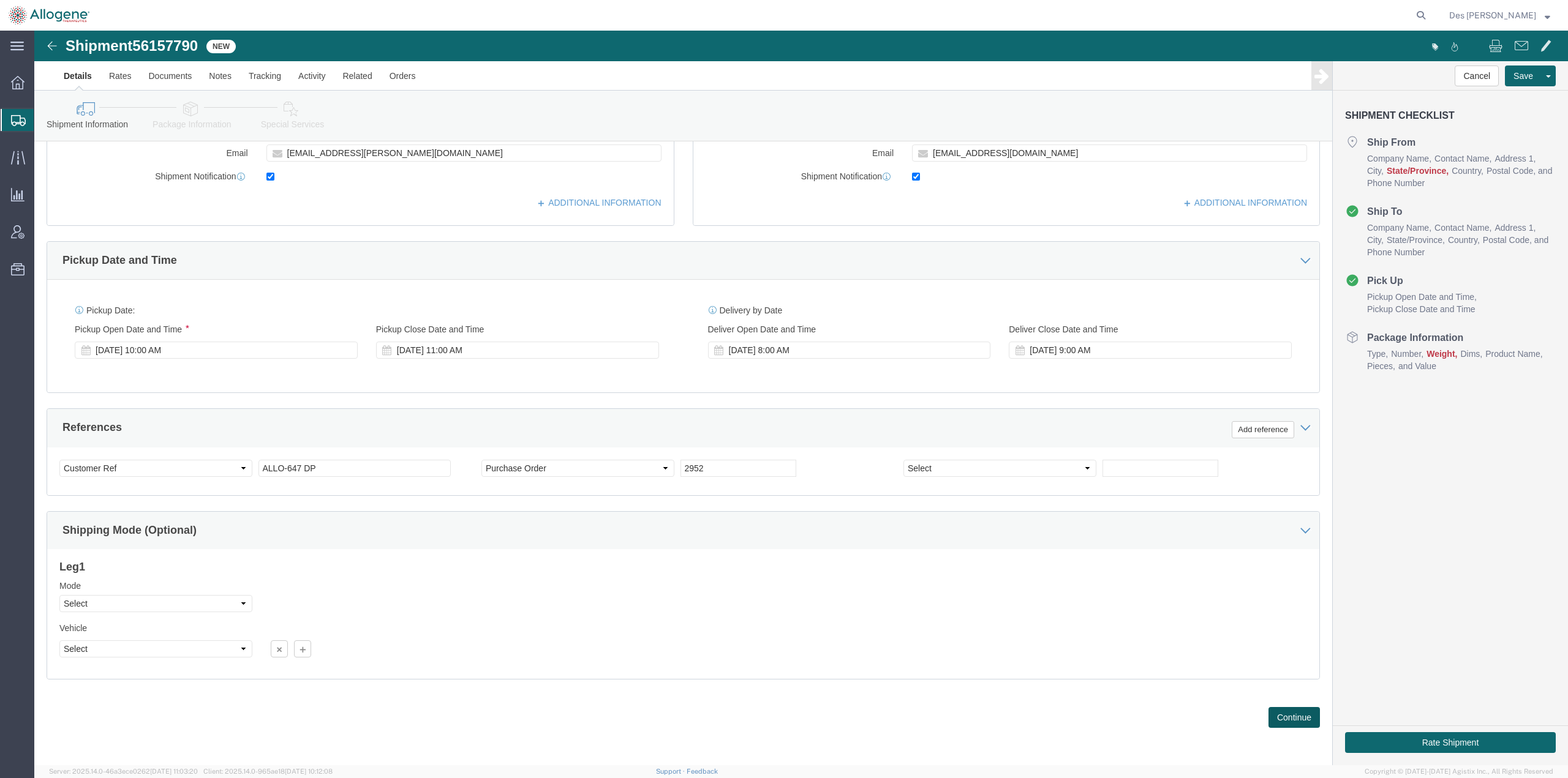 click on "Continue" 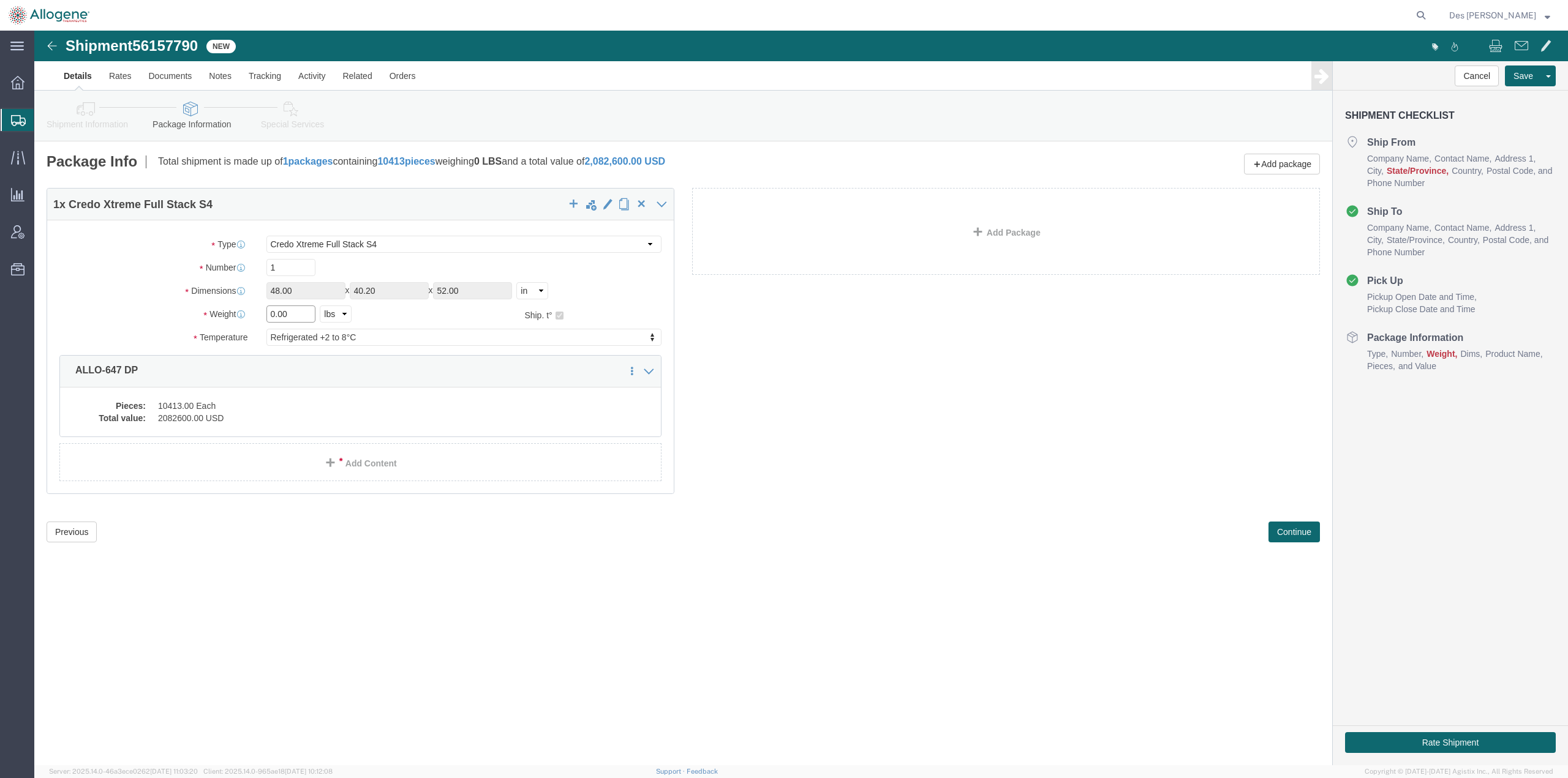 click on "Weight
0.00    Select kgs lbs
Ship. t°" 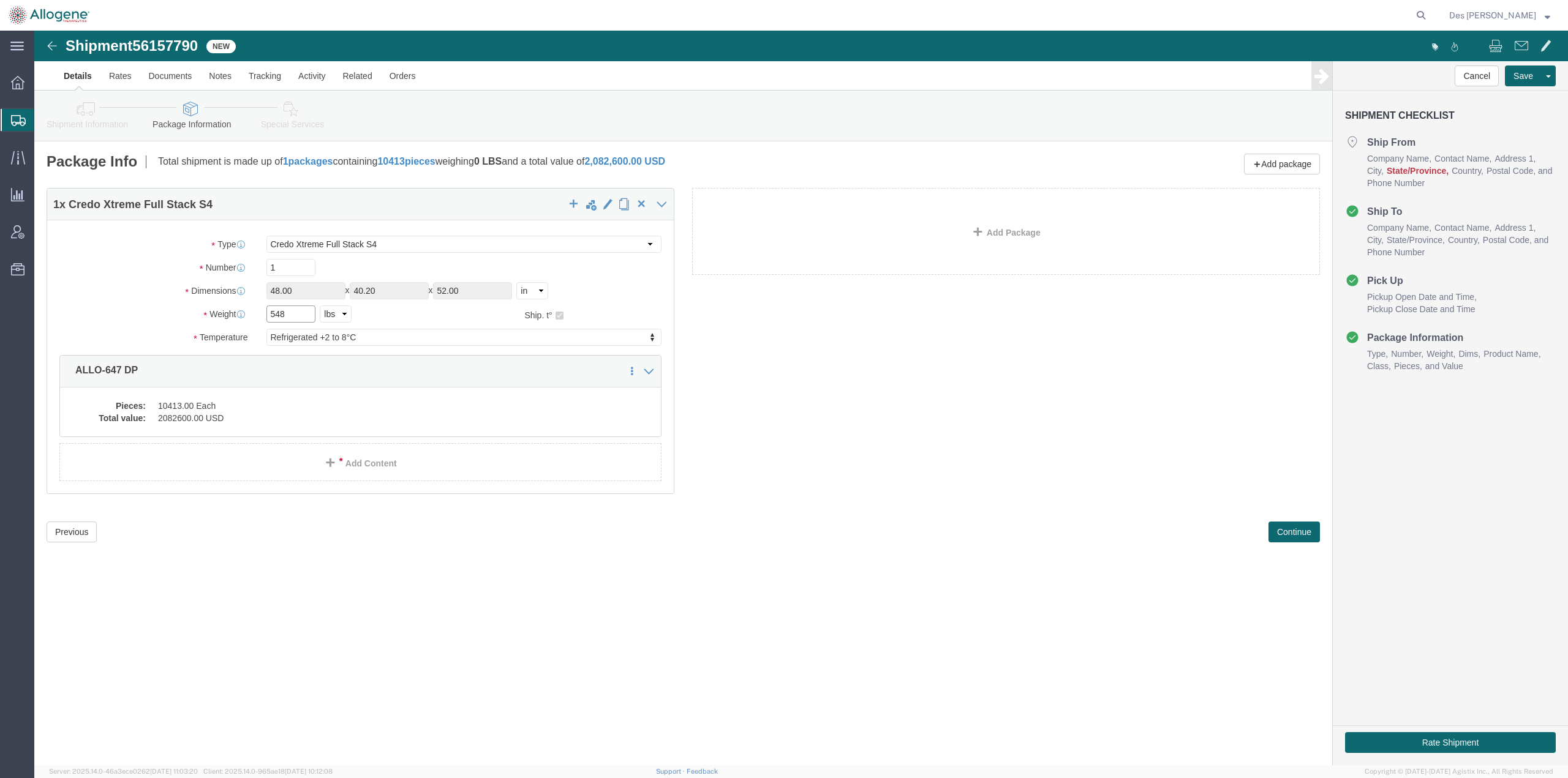 type on "548" 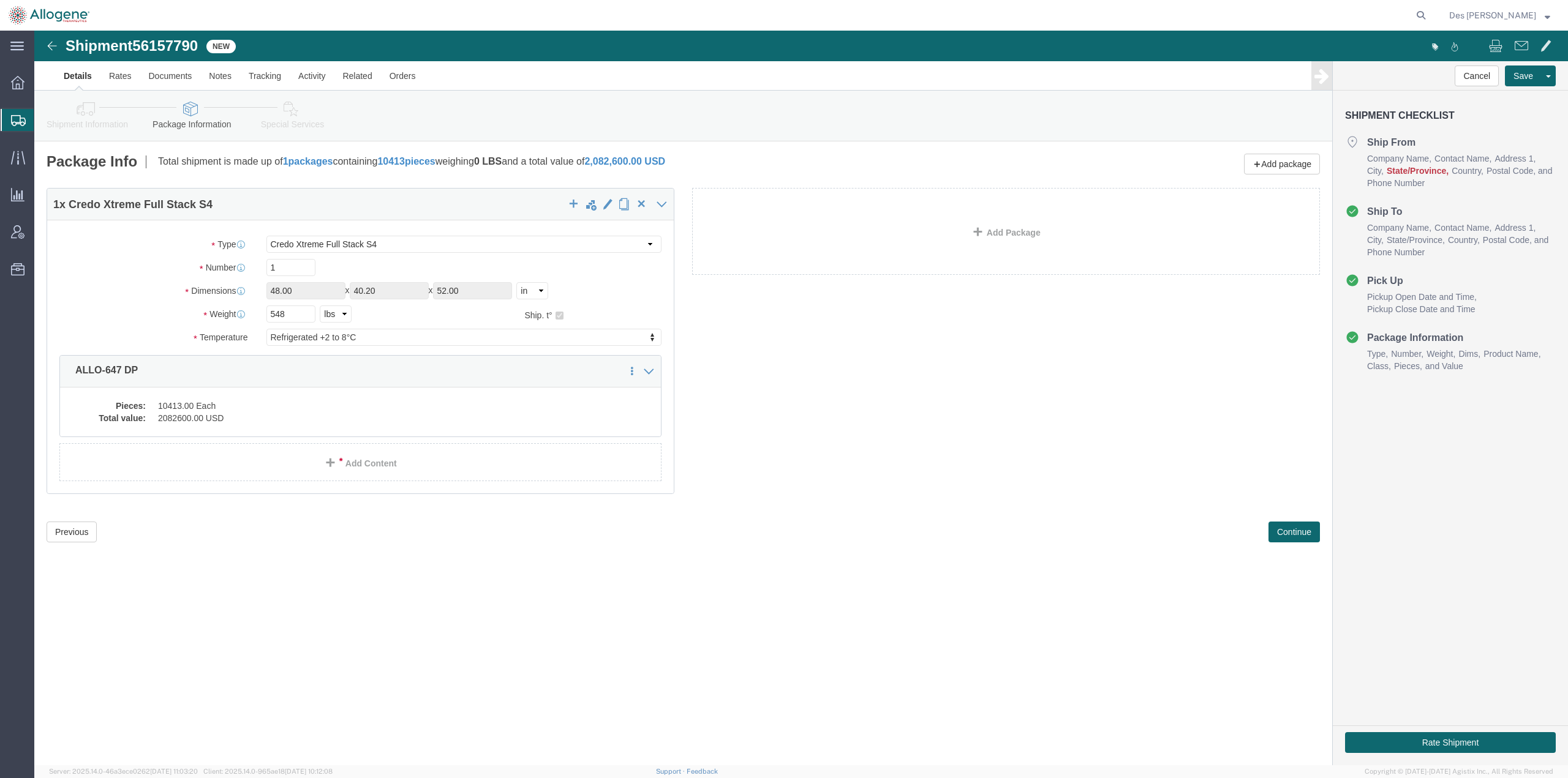 drag, startPoint x: 952, startPoint y: 553, endPoint x: 942, endPoint y: 553, distance: 10 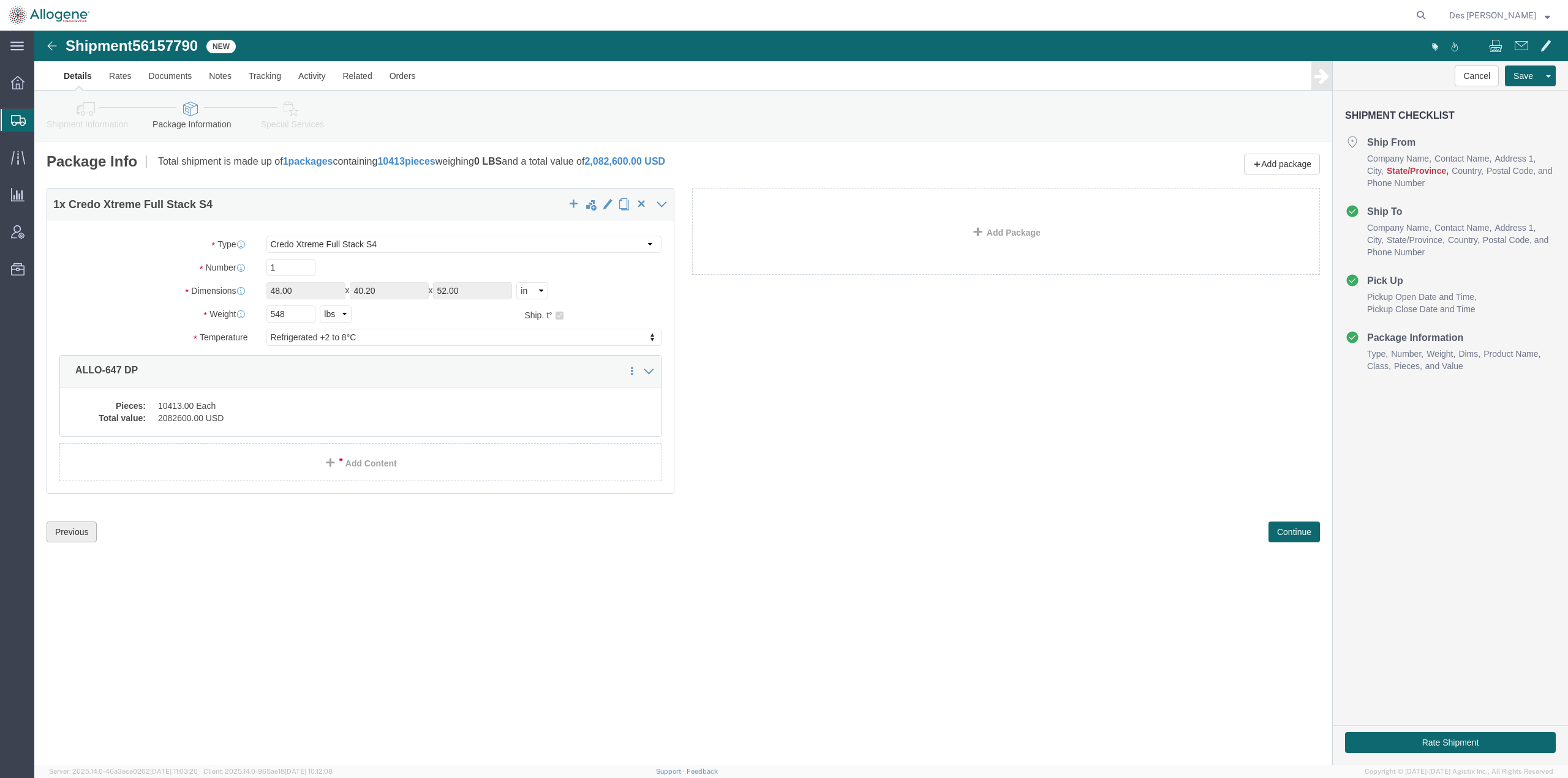 click on "Previous" 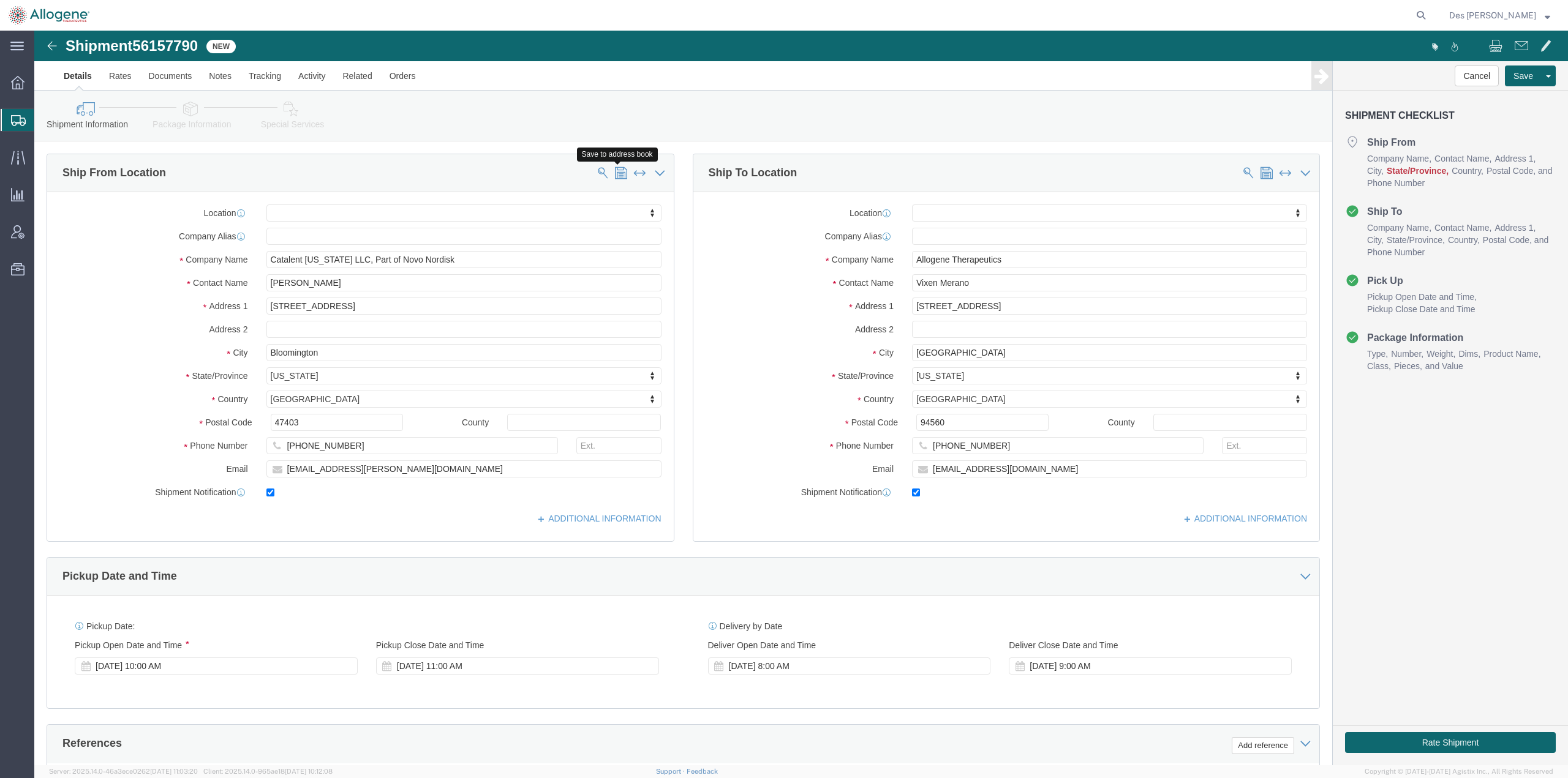 click 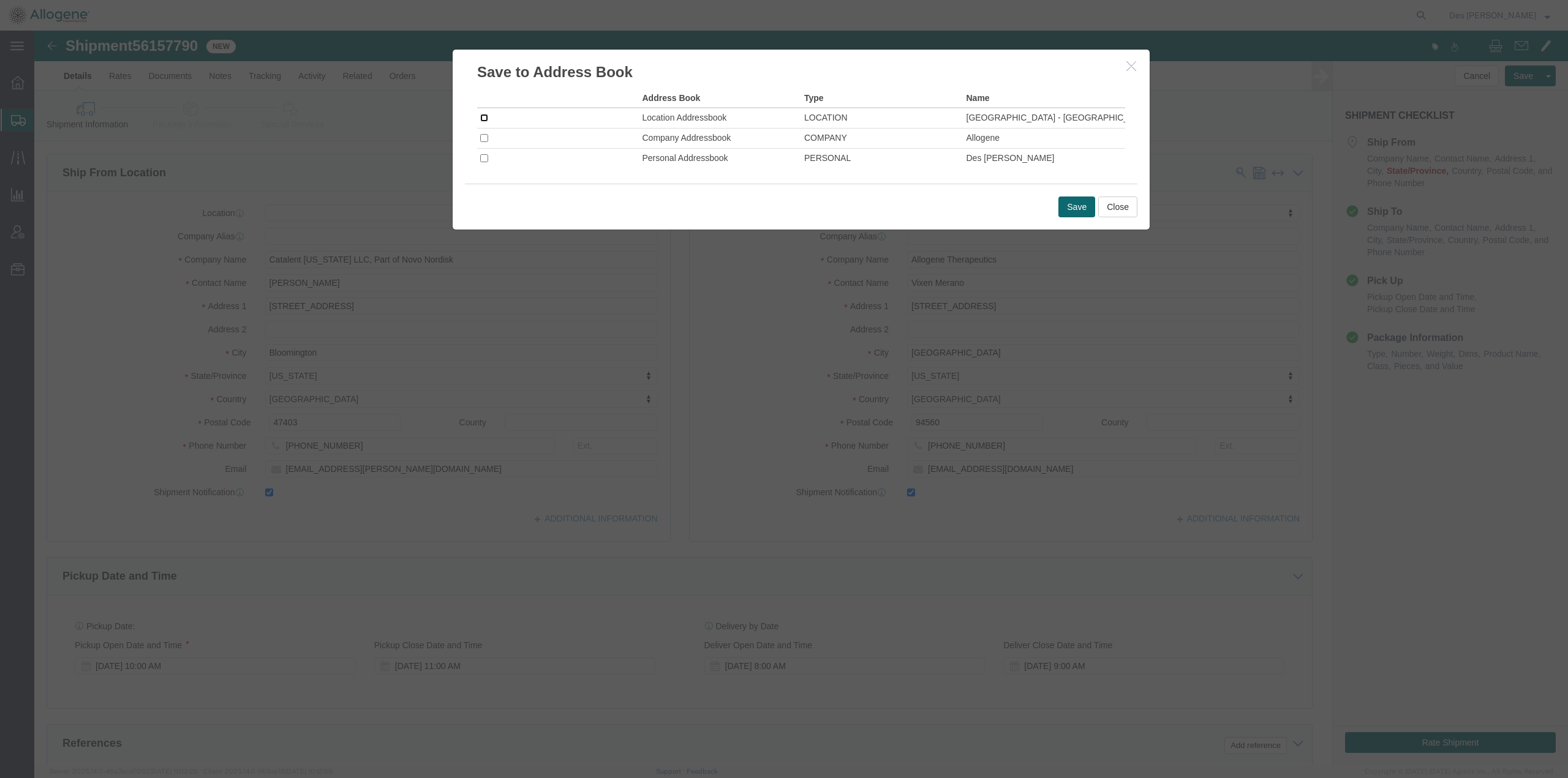 click 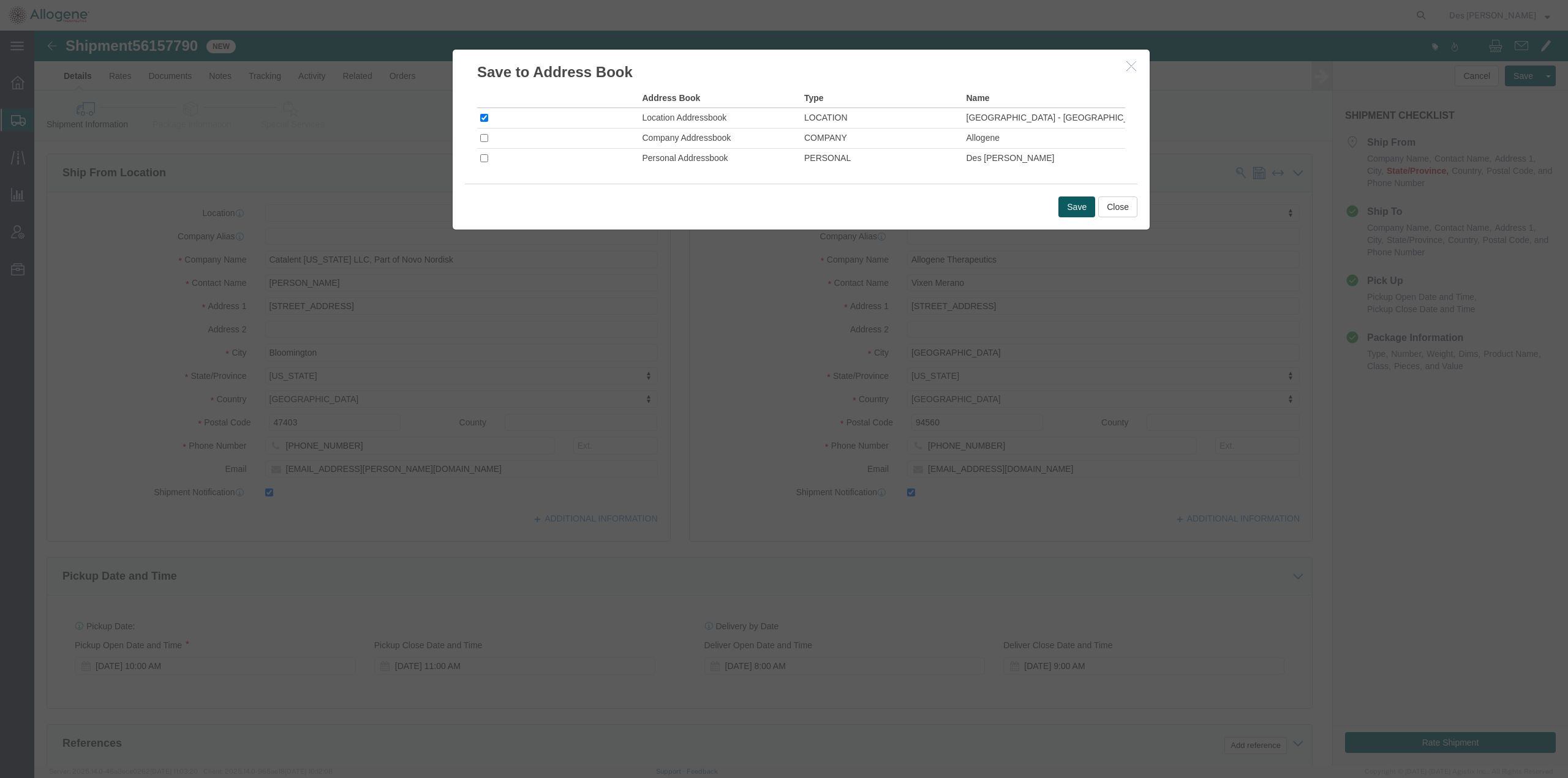 click on "Save" 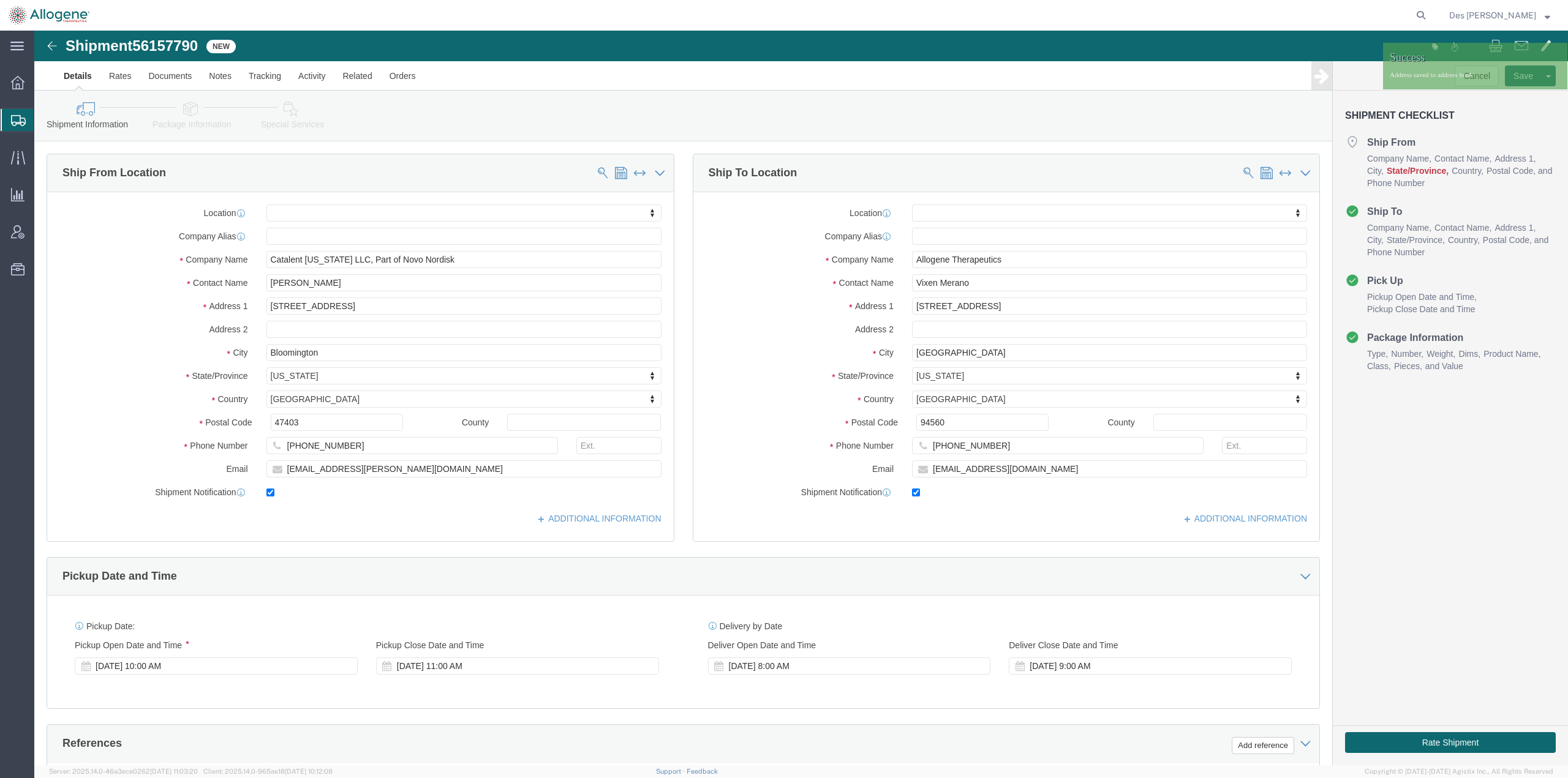 click on "Shipment Checklist" 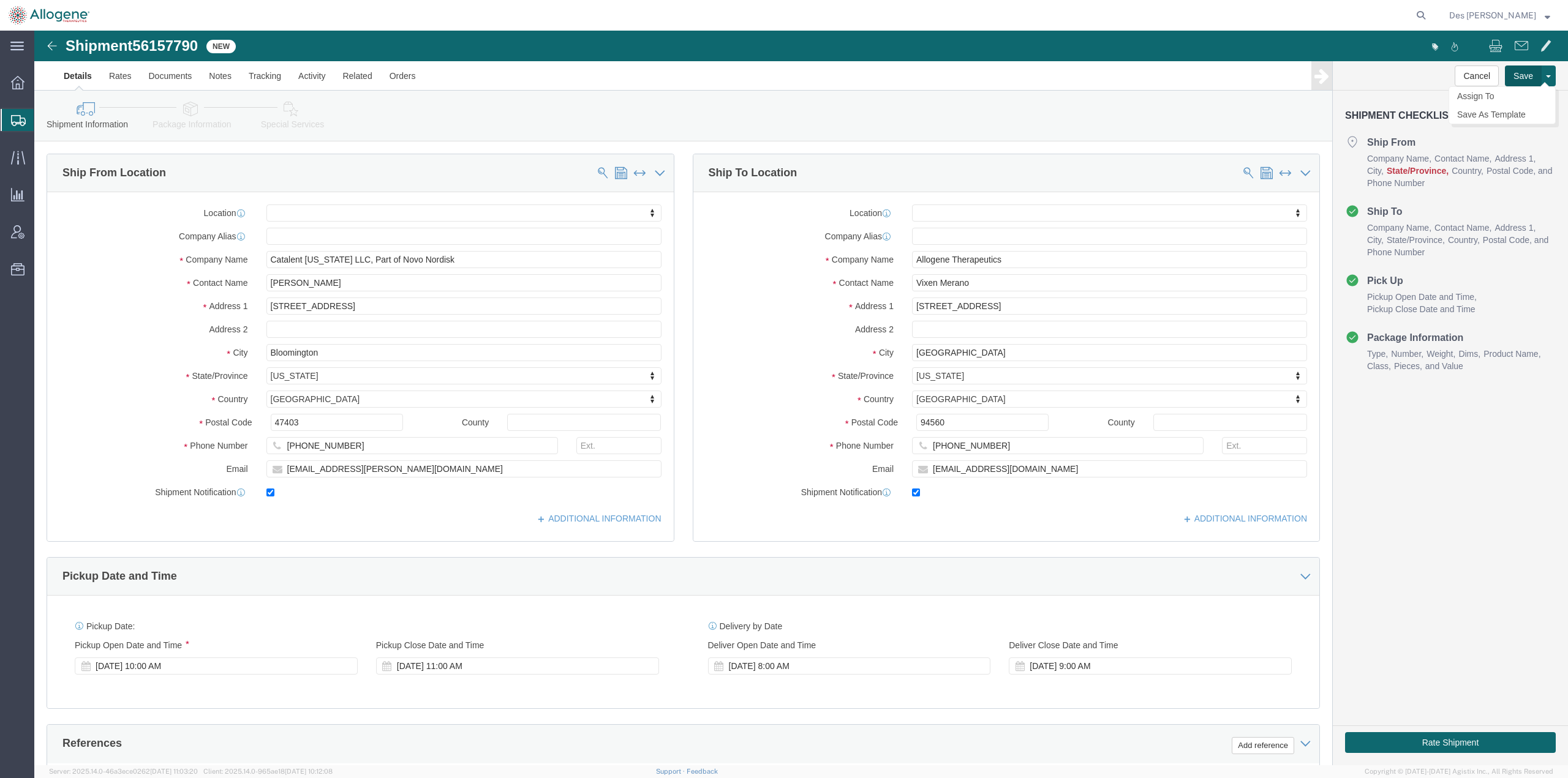 click on "Save" 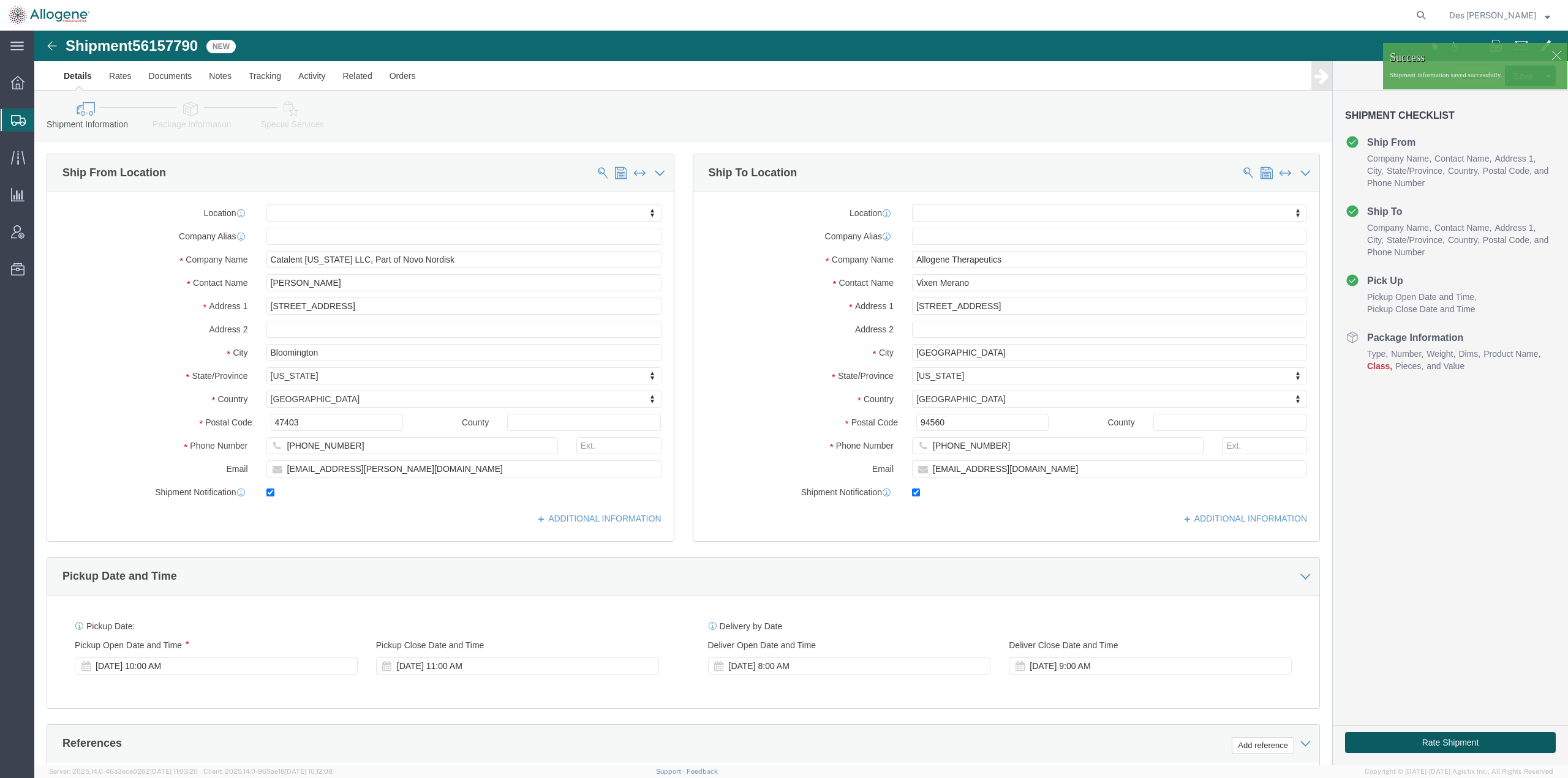 click on "Rate Shipment" 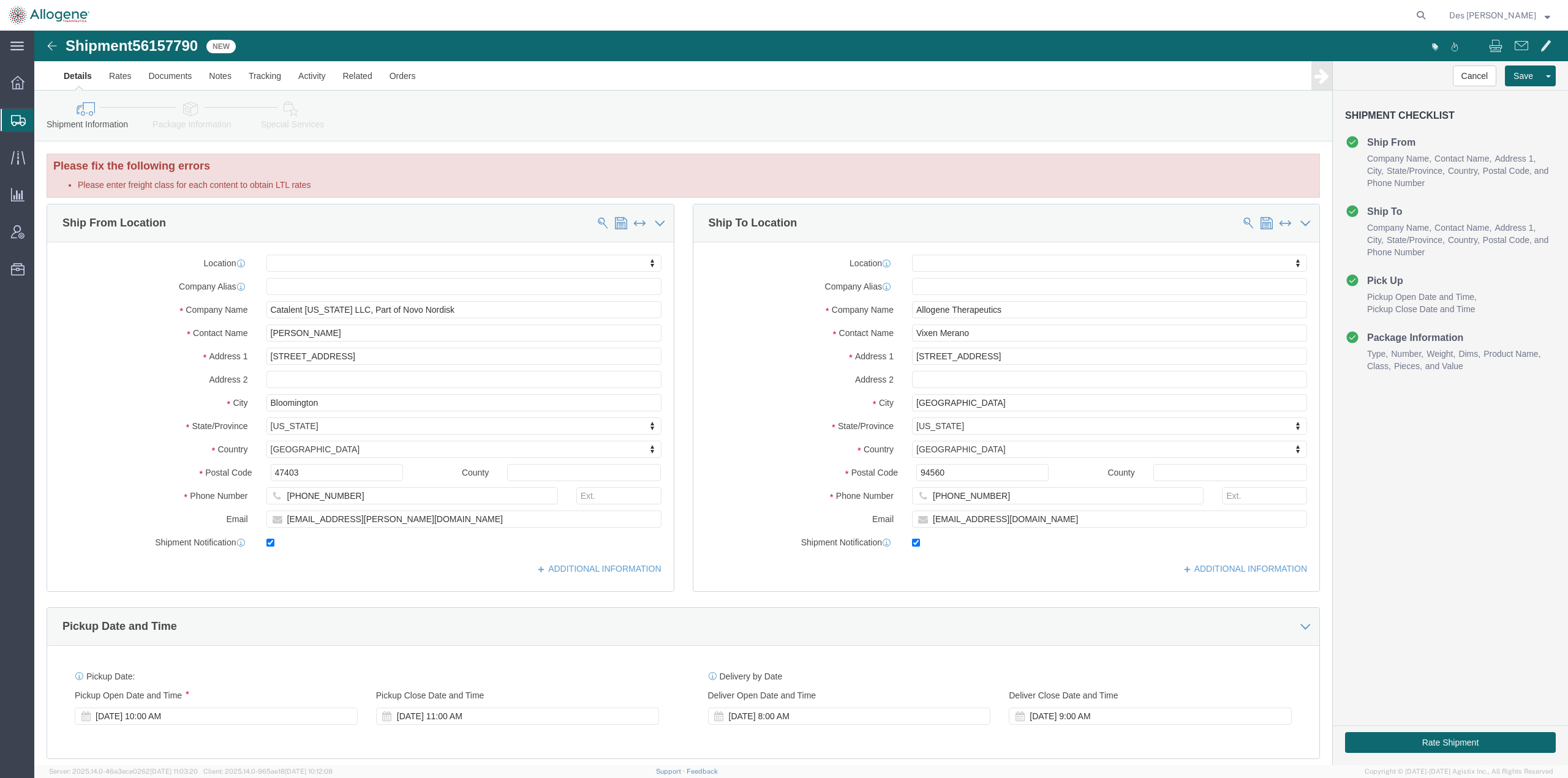 scroll, scrollTop: 366, scrollLeft: 0, axis: vertical 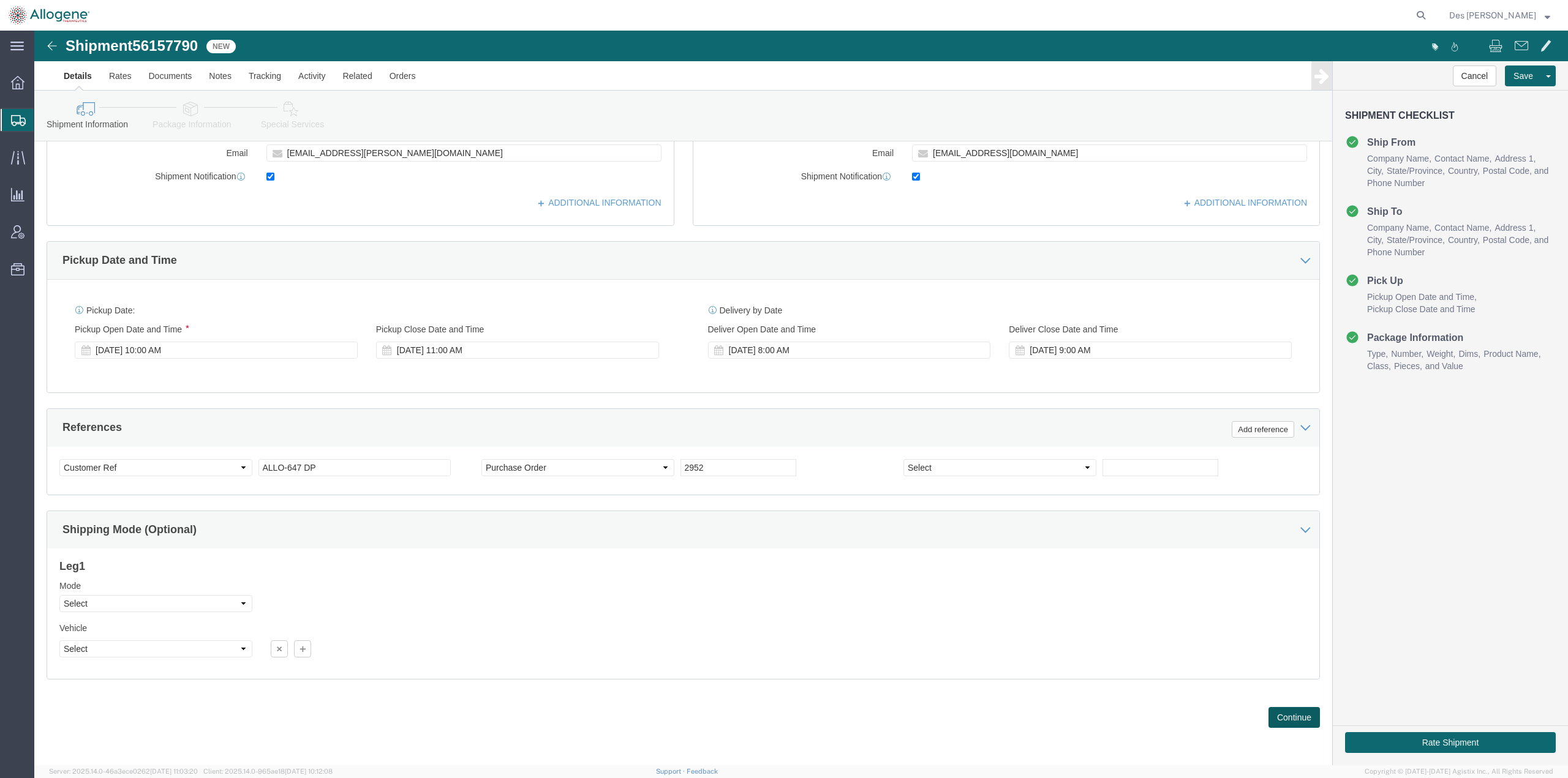 click on "Continue" 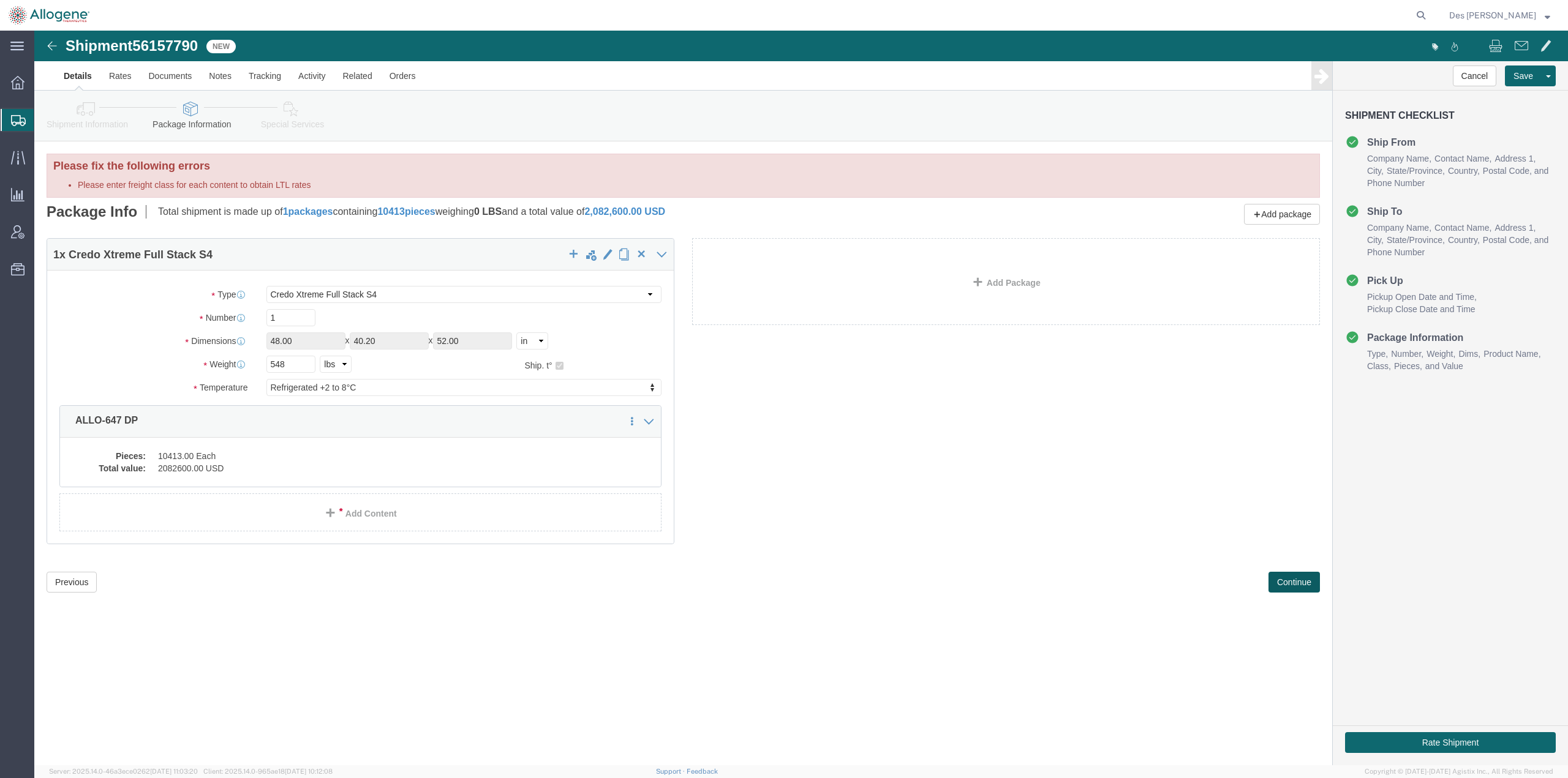 scroll, scrollTop: 0, scrollLeft: 0, axis: both 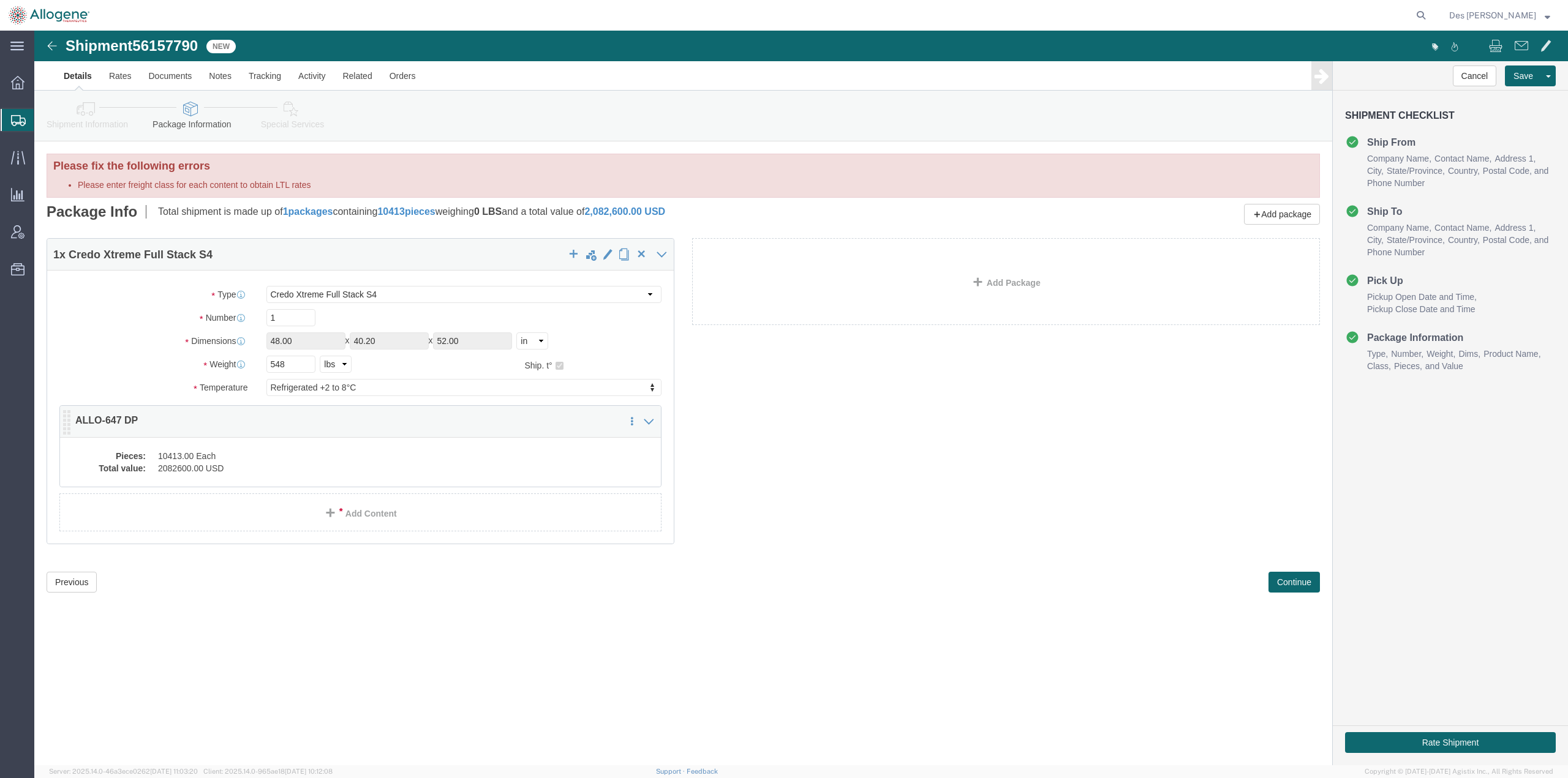 click on "10413.00 Each" 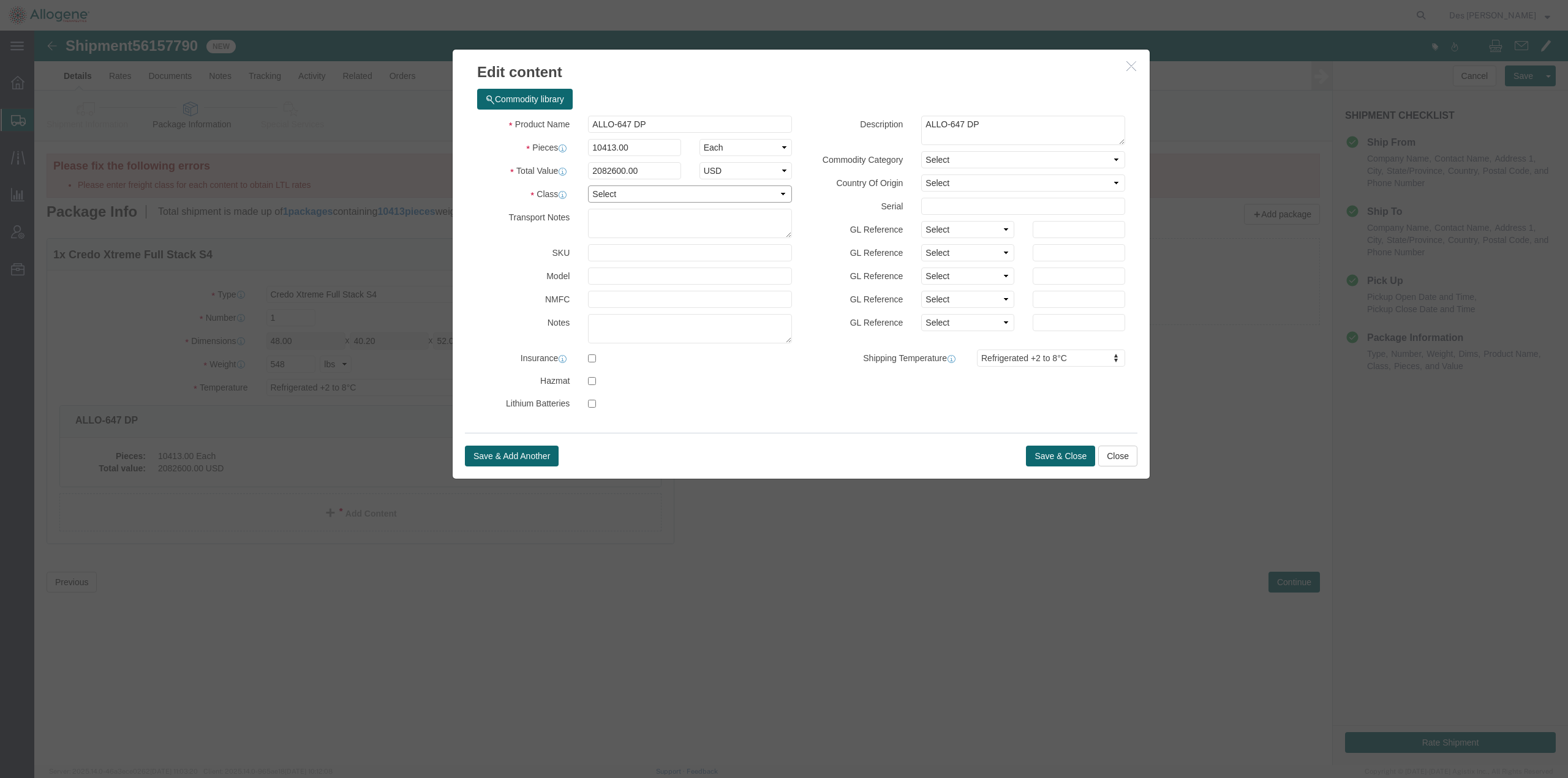 click on "Select 50 55 60 65 70 77.5 85 92.5 100 110 125 150 175 200 250 300 400 500" 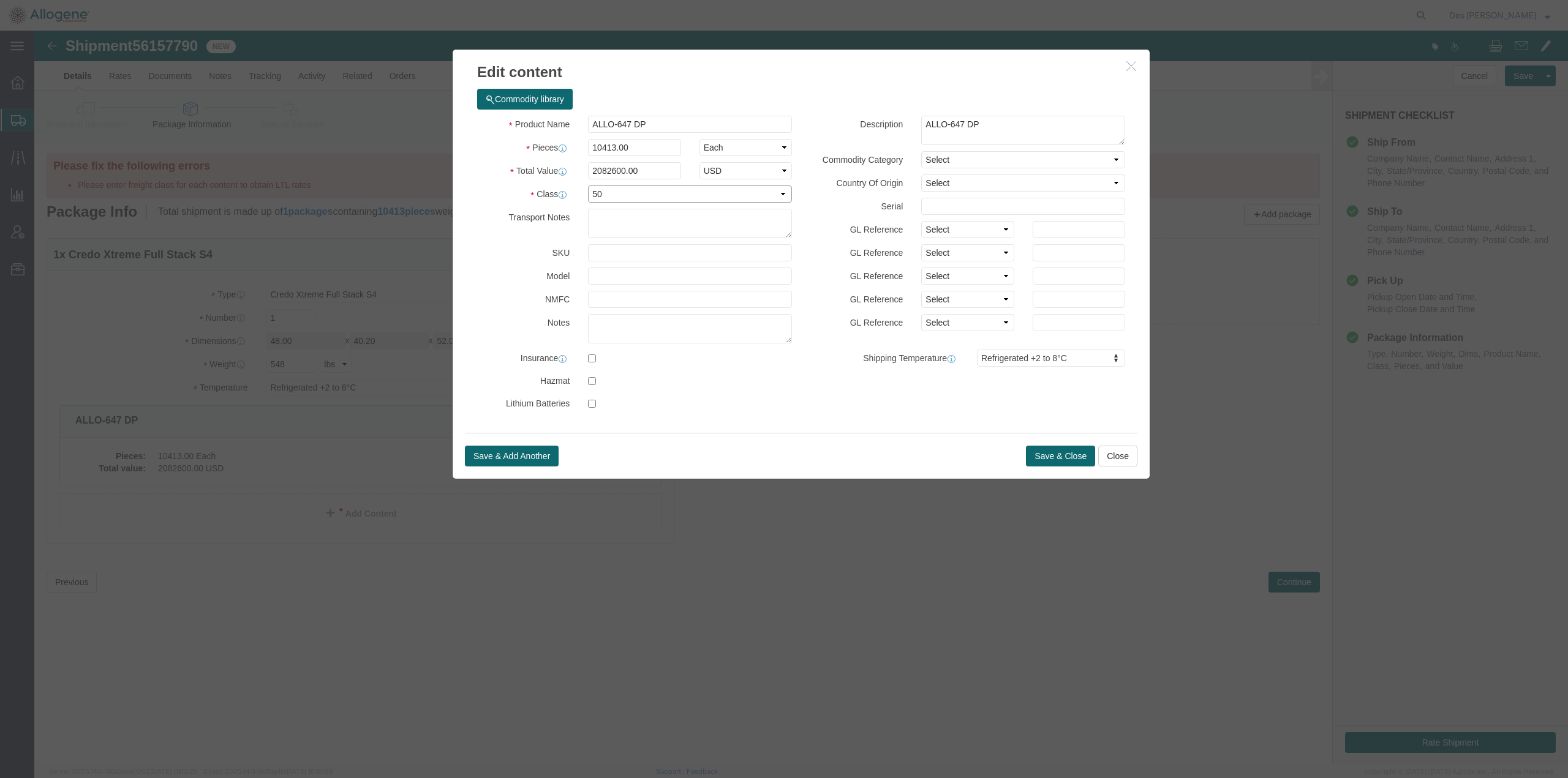 click on "Select 50 55 60 65 70 77.5 85 92.5 100 110 125 150 175 200 250 300 400 500" 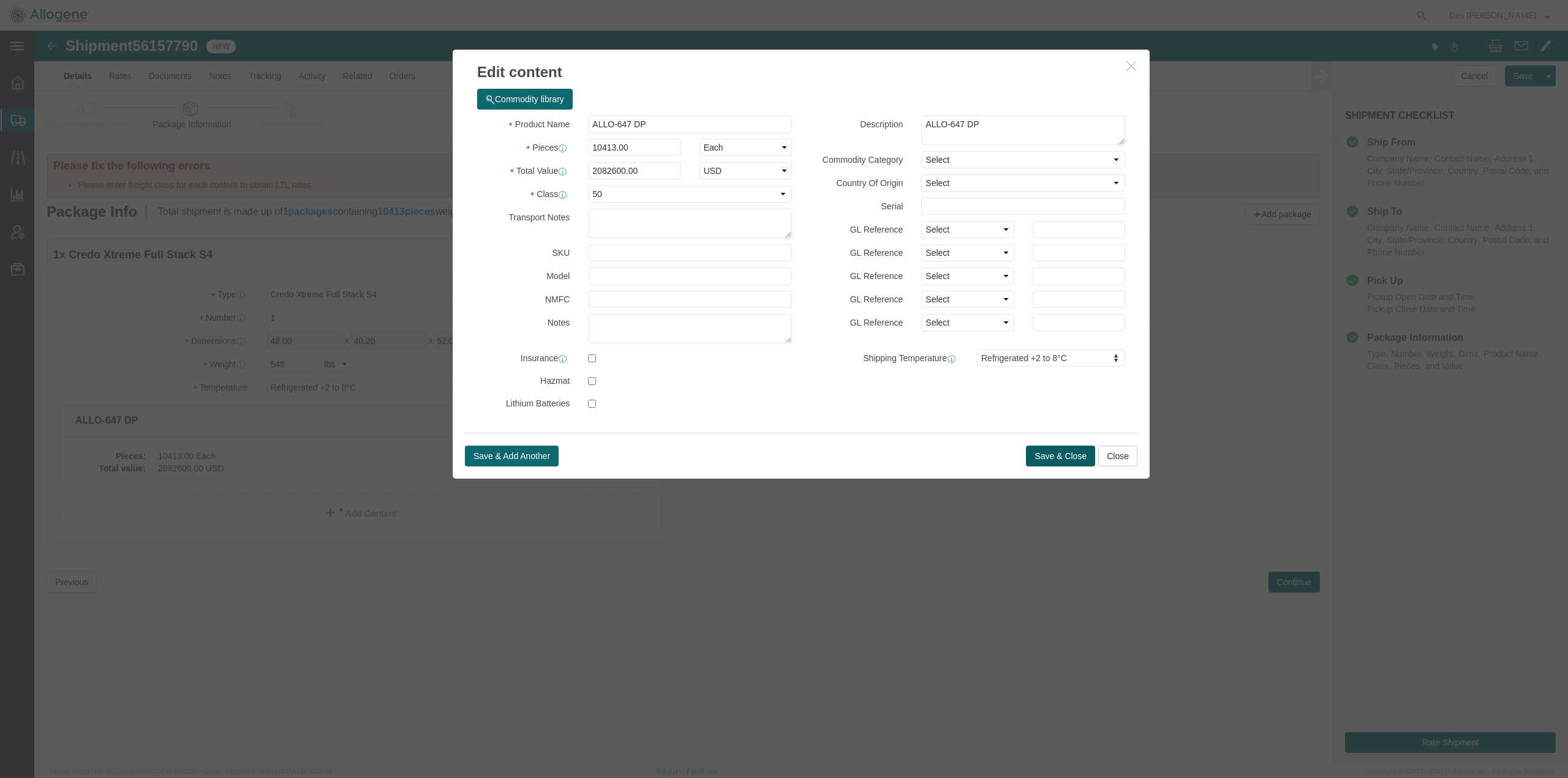 click on "Save & Close" 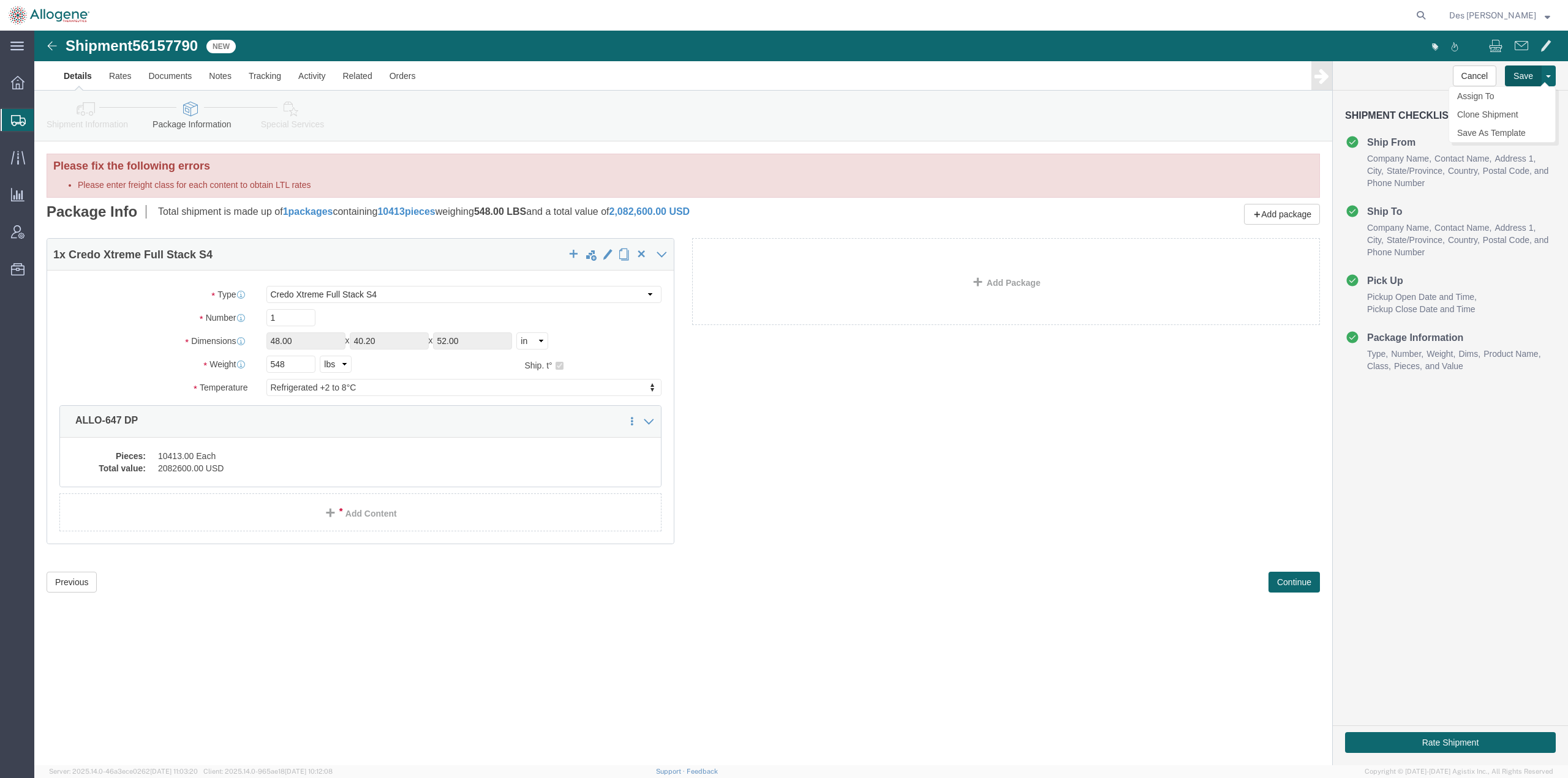 click on "Save" 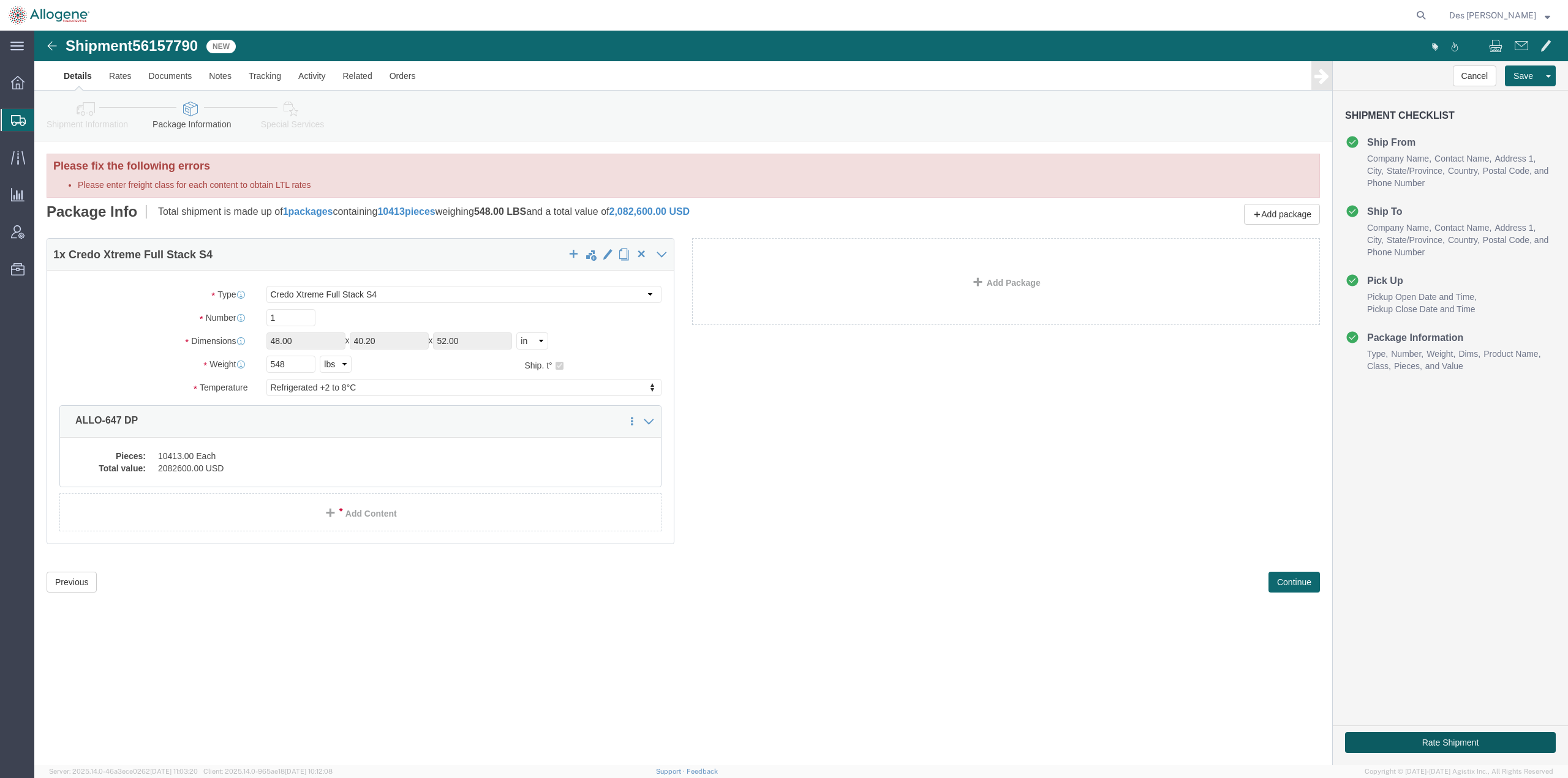 click on "Rate Shipment" 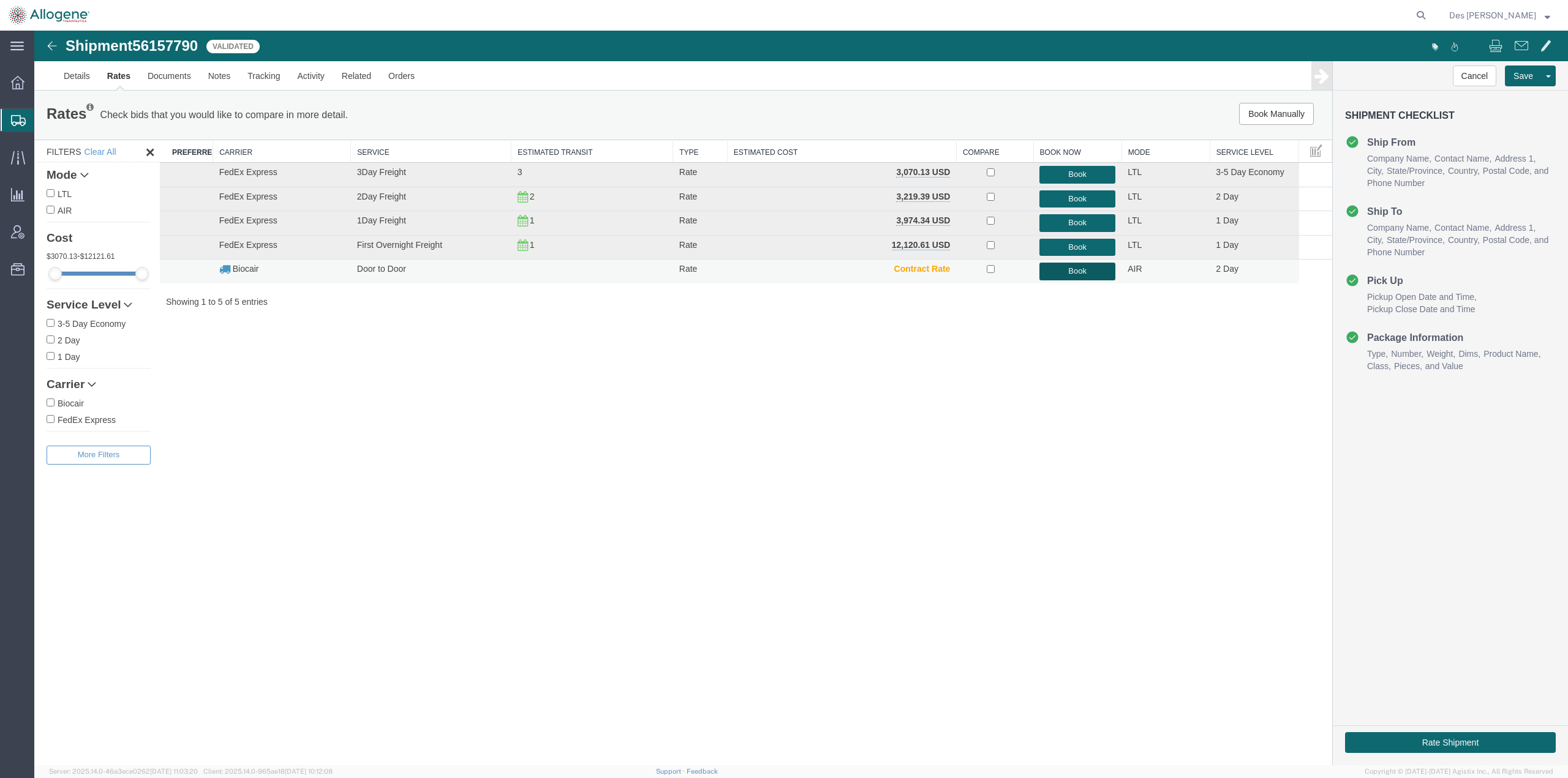 click on "Book" at bounding box center (1077, 271) 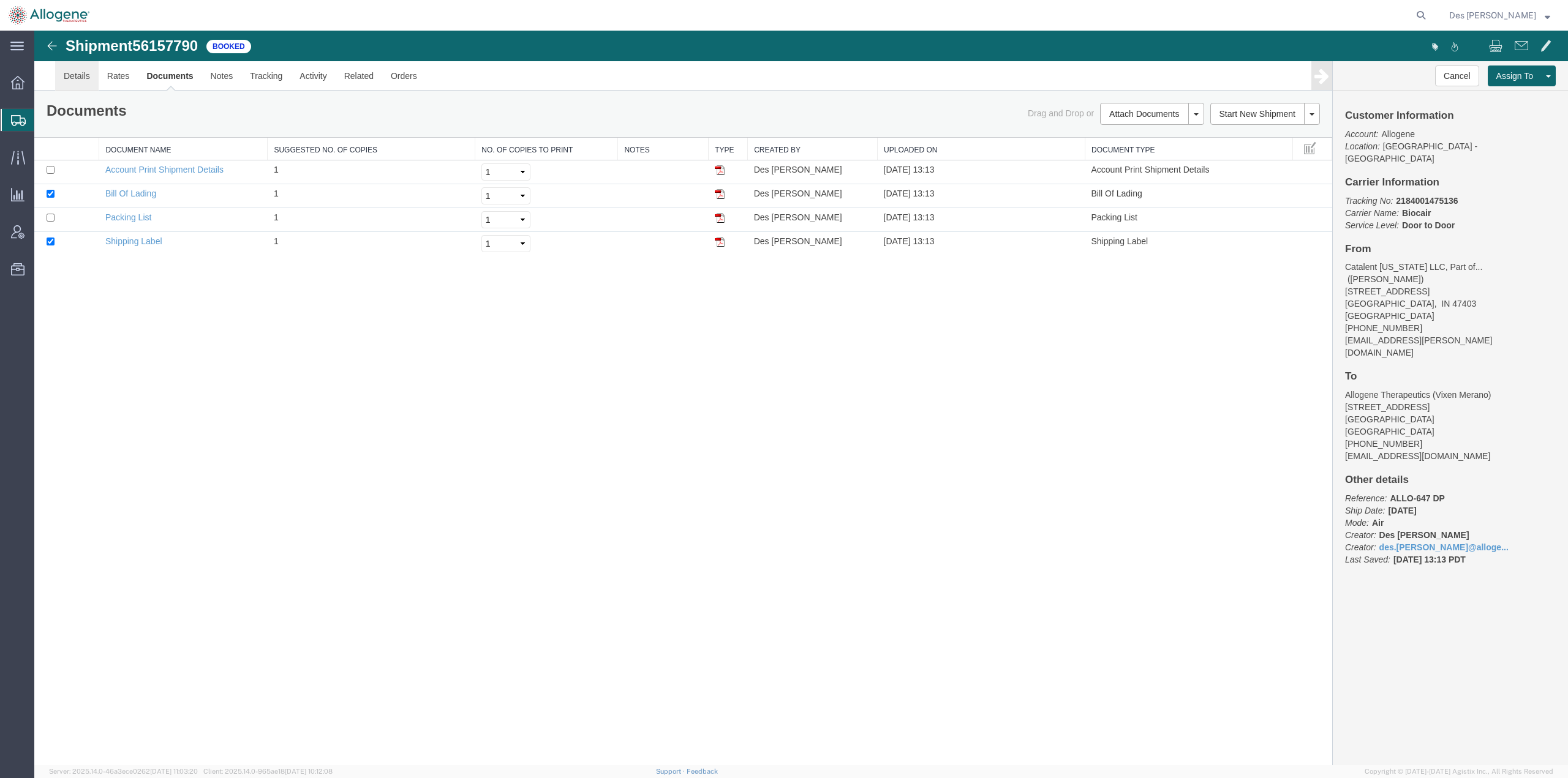click on "Details" at bounding box center [77, 76] 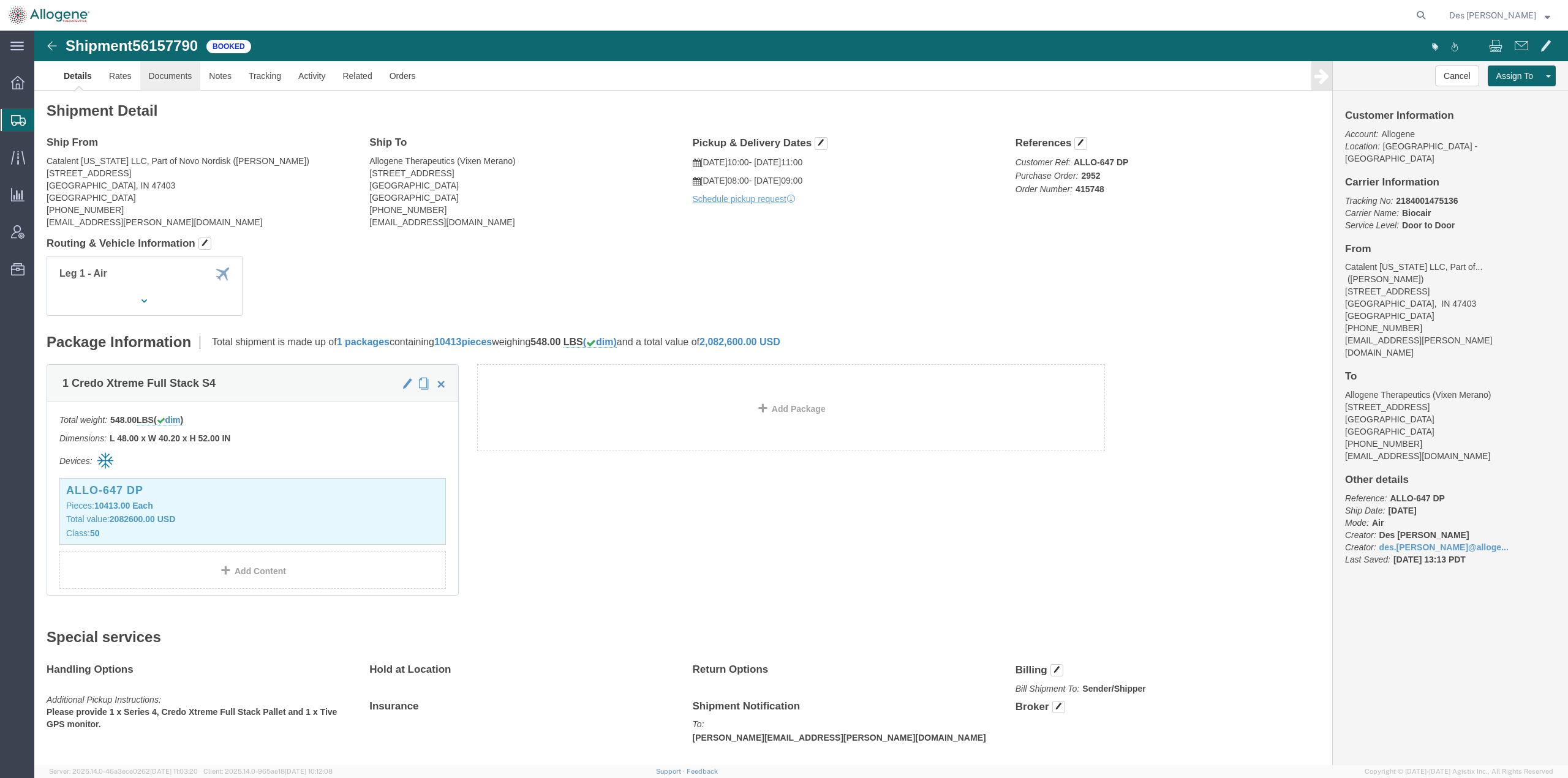 click on "Documents" 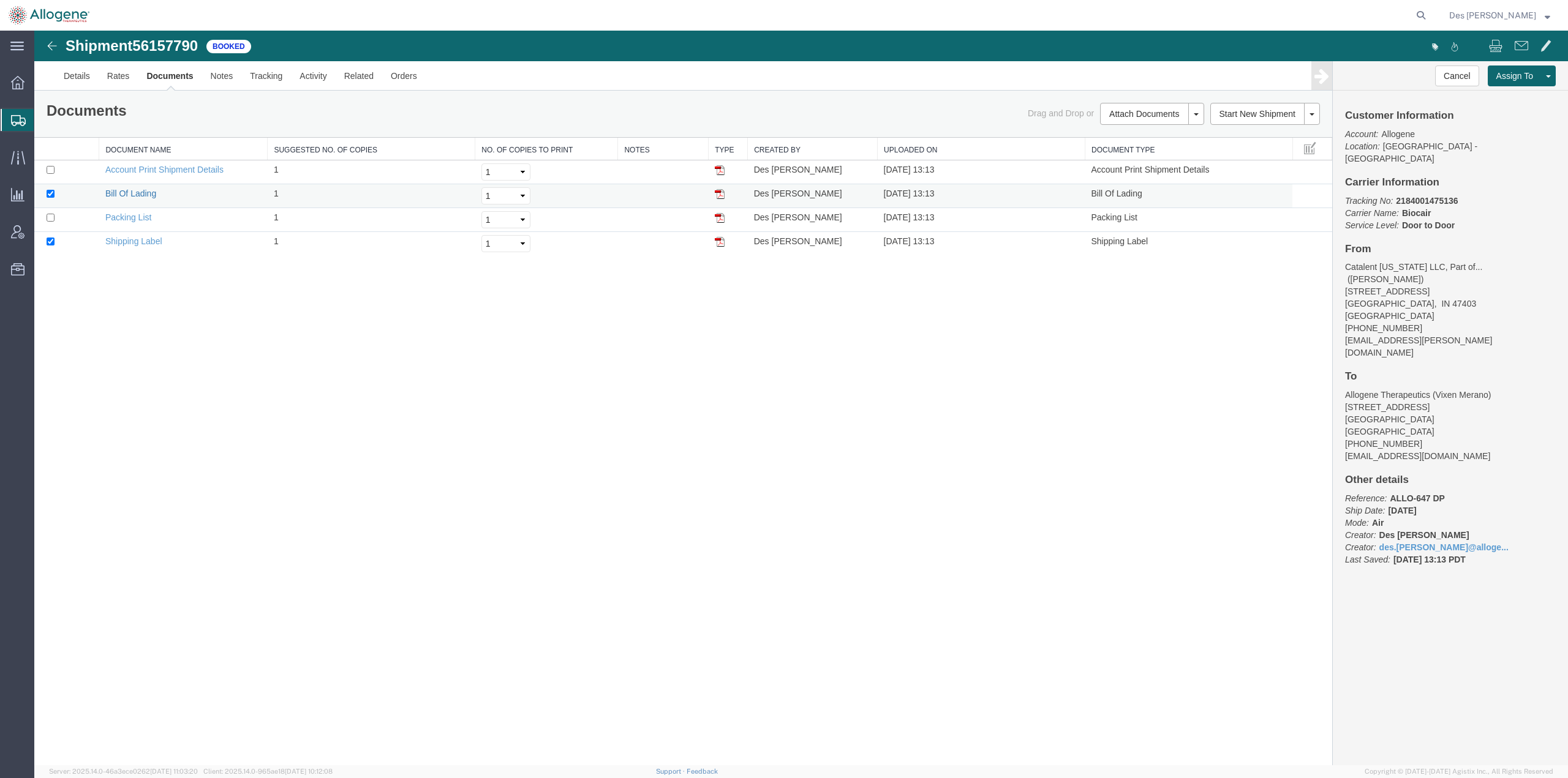 click on "Bill Of Lading" at bounding box center (130, 193) 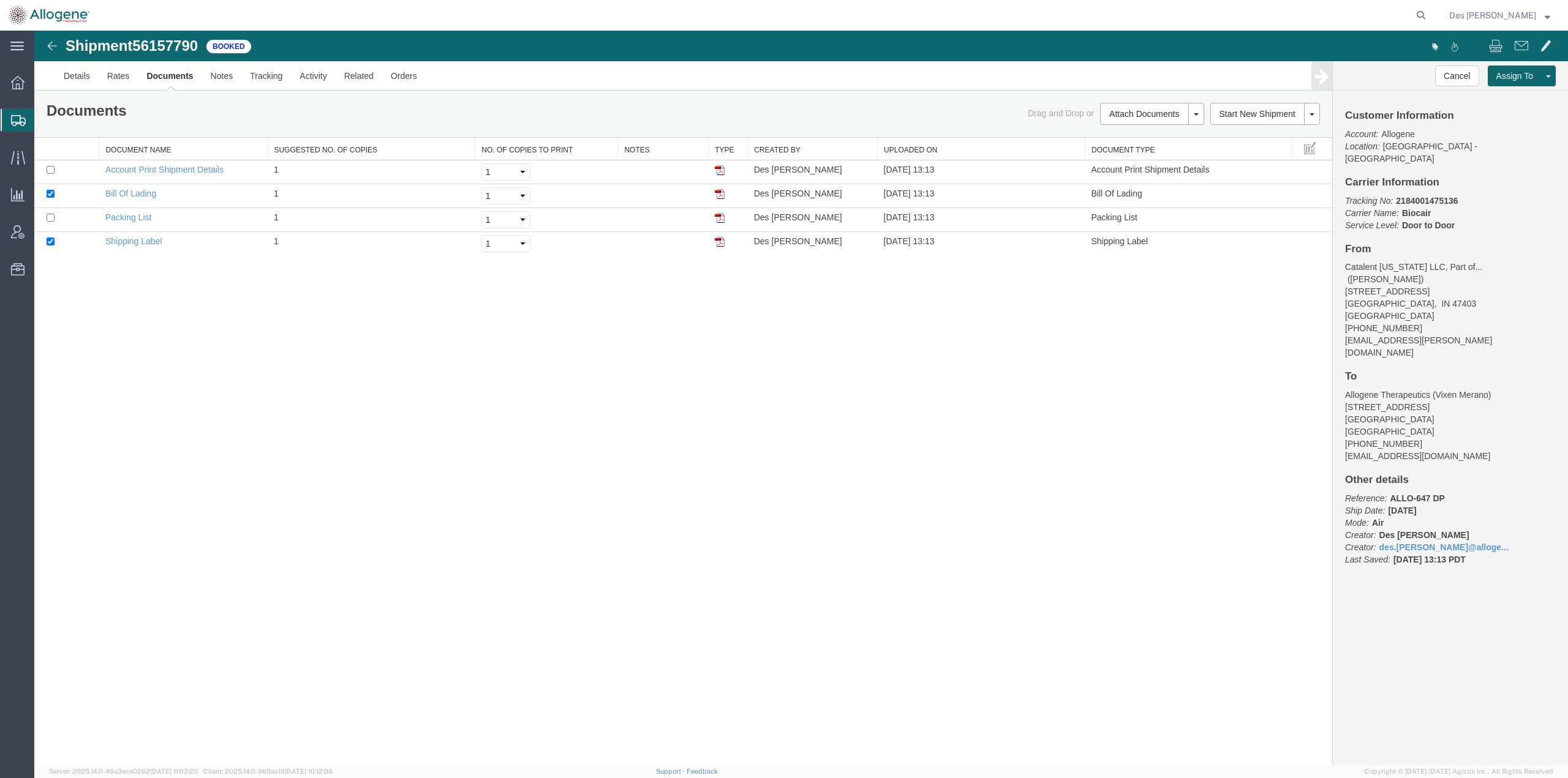 drag, startPoint x: 379, startPoint y: 381, endPoint x: 250, endPoint y: 257, distance: 178.9329 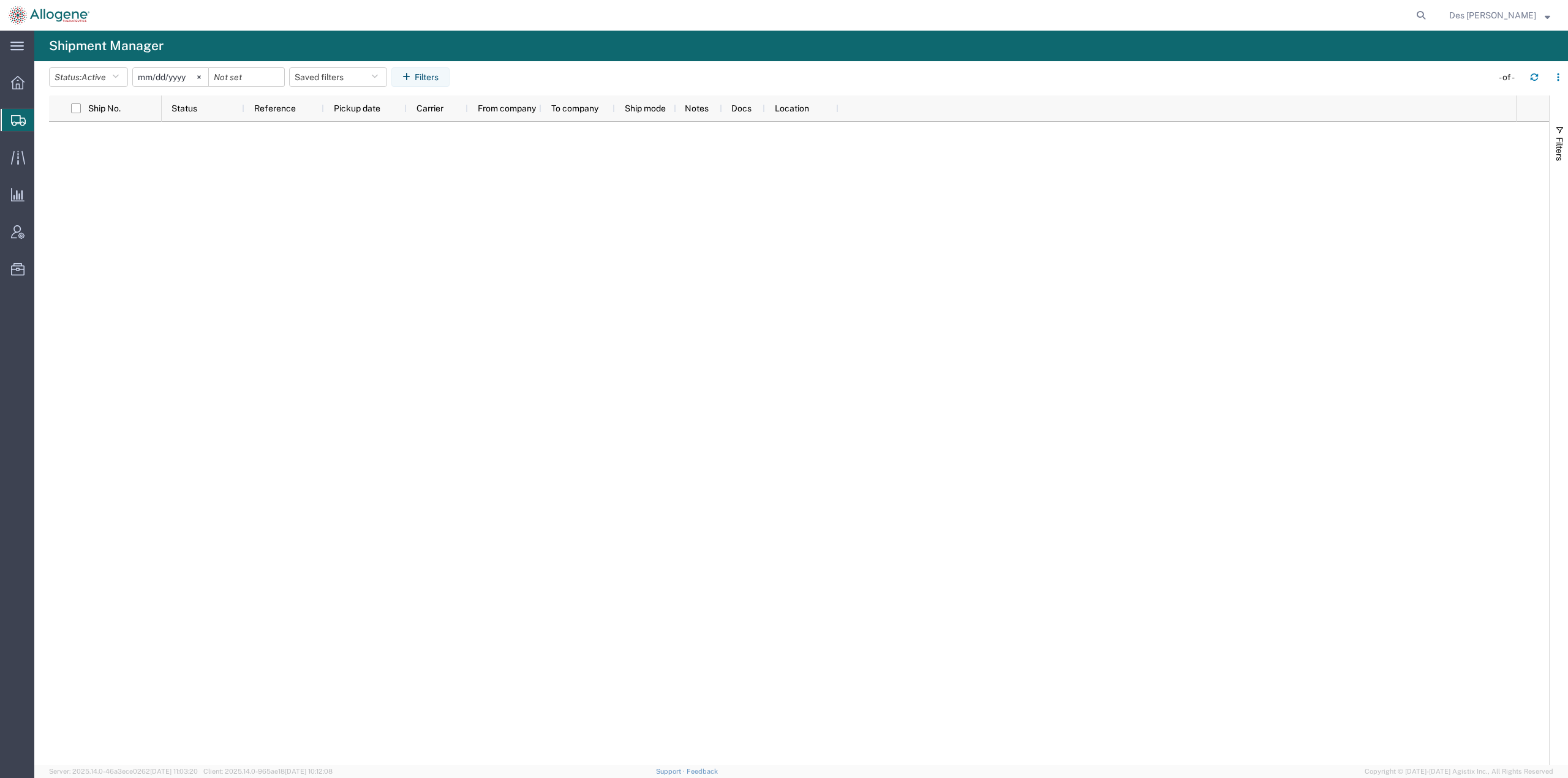 click 